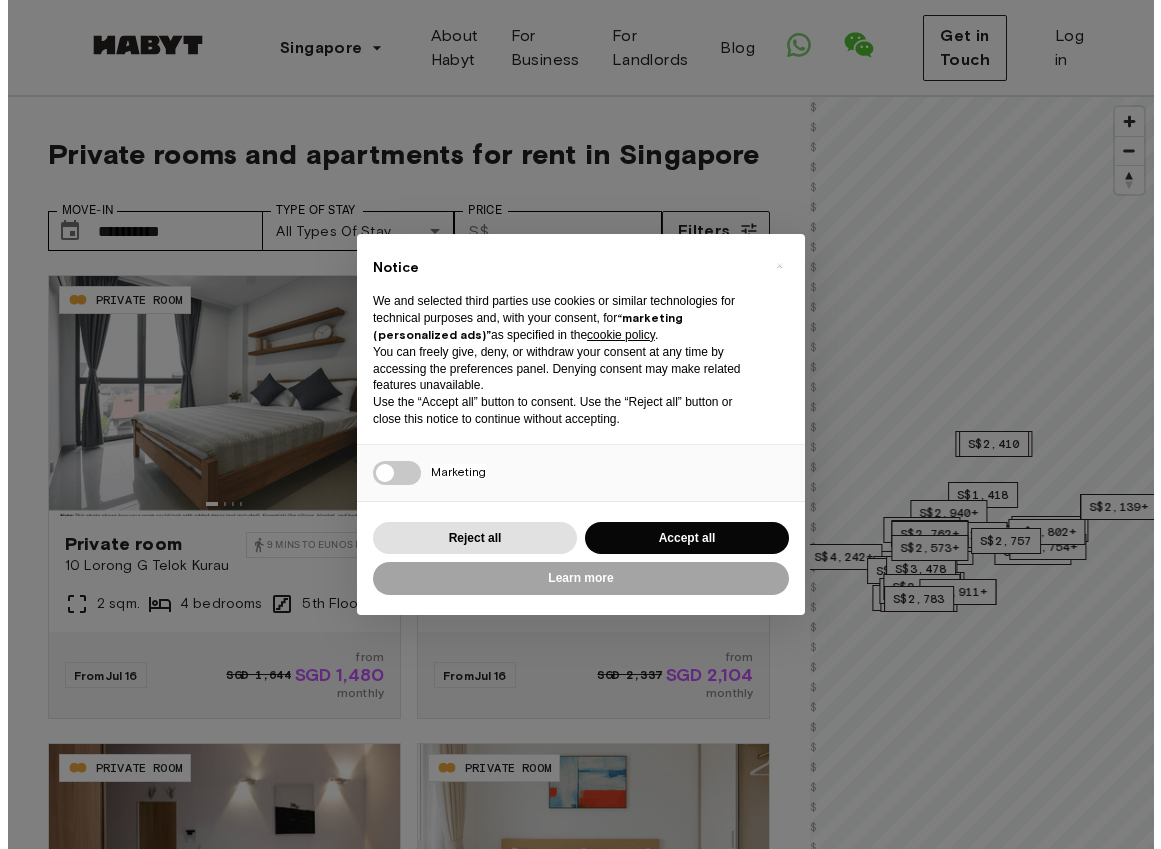 scroll, scrollTop: 0, scrollLeft: 0, axis: both 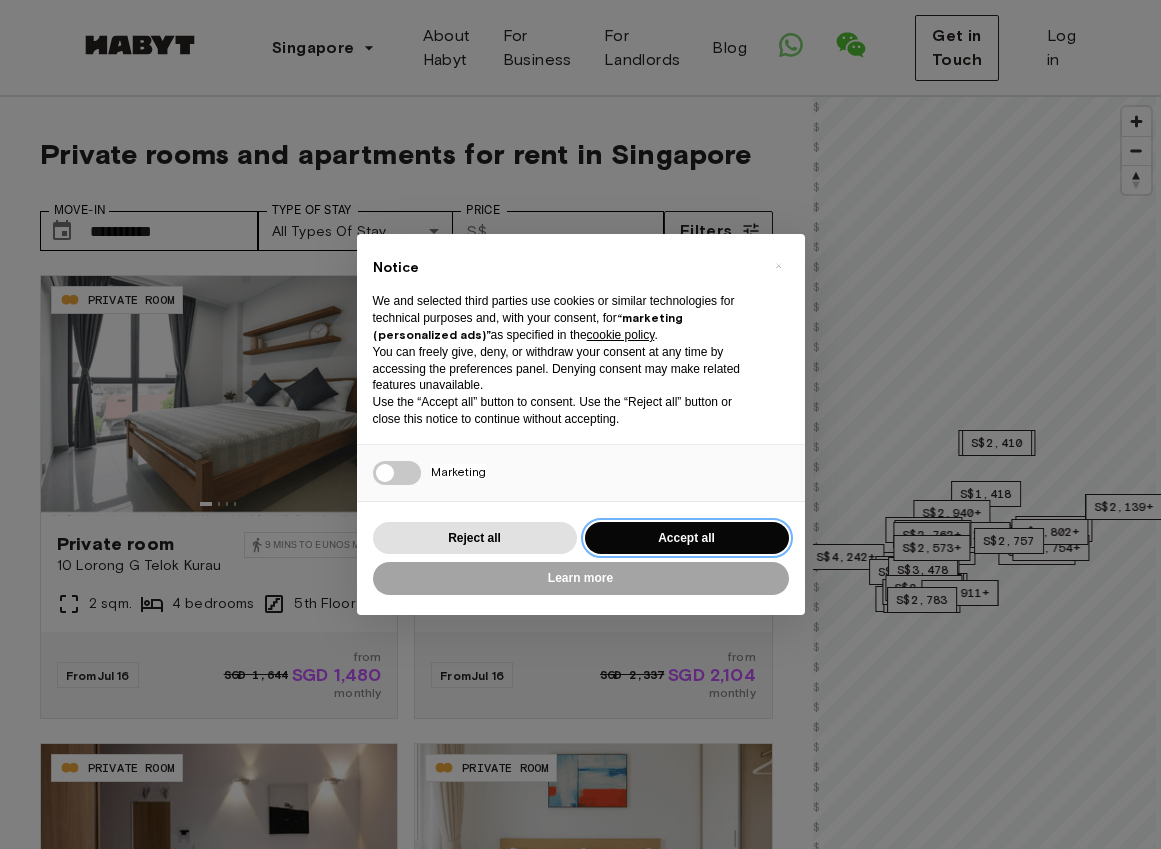 click on "Accept all" at bounding box center (687, 538) 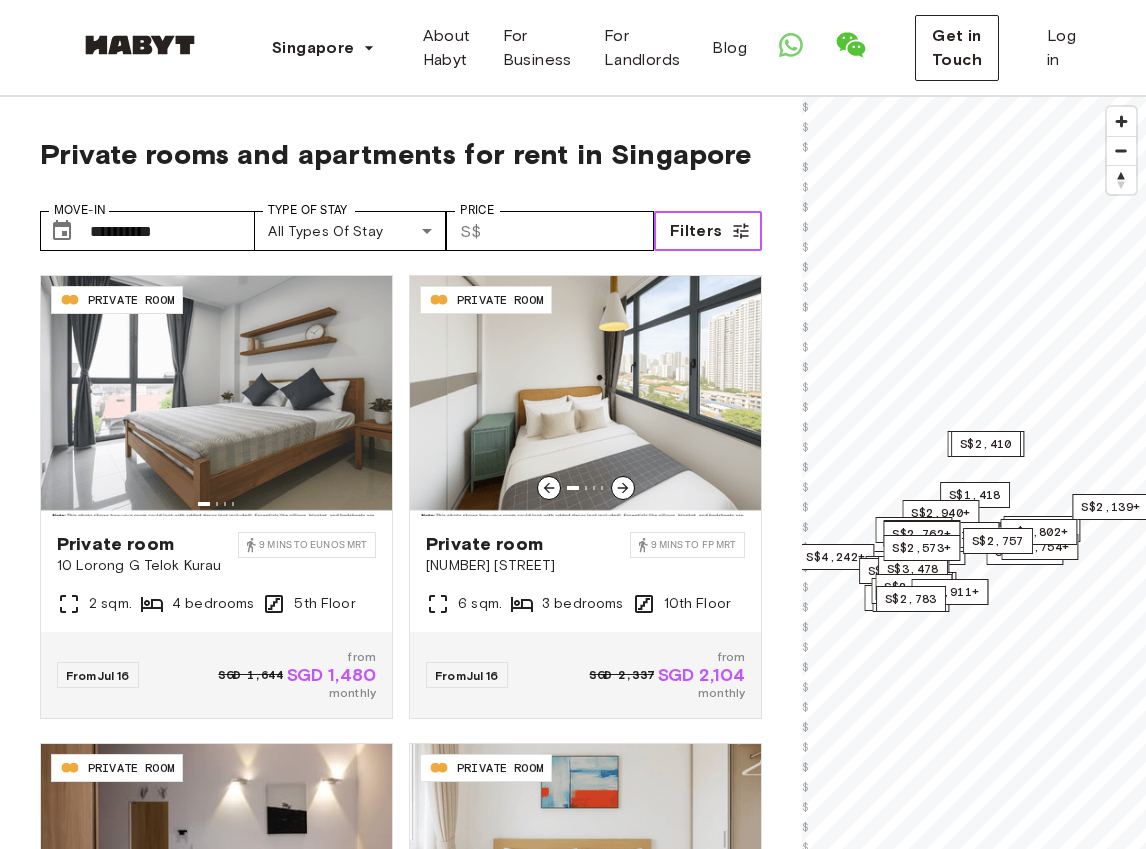 click on "Filters" at bounding box center [696, 231] 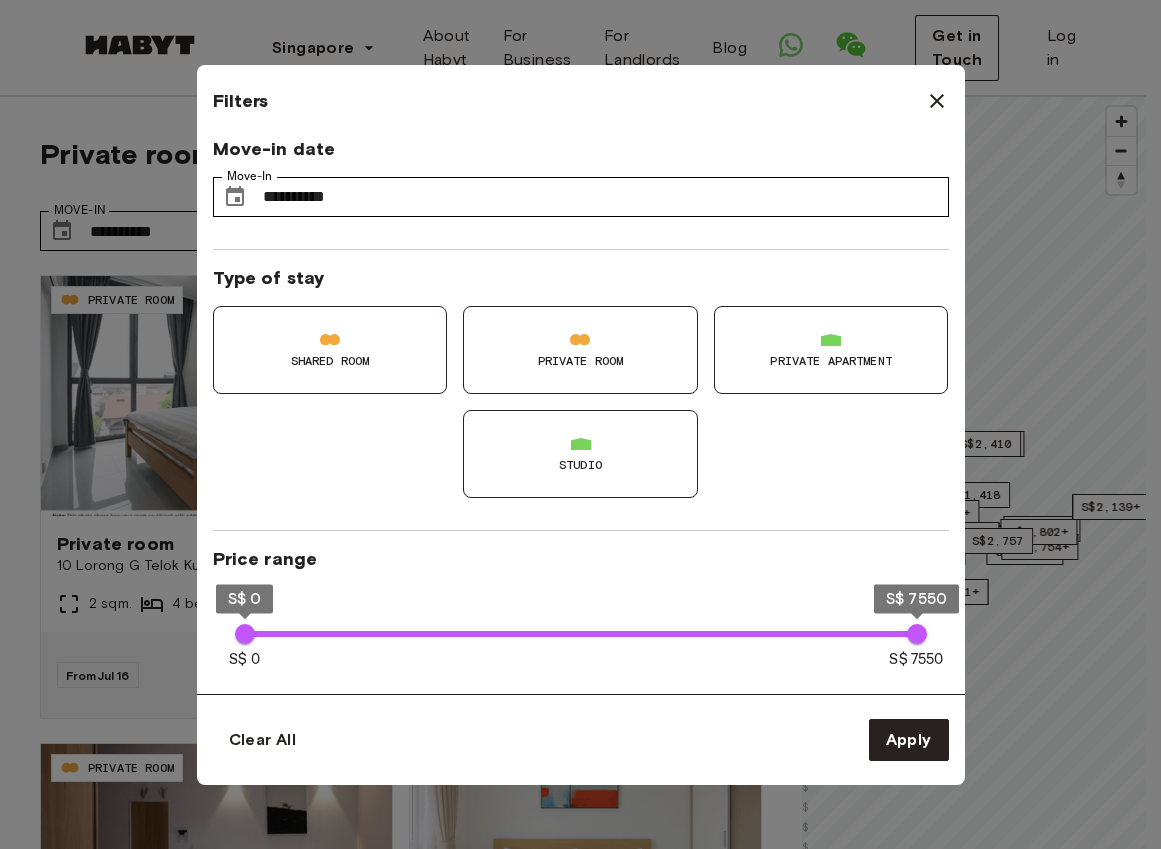 scroll, scrollTop: 0, scrollLeft: 0, axis: both 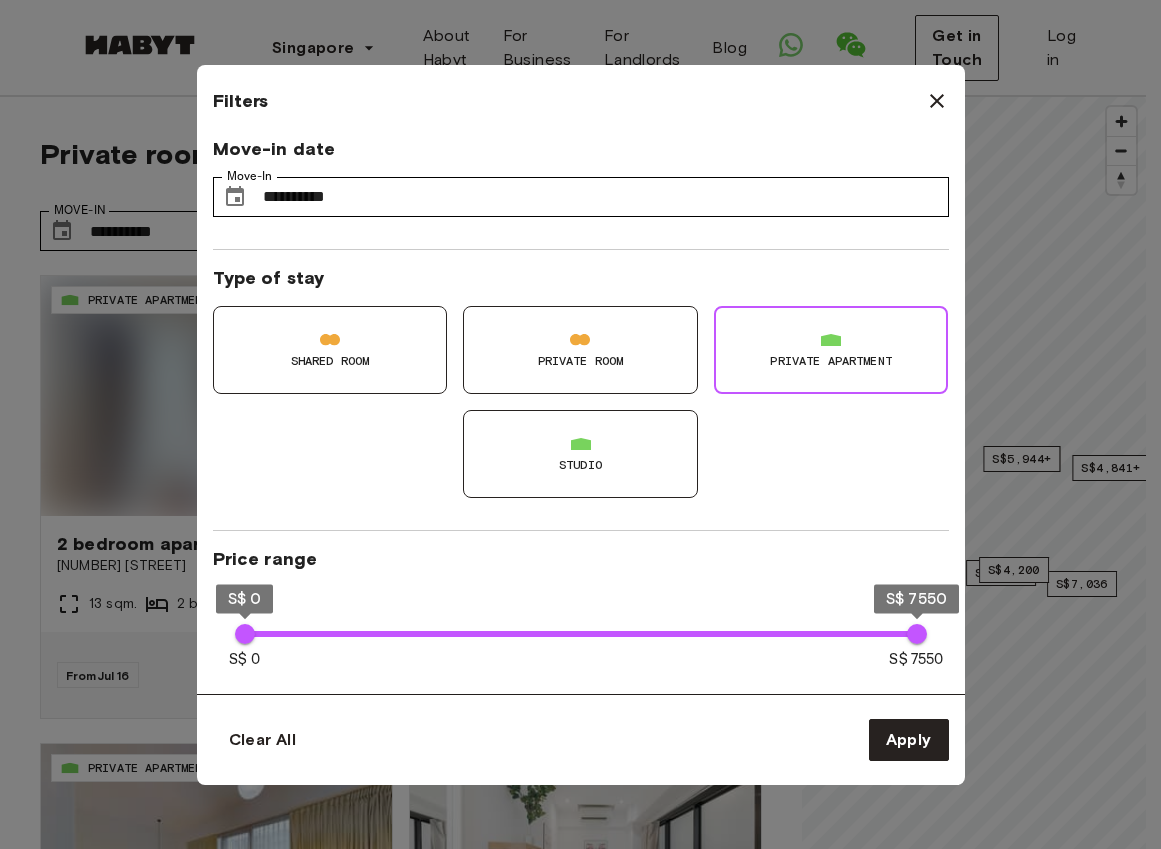 click on "Studio" at bounding box center (580, 454) 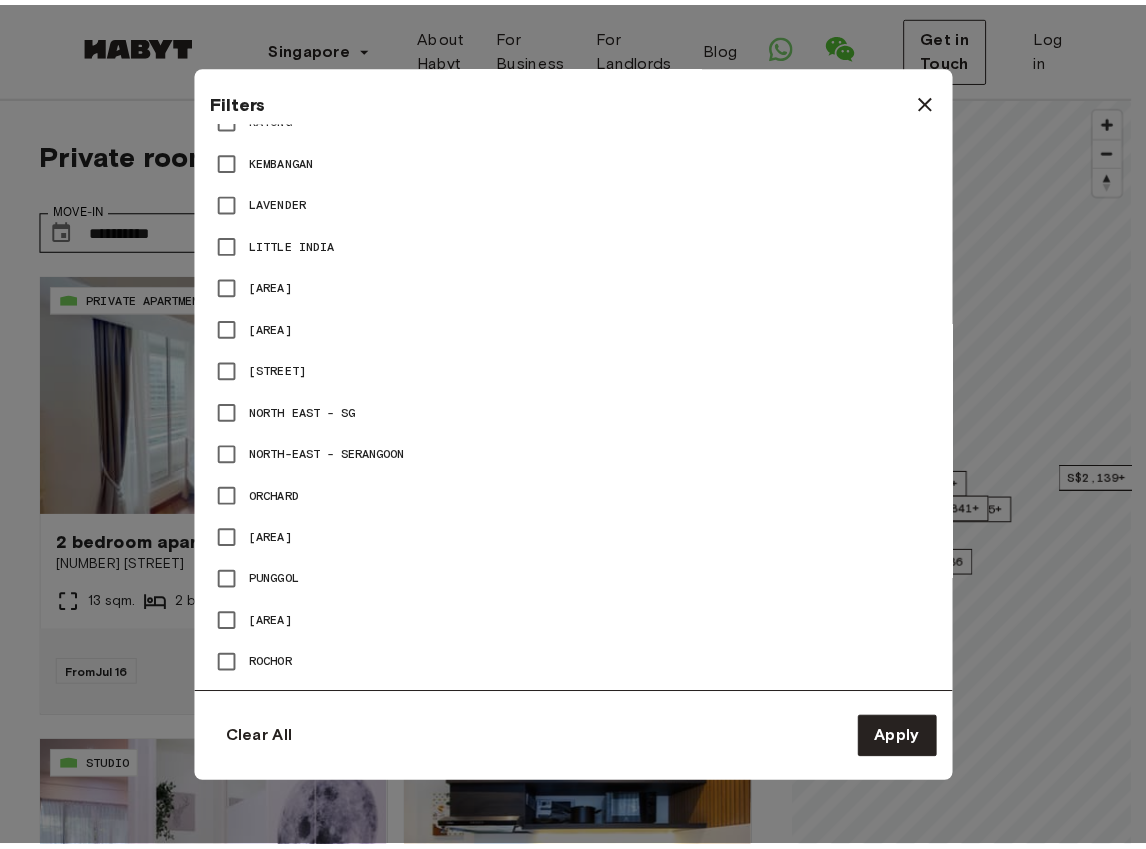 scroll, scrollTop: 2527, scrollLeft: 0, axis: vertical 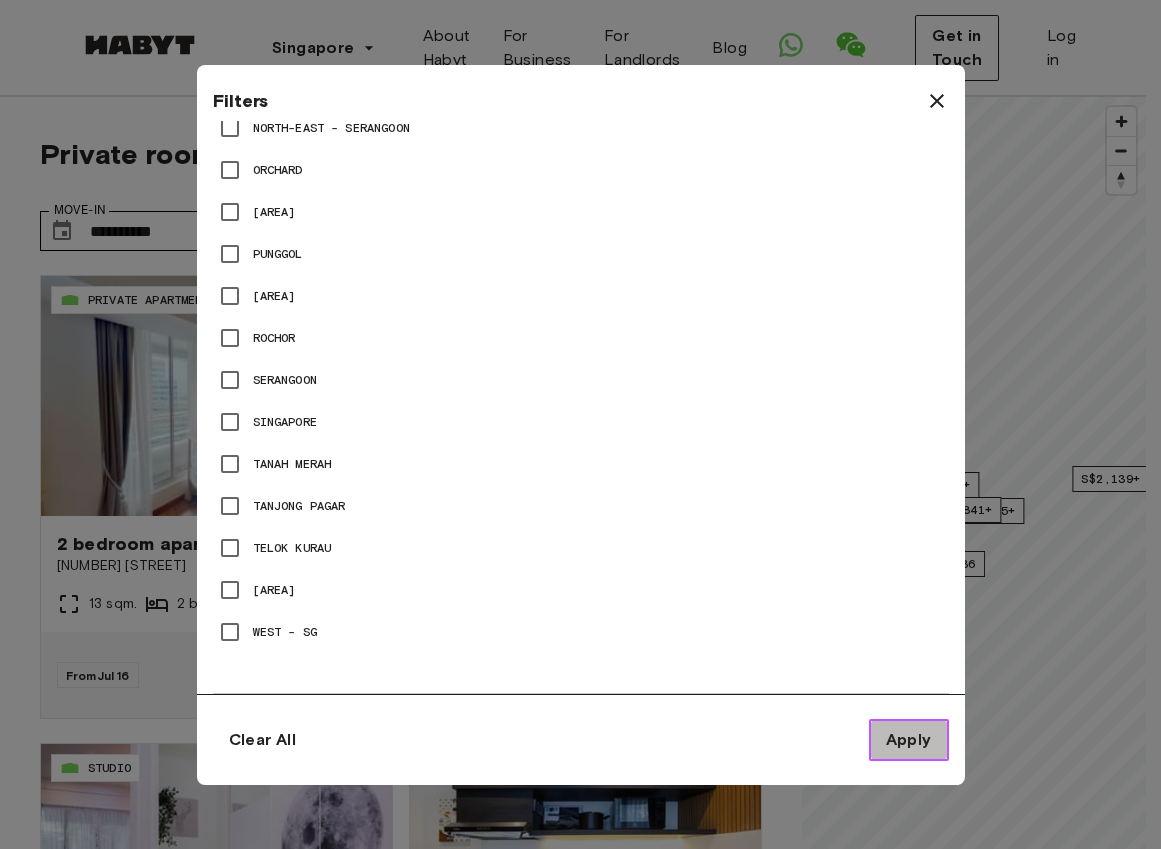 click on "Apply" at bounding box center (909, 740) 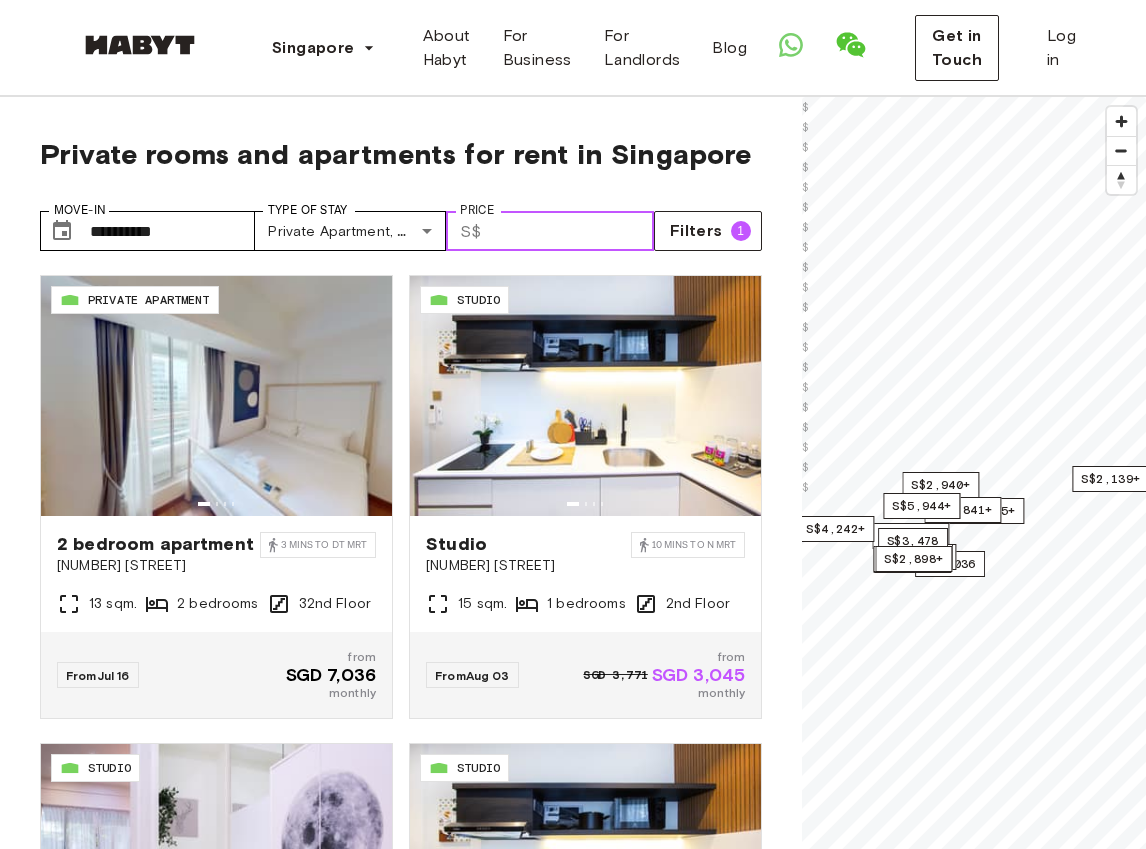click on "Price" at bounding box center [571, 231] 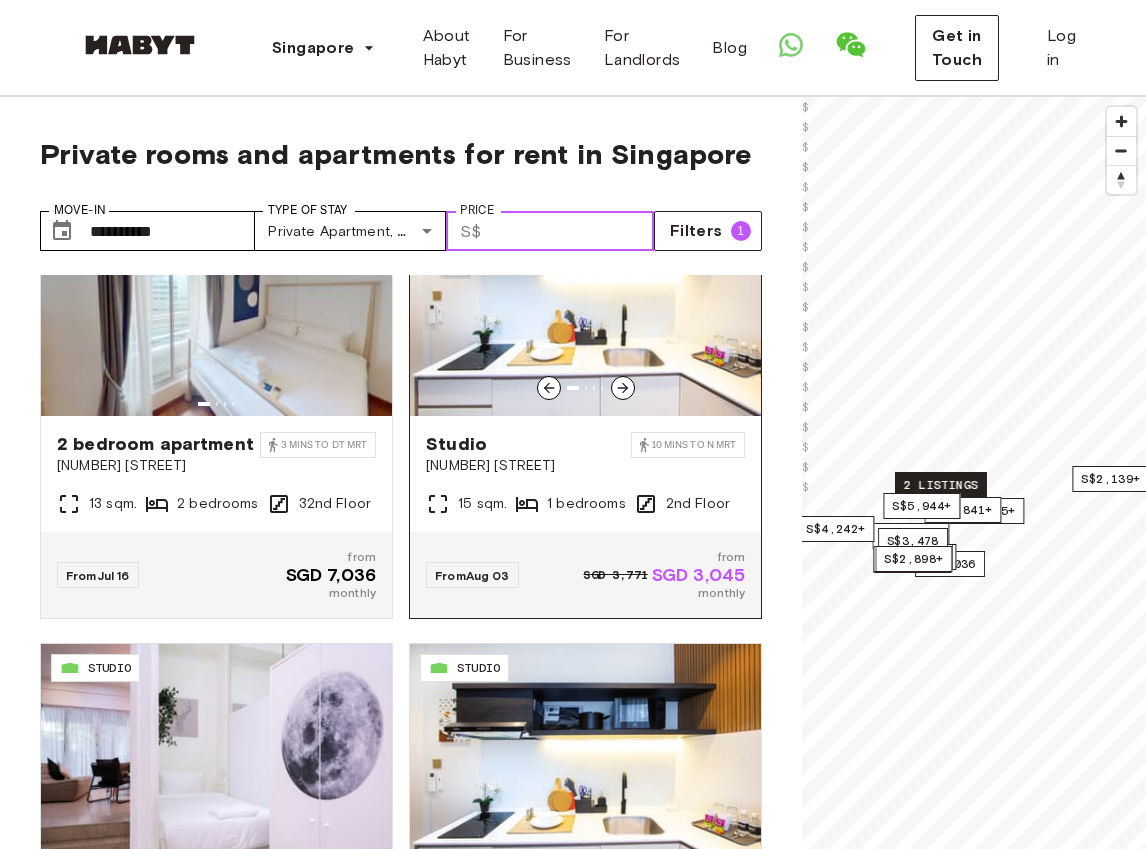 scroll, scrollTop: 0, scrollLeft: 0, axis: both 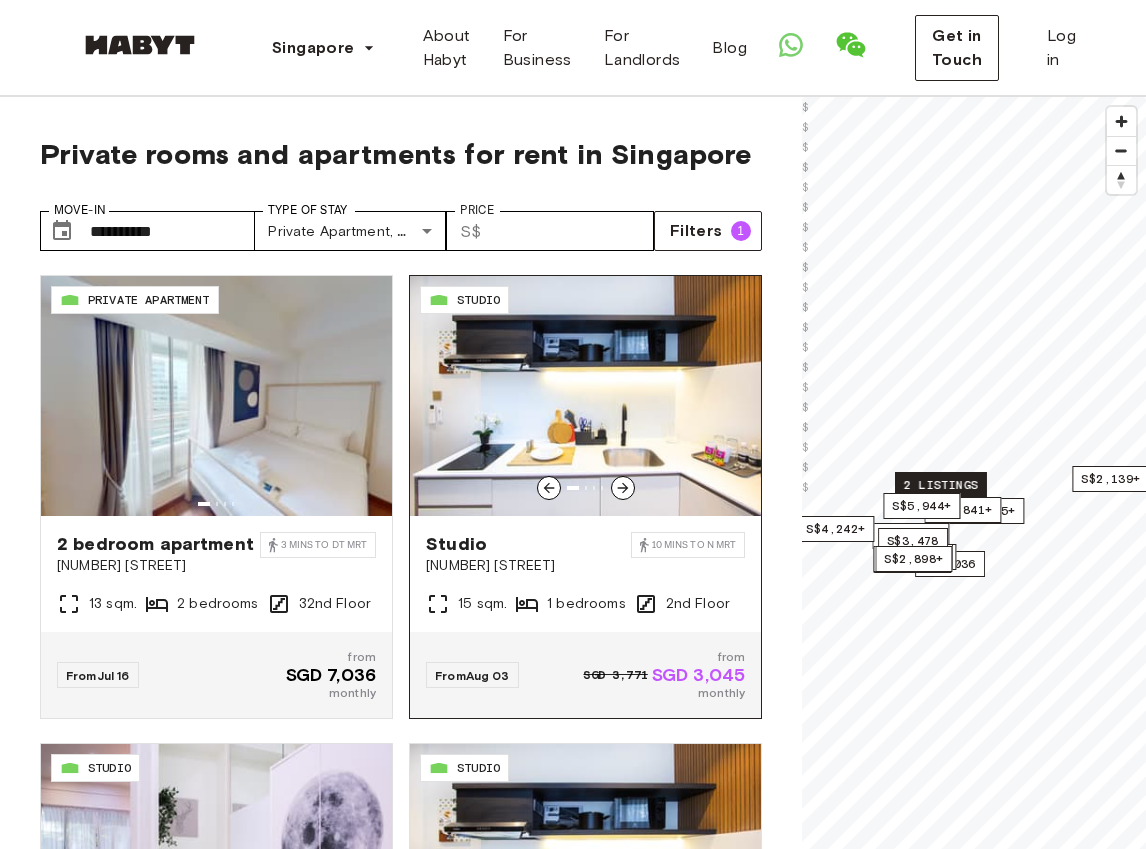 click 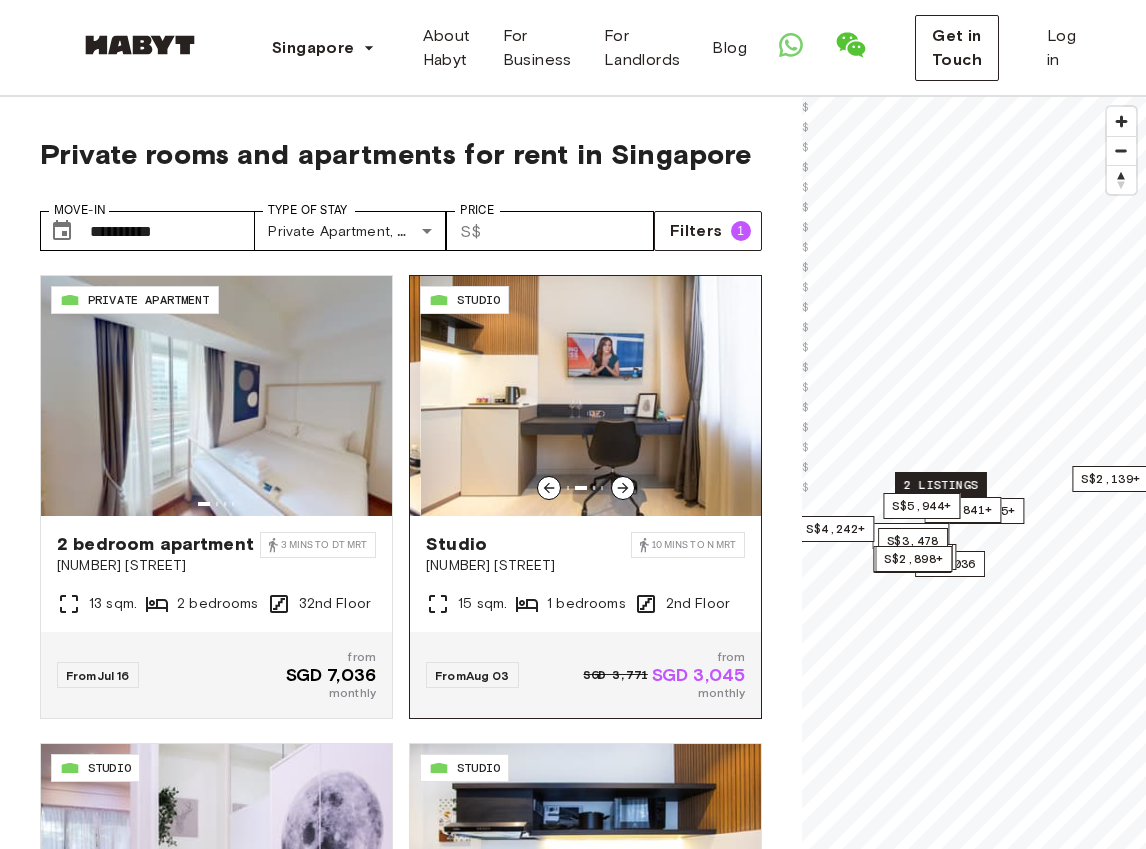 click 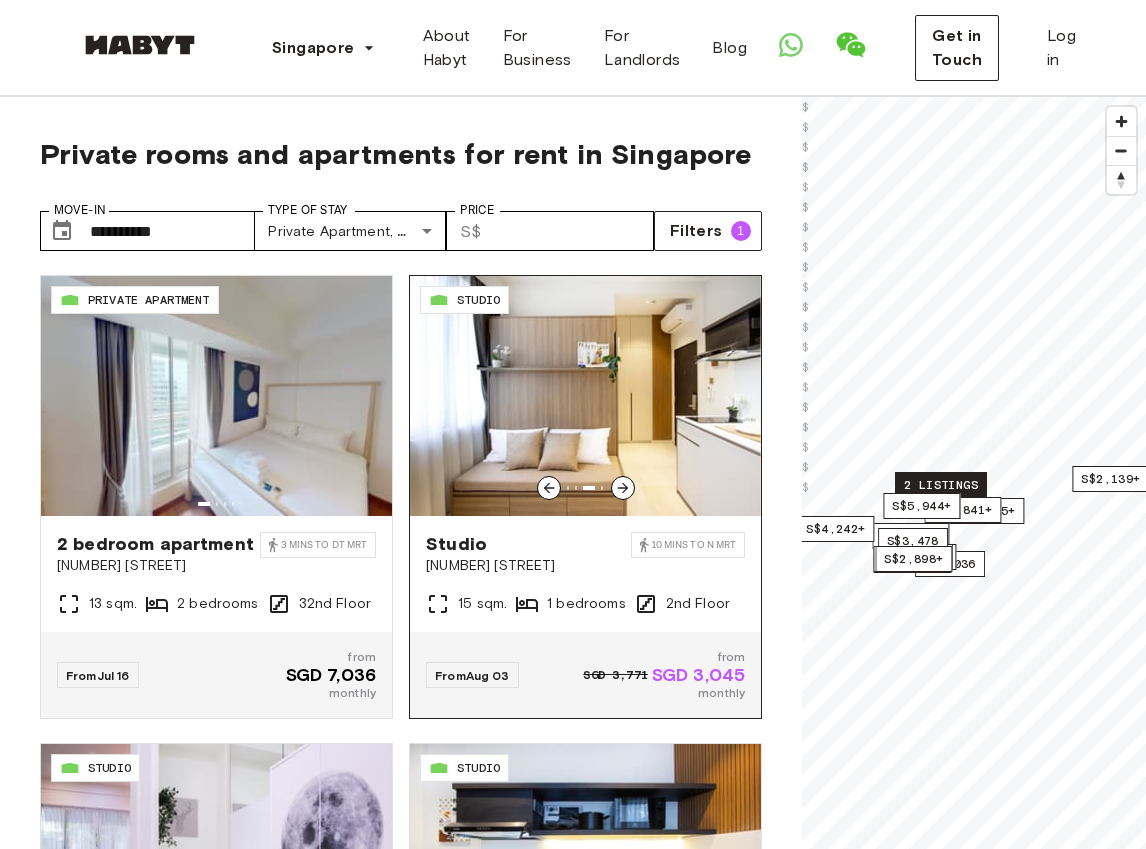 click 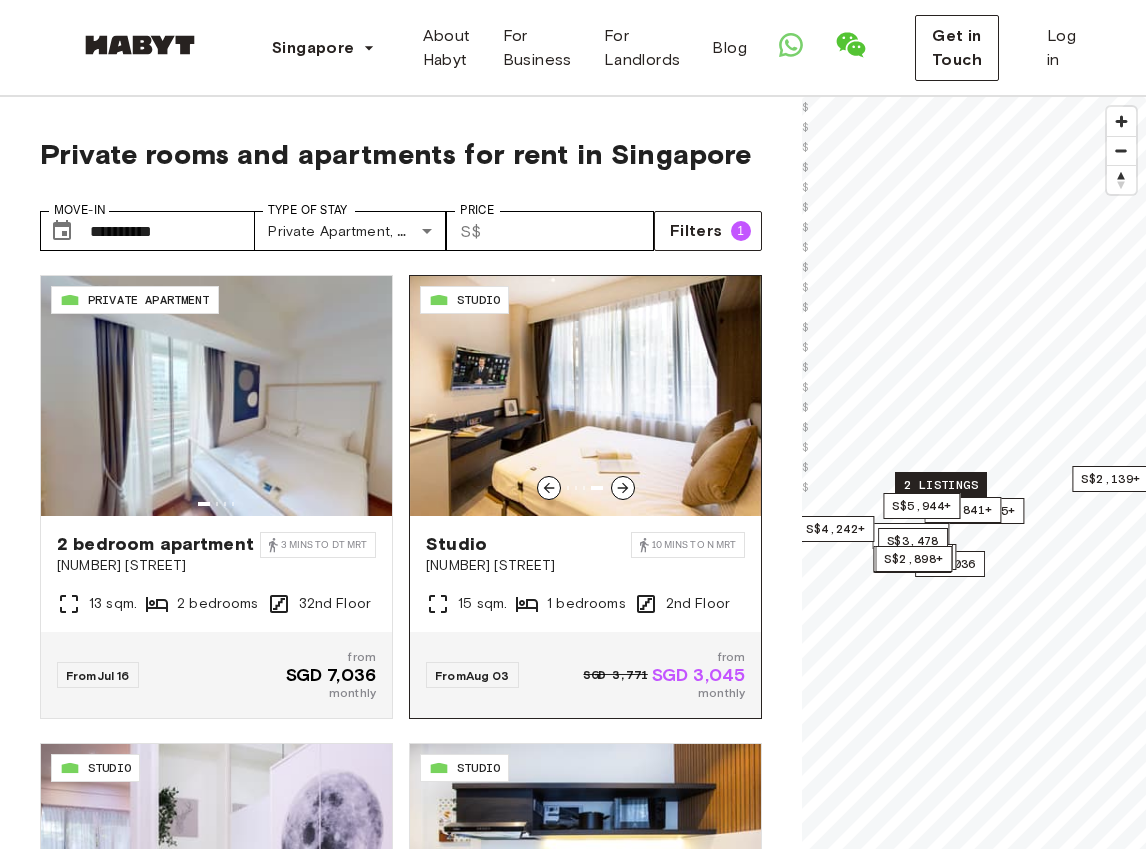 click 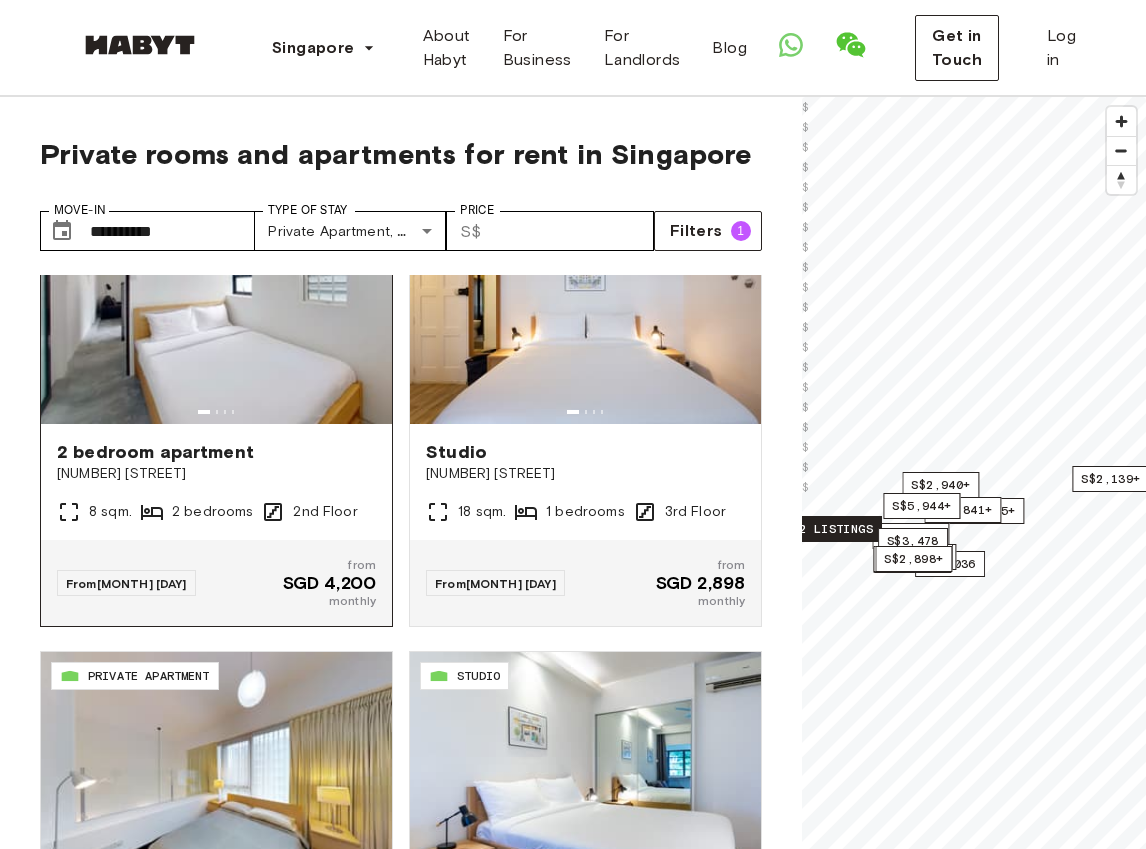 scroll, scrollTop: 2700, scrollLeft: 0, axis: vertical 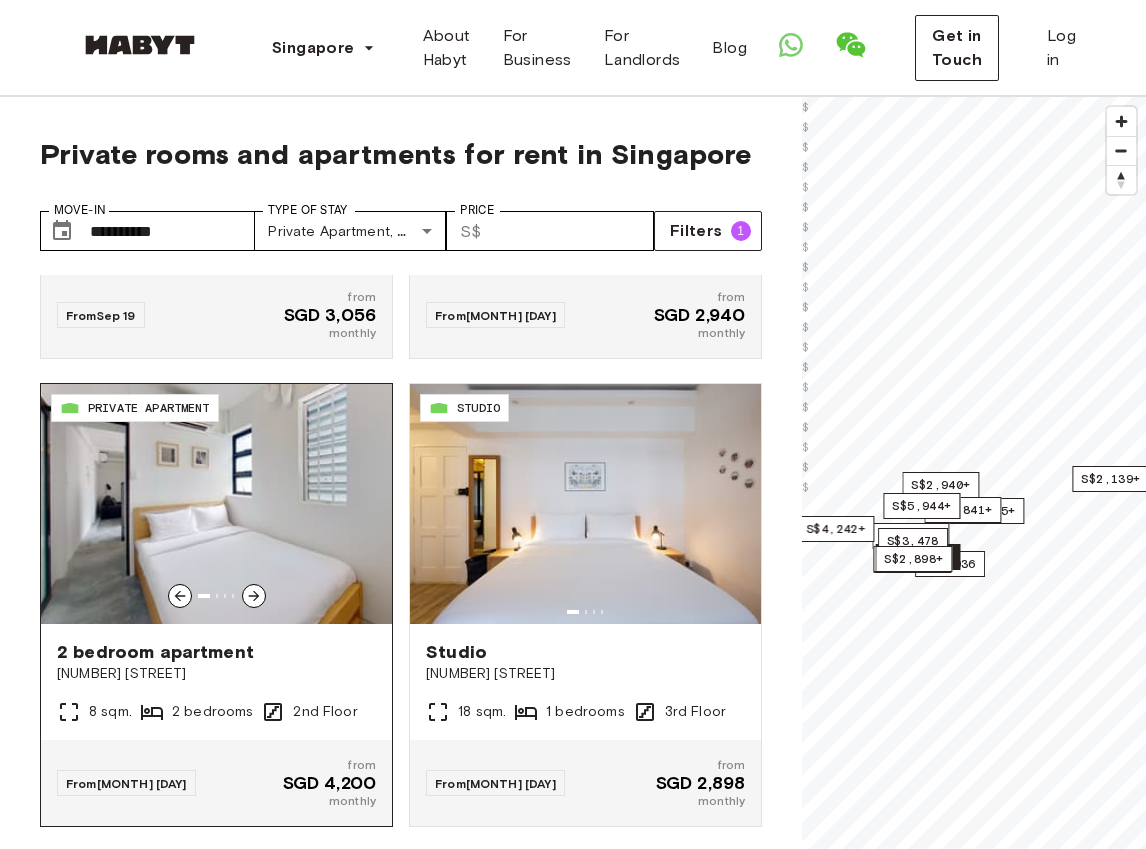 click 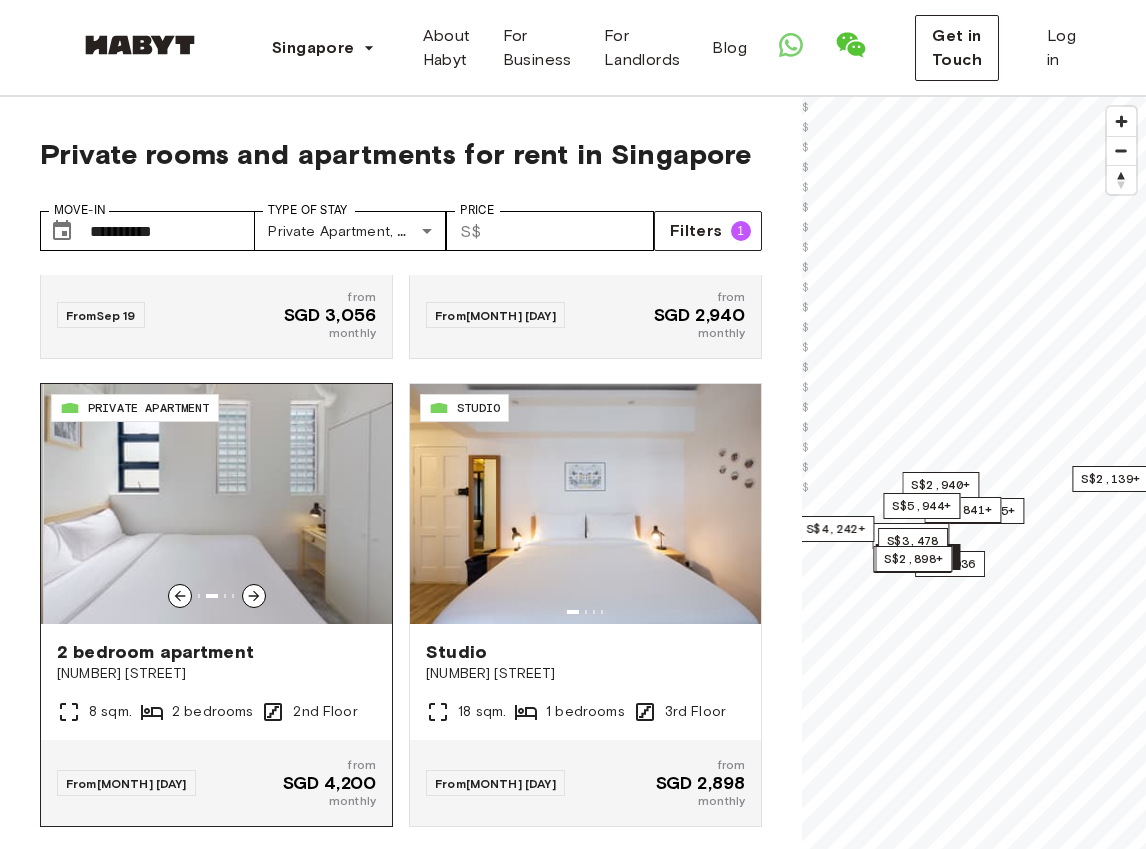click 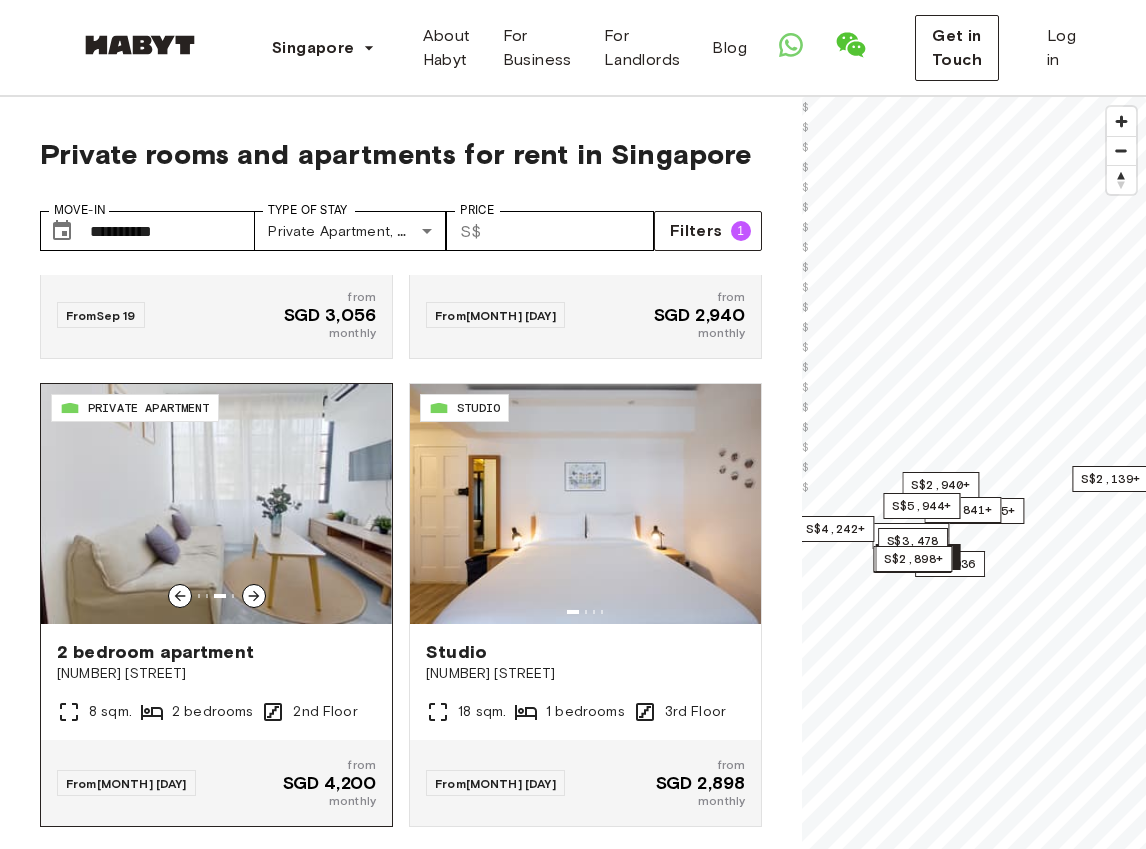 click 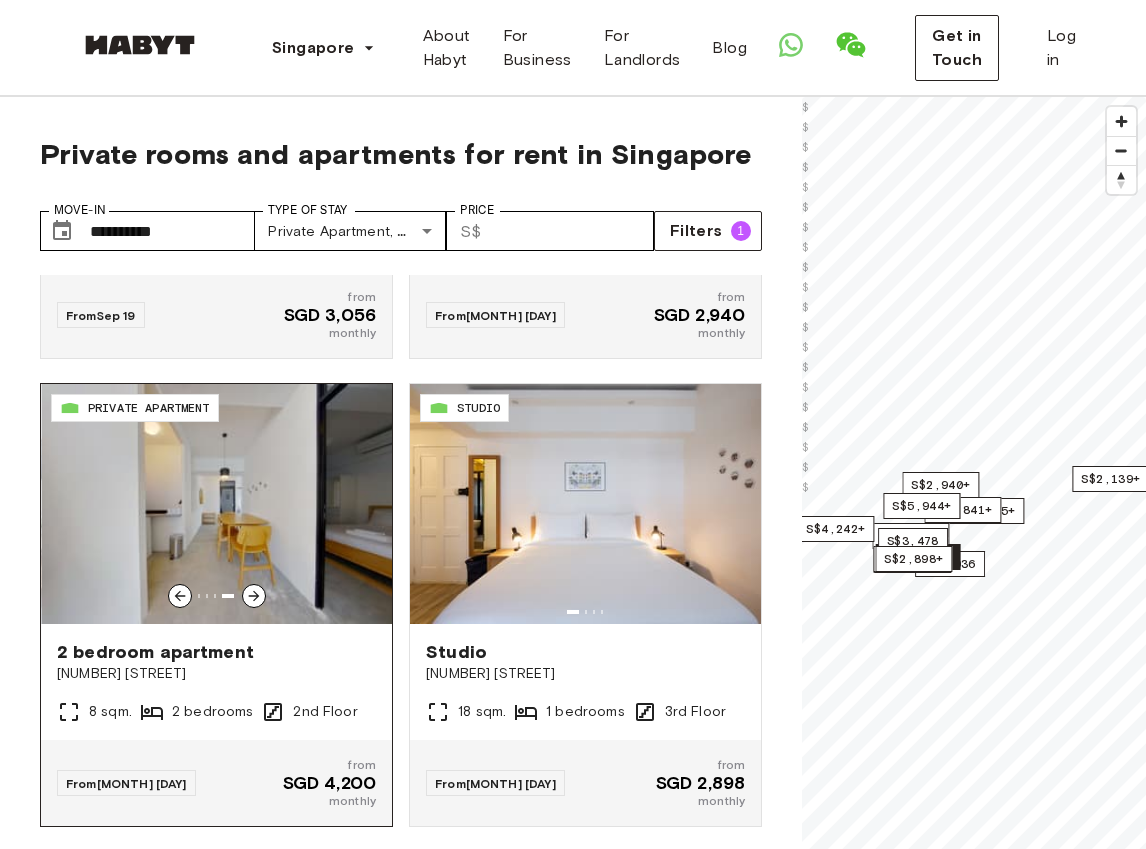 click 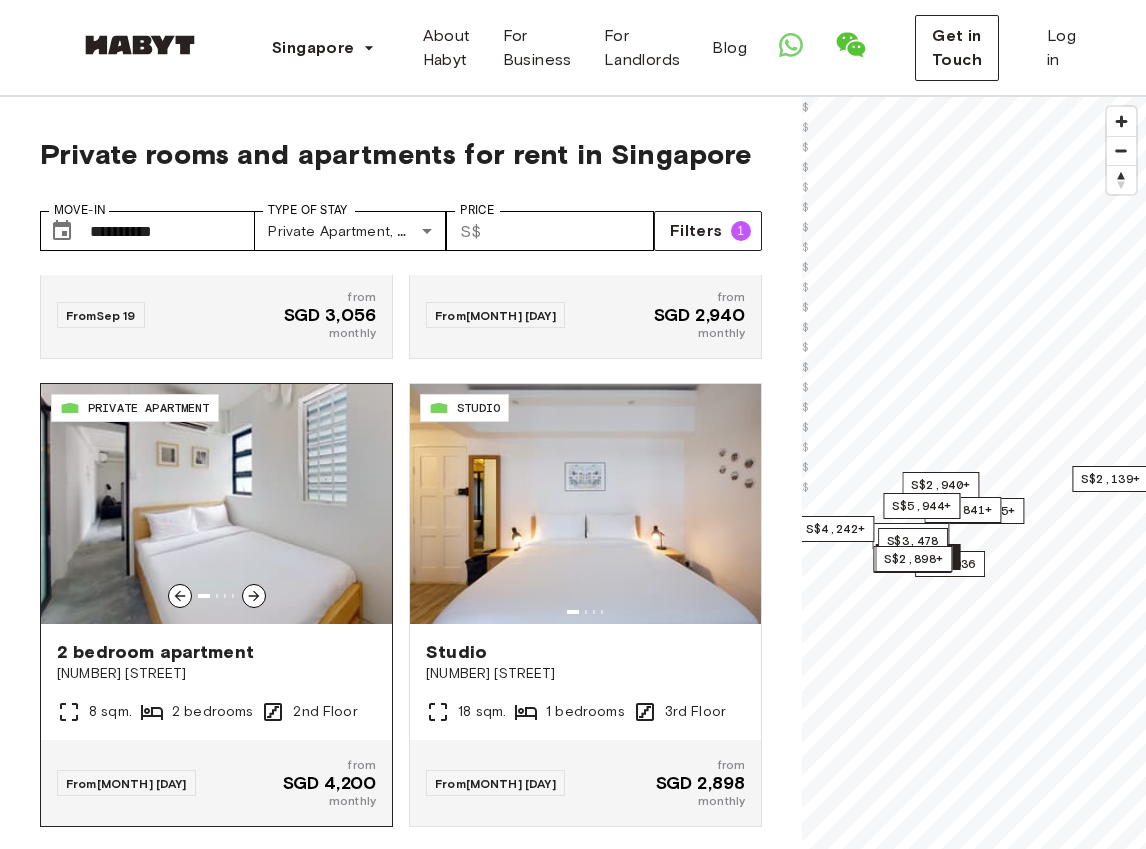 click on "2 bedroom apartment" at bounding box center [216, 652] 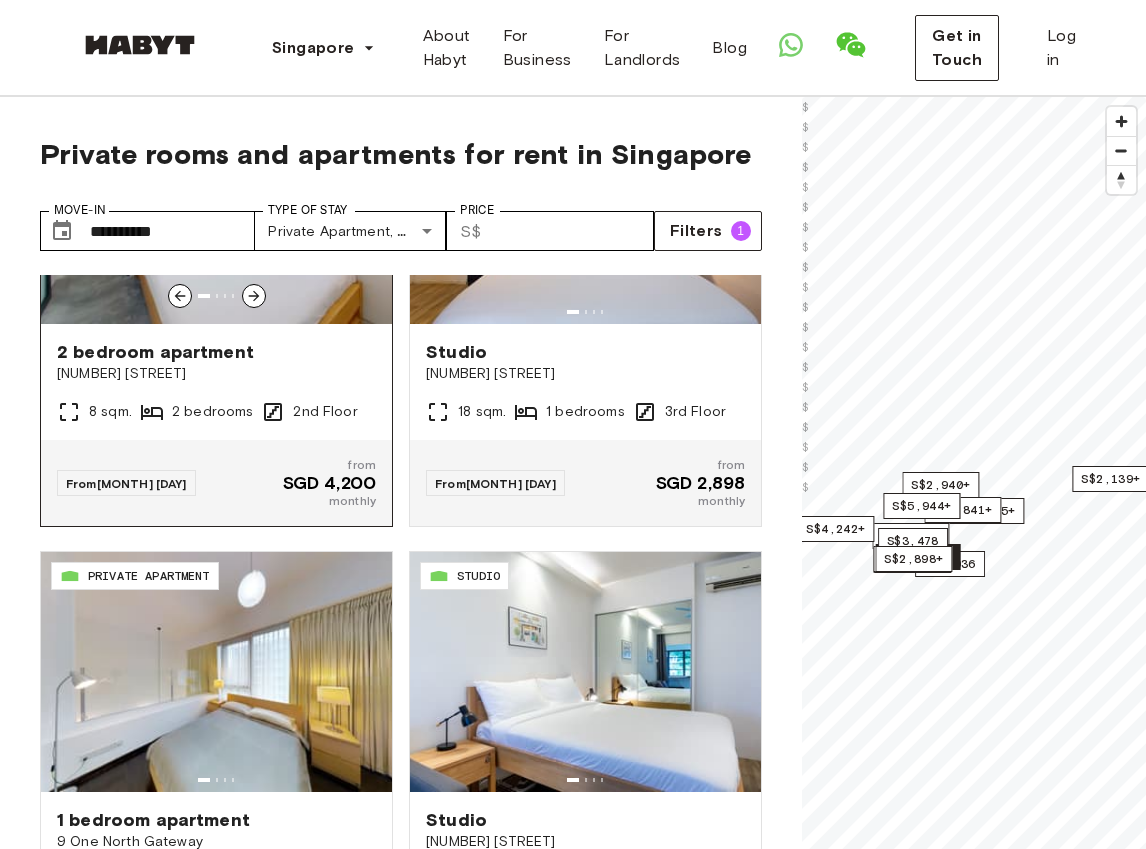 scroll, scrollTop: 3200, scrollLeft: 0, axis: vertical 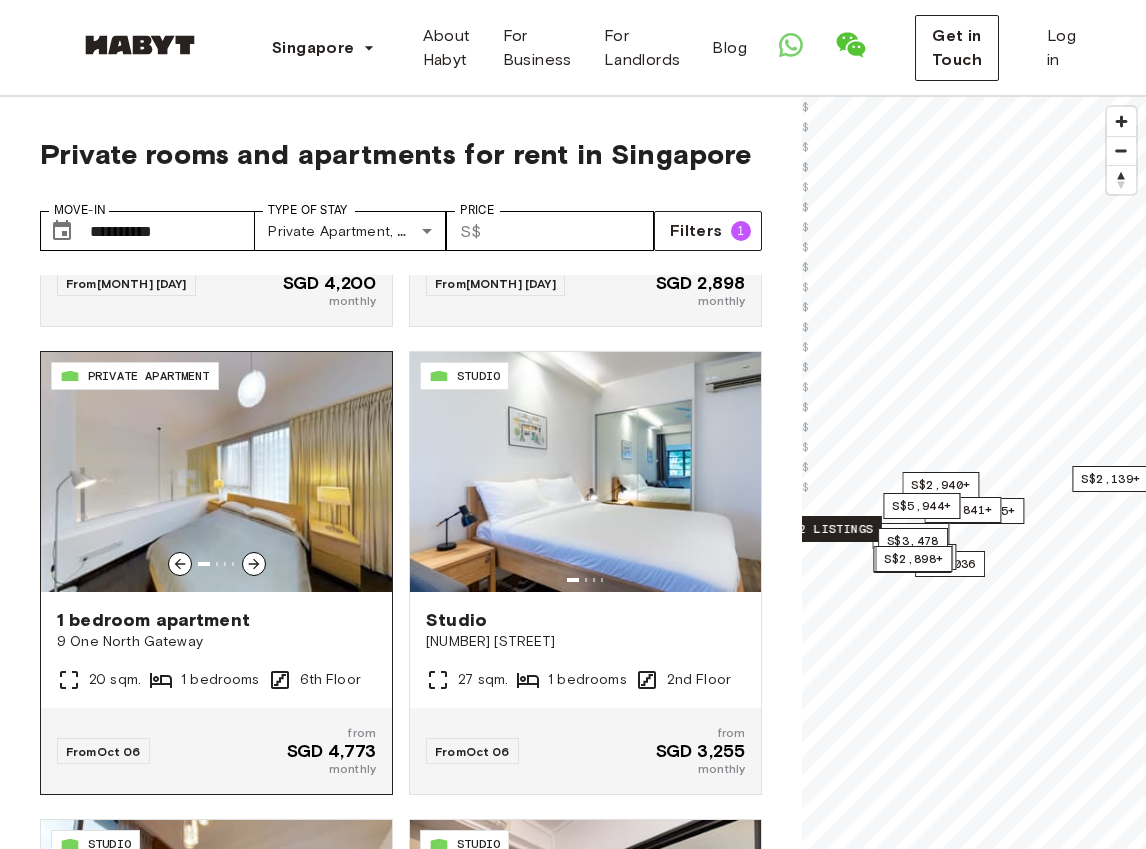 click 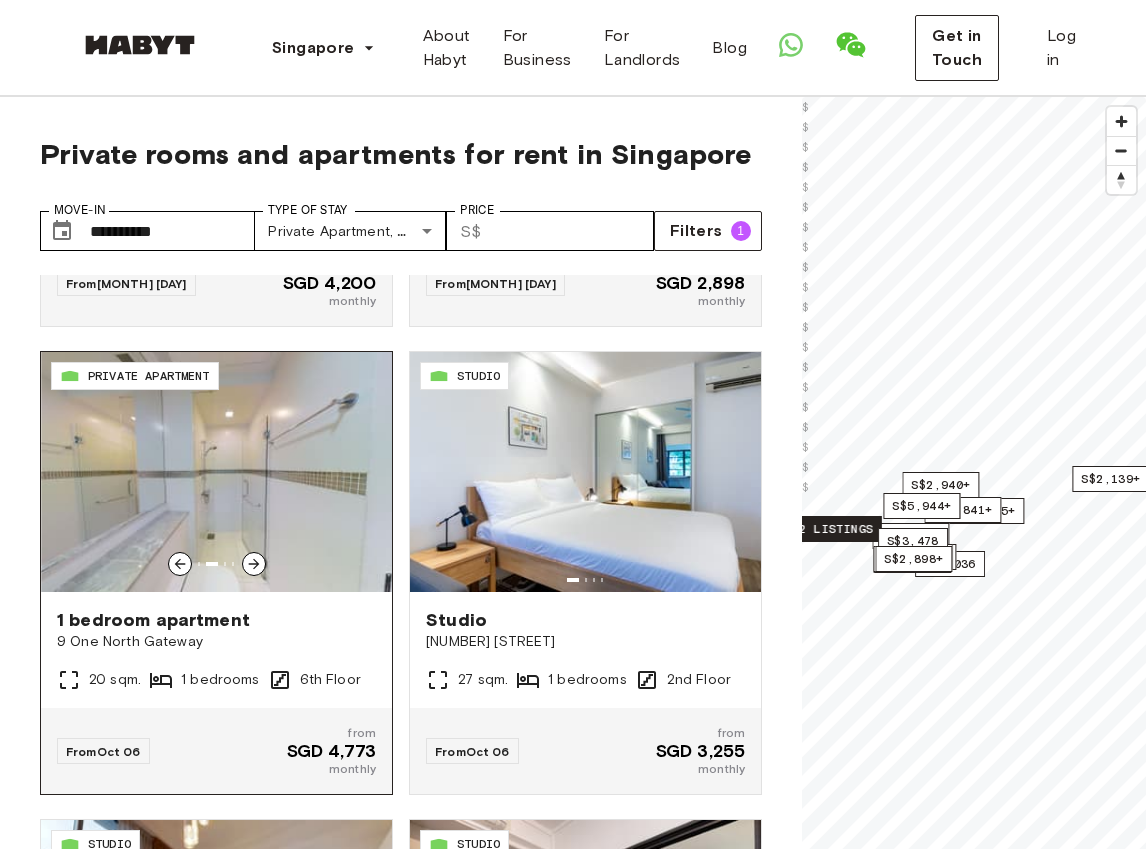 click 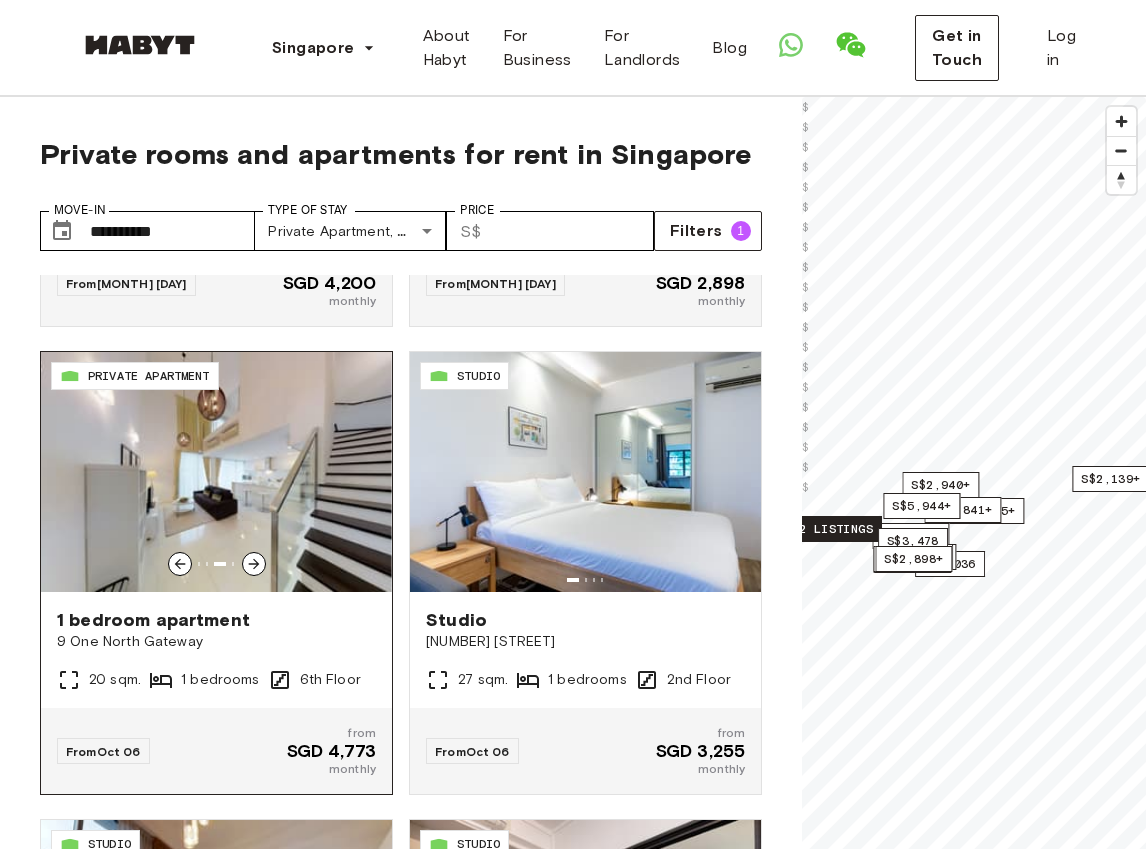 click 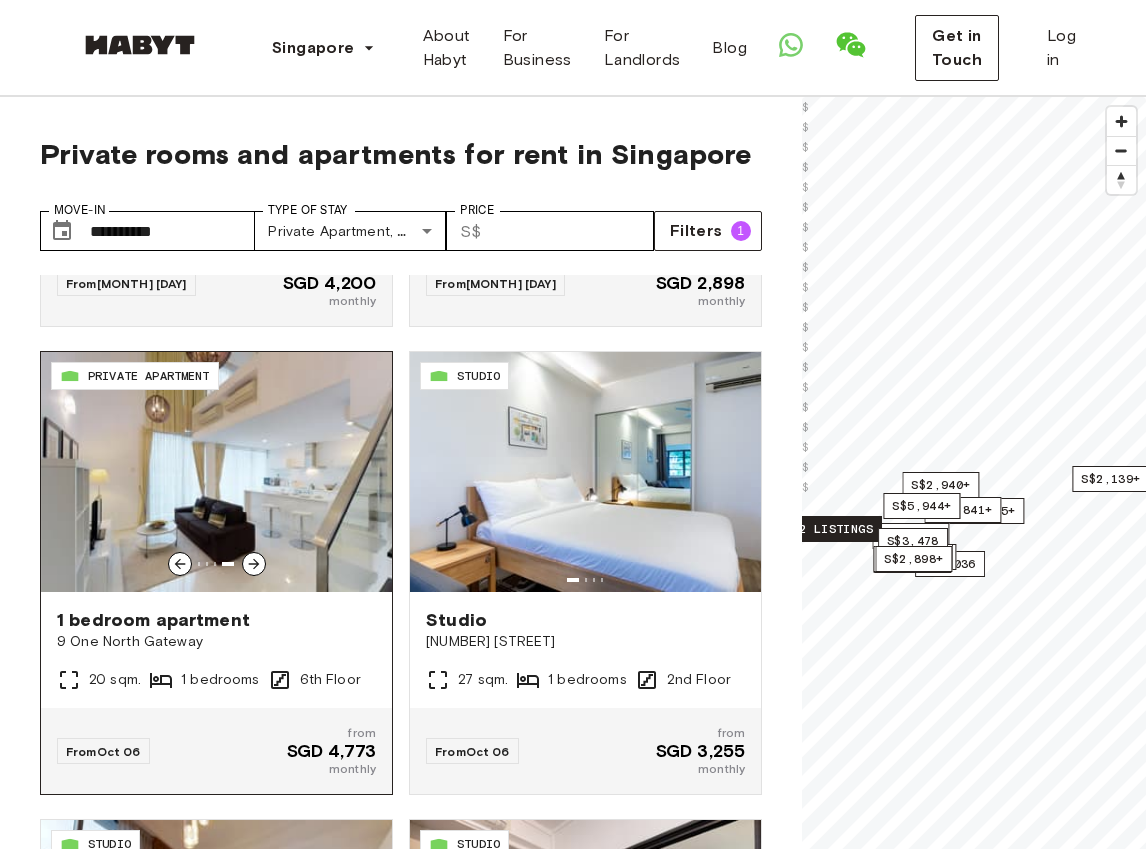 click 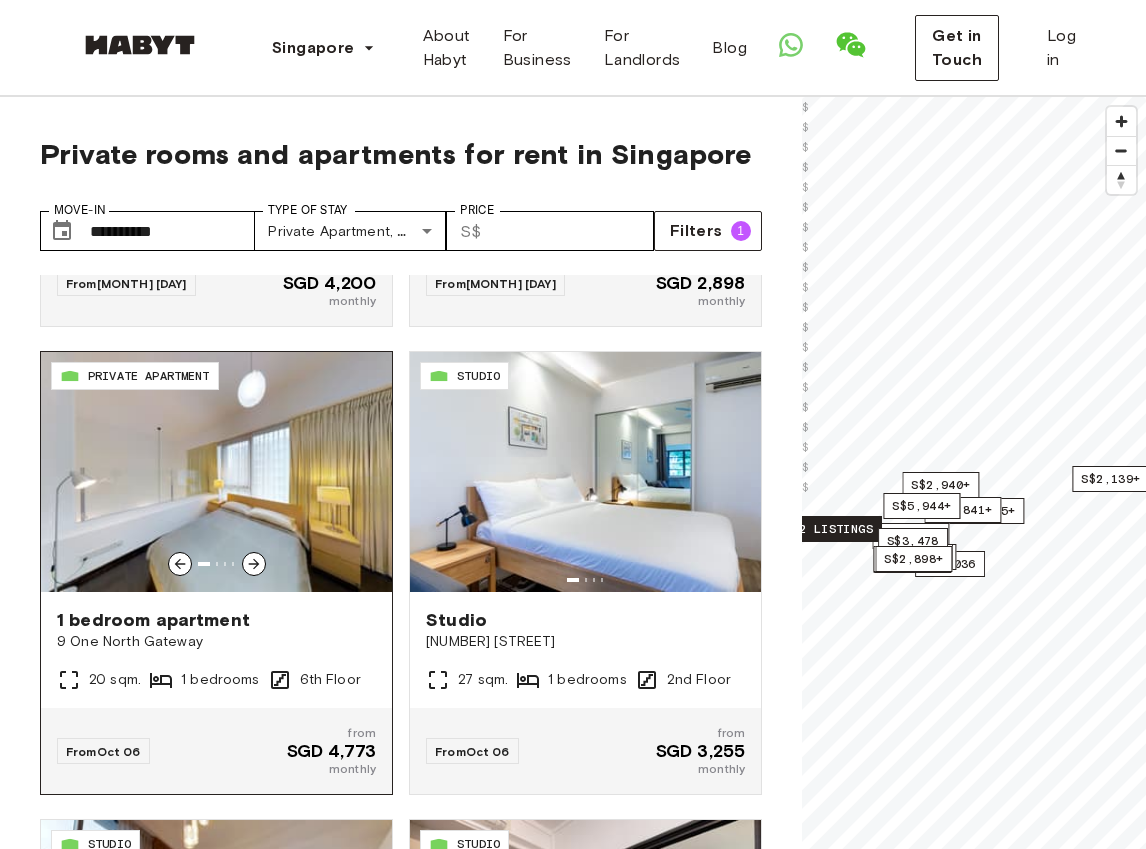 click on "1 bedroom apartment" at bounding box center [216, 620] 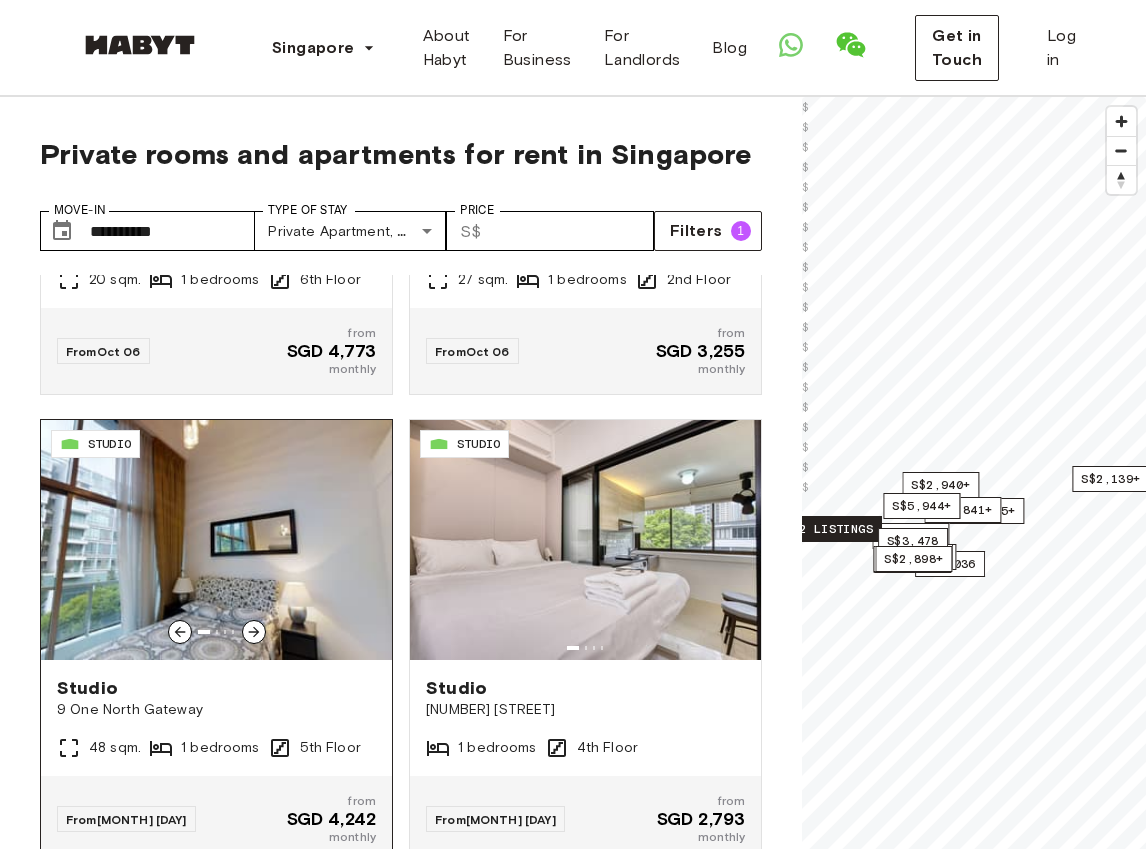 scroll, scrollTop: 3700, scrollLeft: 0, axis: vertical 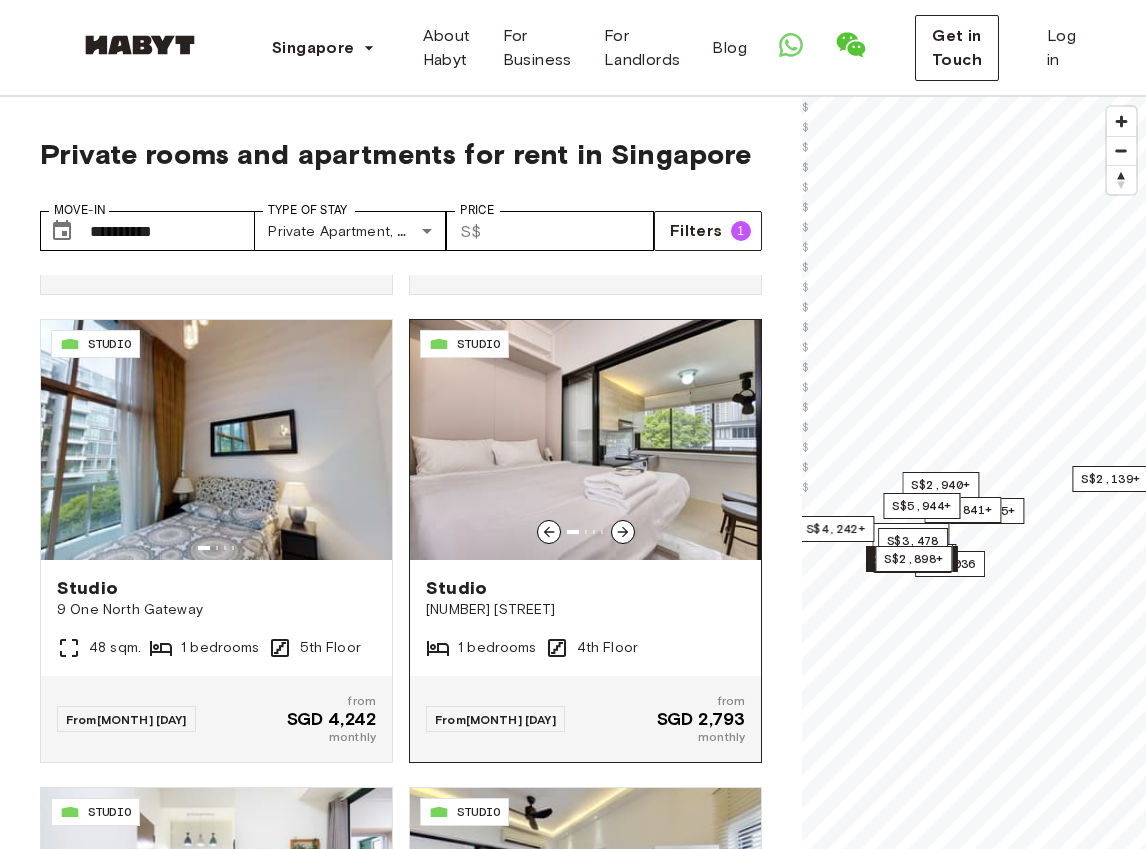 click 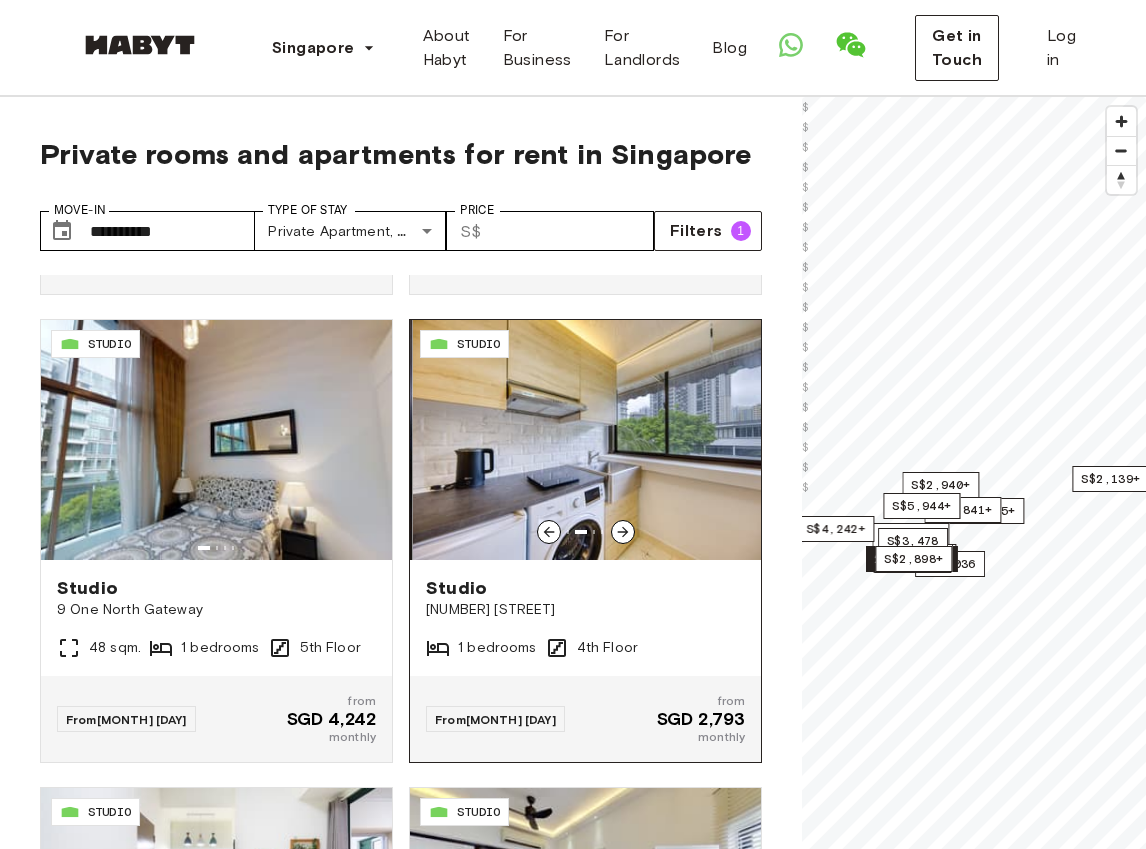 click 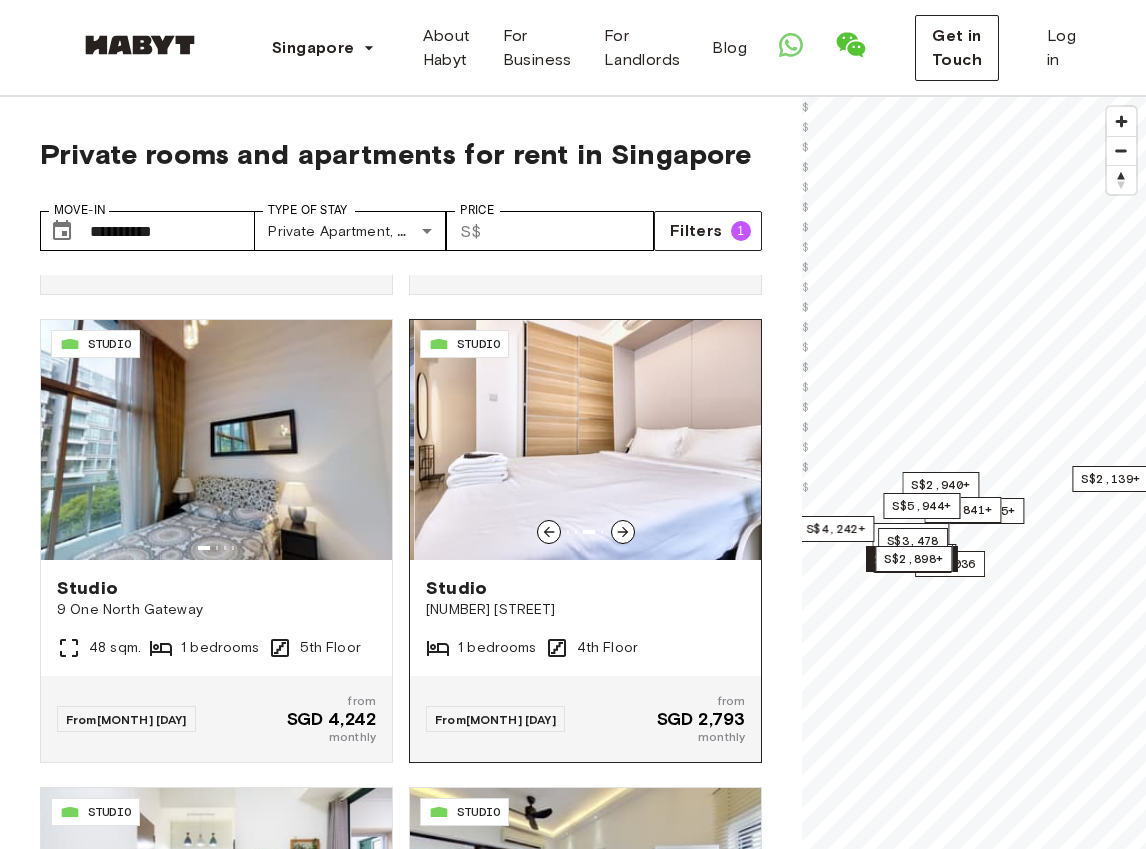 click 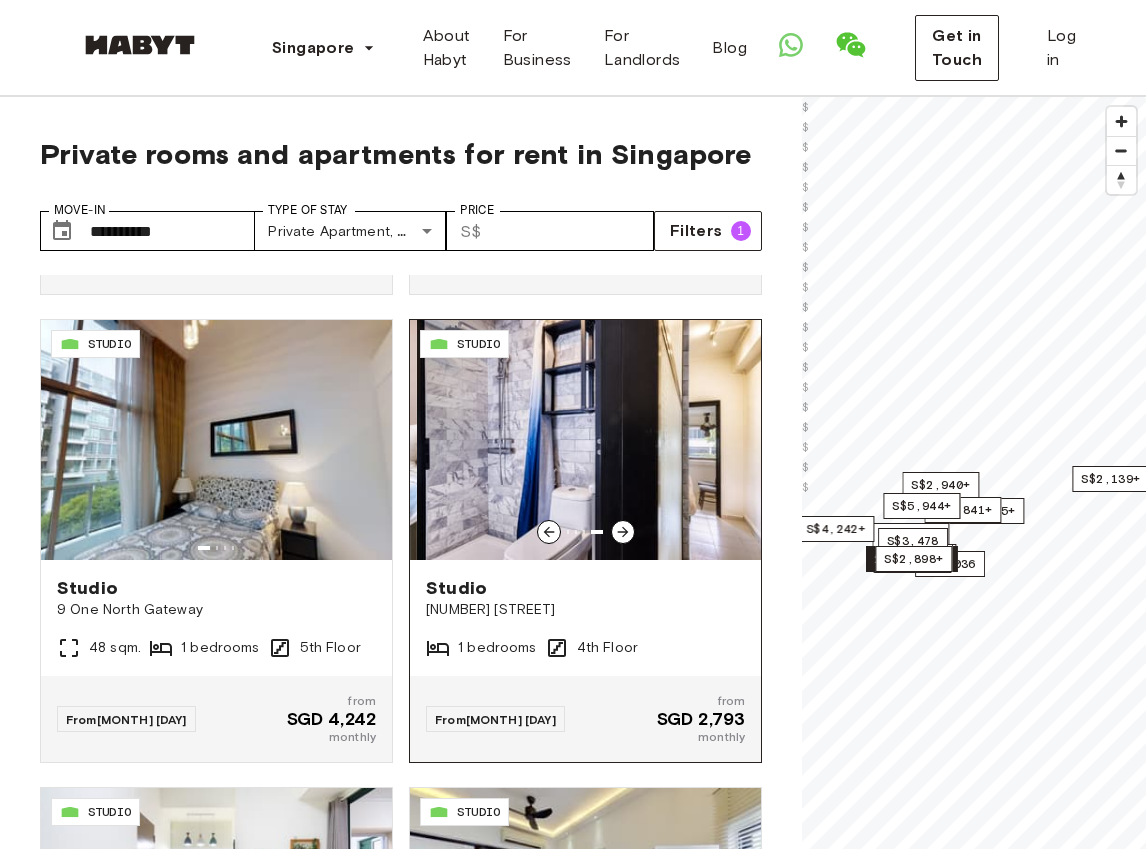 click 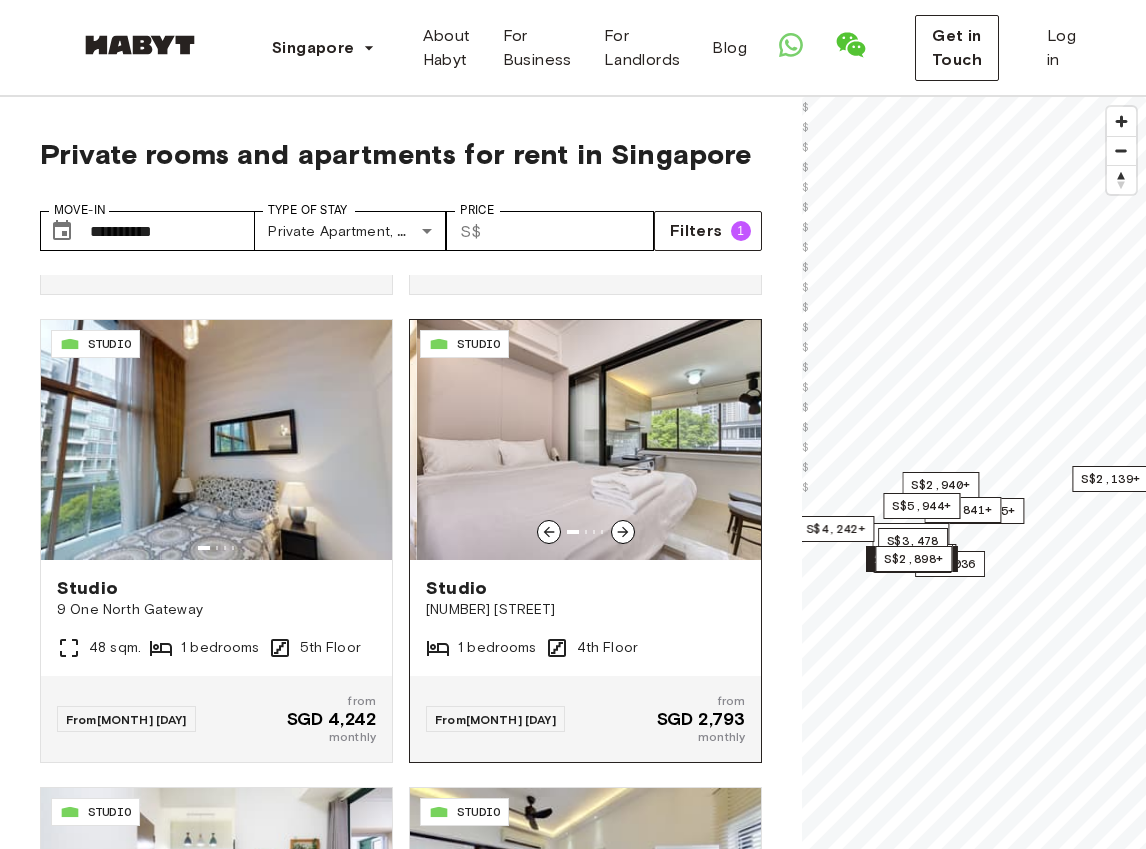click 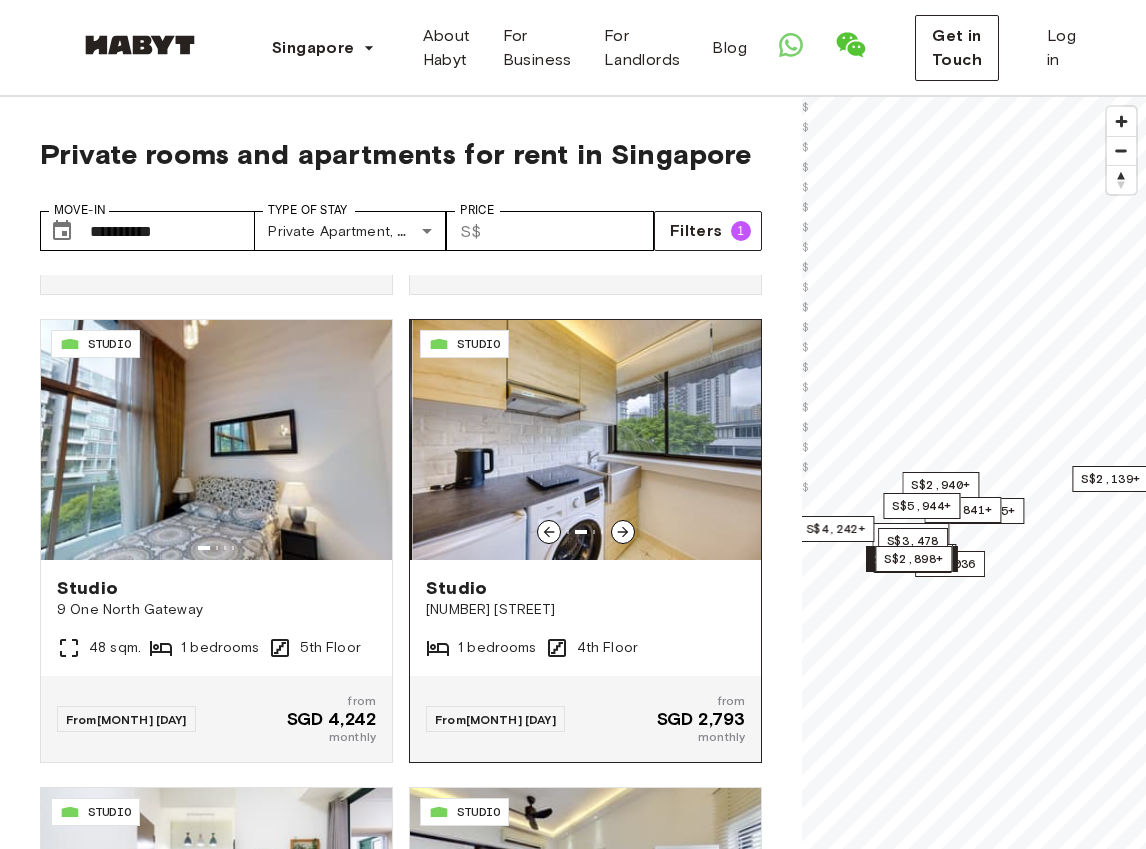 click 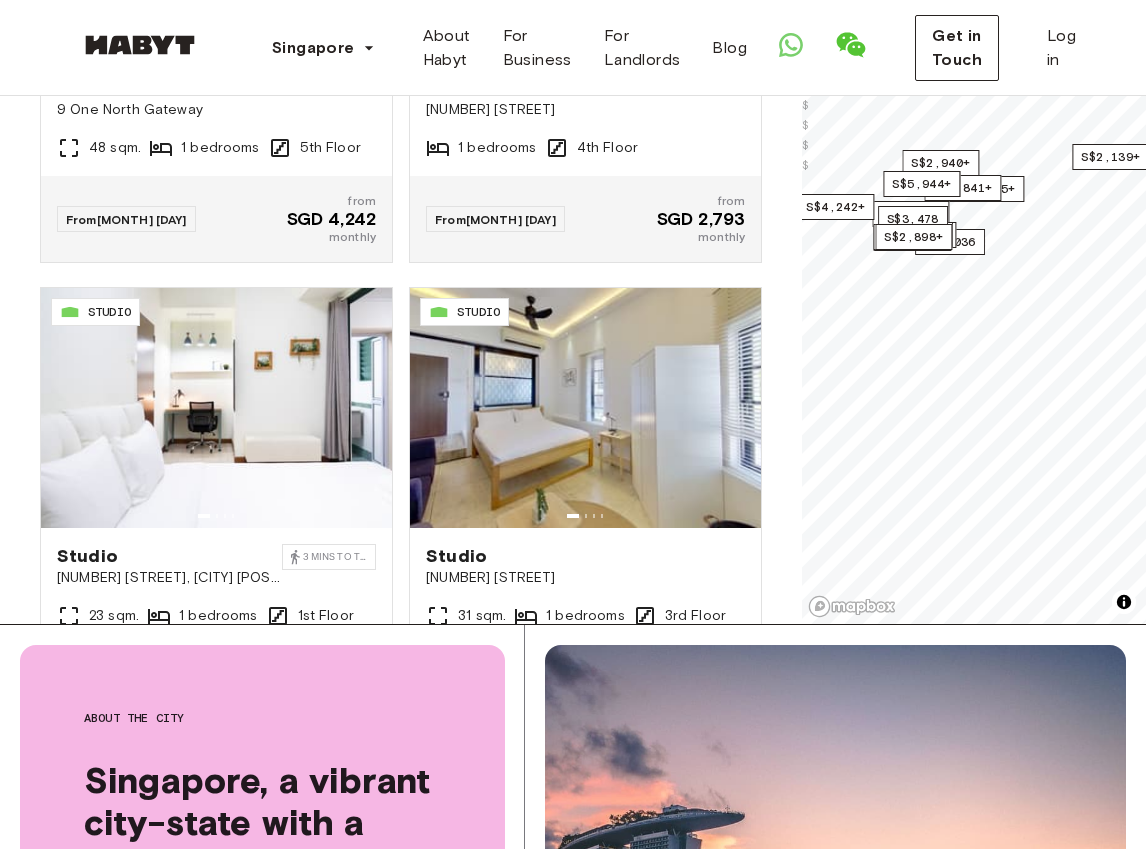 scroll, scrollTop: 700, scrollLeft: 0, axis: vertical 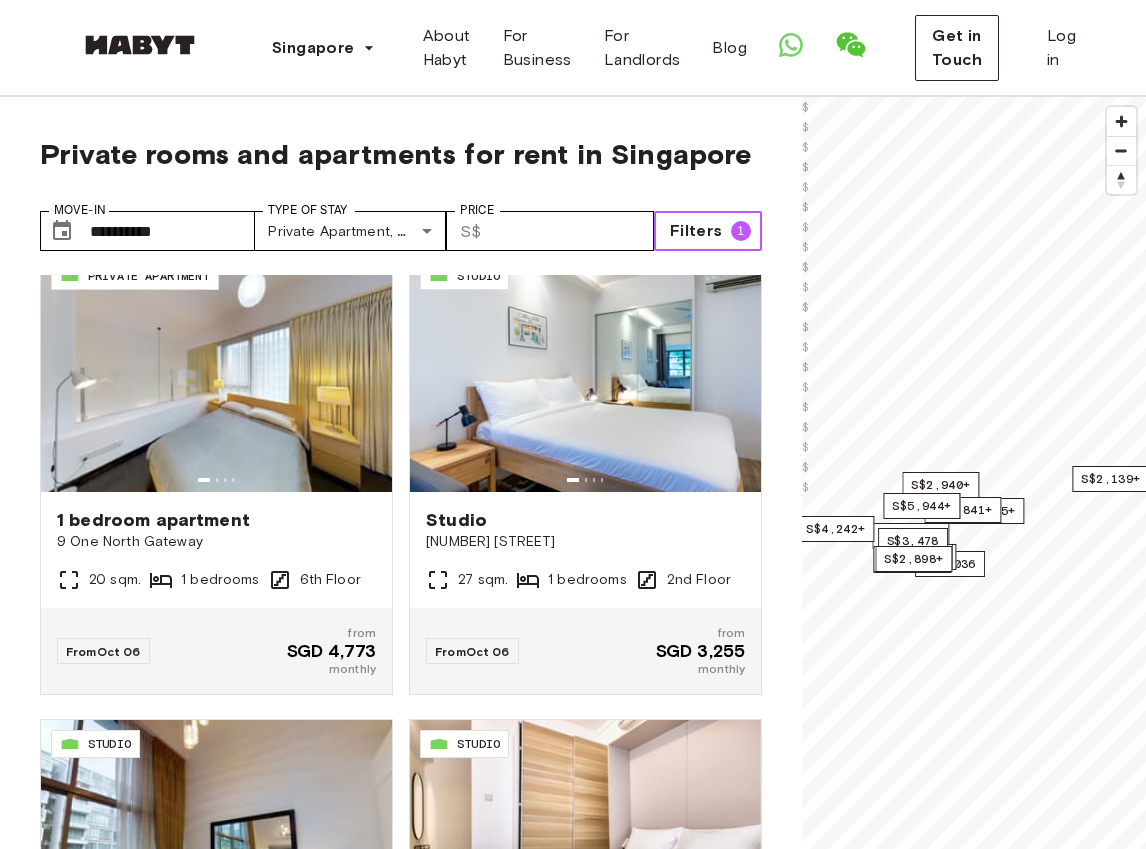 click on "Filters" at bounding box center (696, 231) 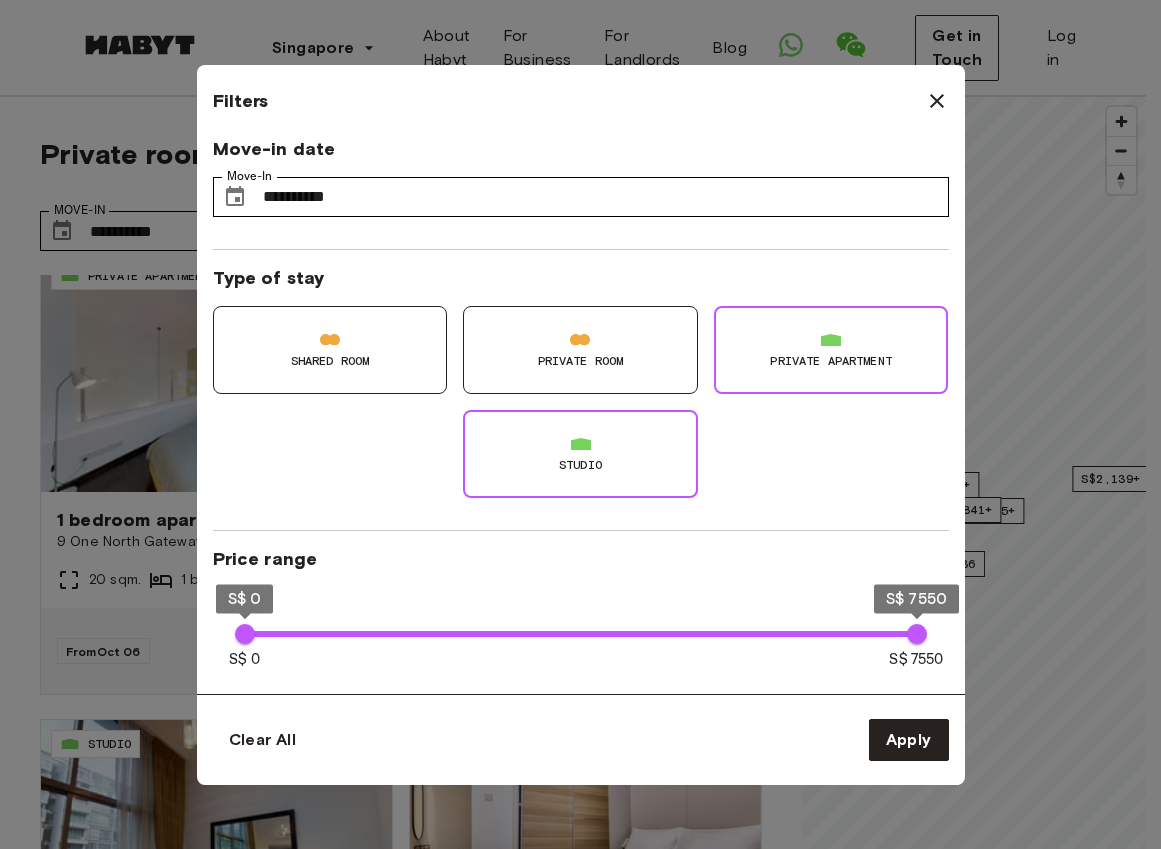 click on "Studio" at bounding box center (580, 454) 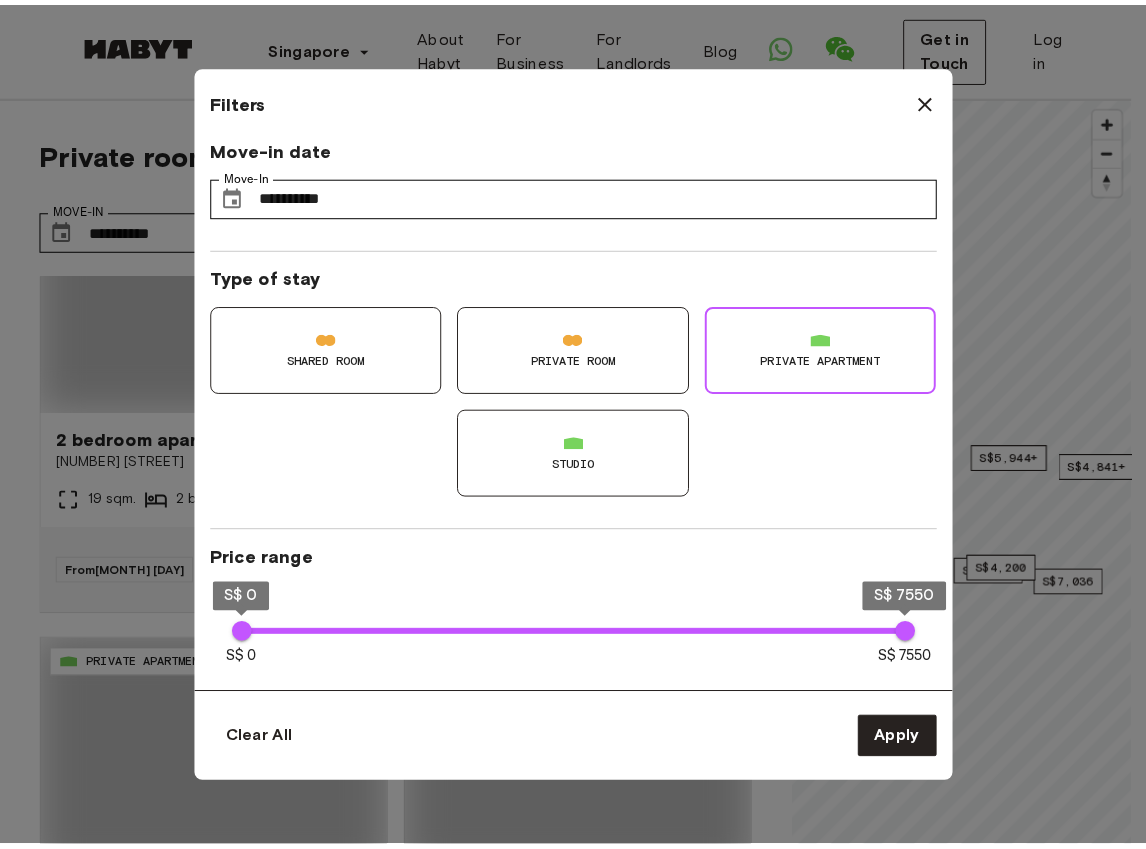 scroll, scrollTop: 2926, scrollLeft: 0, axis: vertical 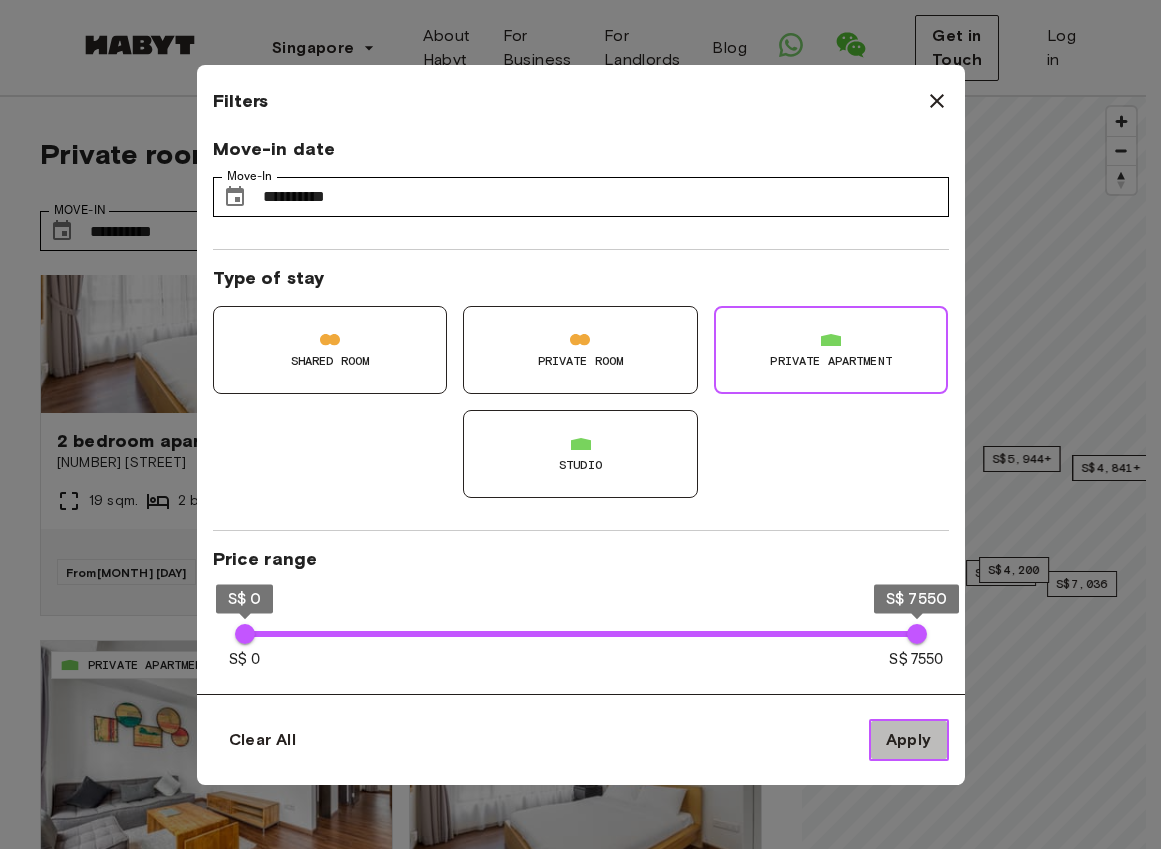click on "Apply" at bounding box center (909, 740) 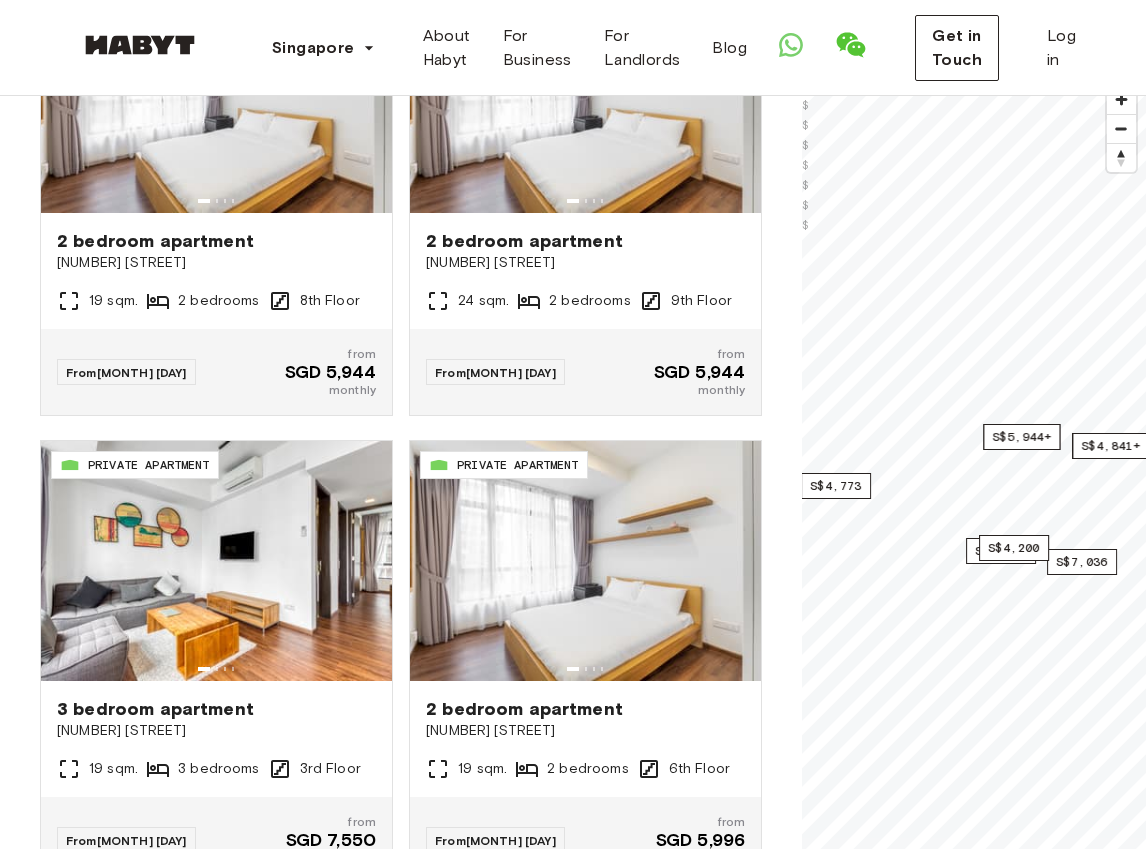 scroll, scrollTop: 300, scrollLeft: 0, axis: vertical 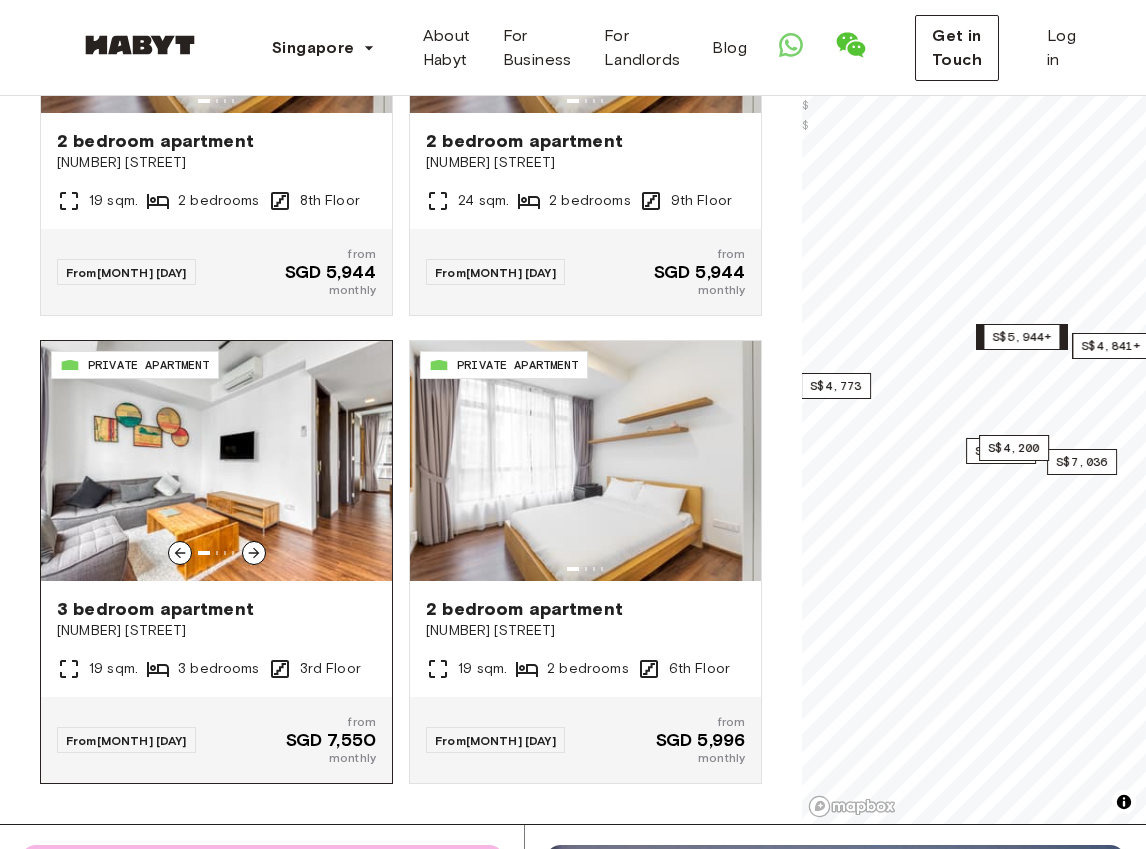 click 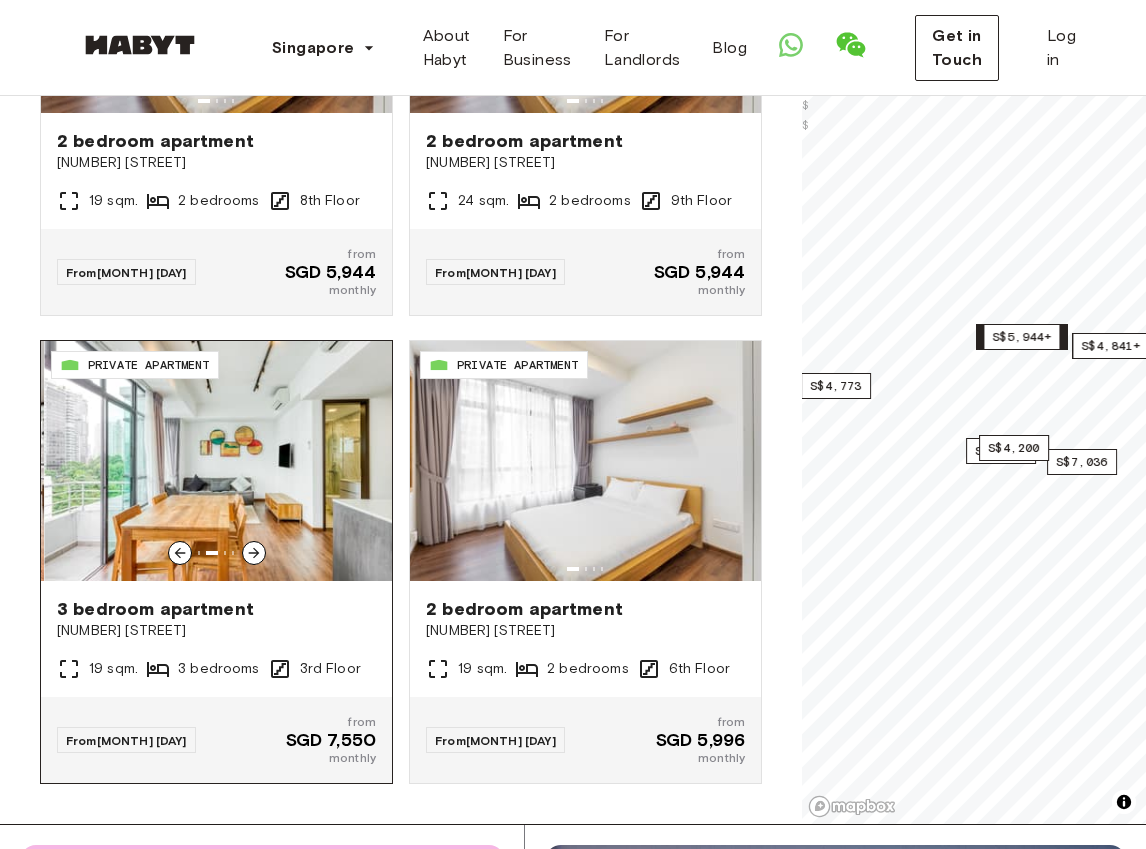 click 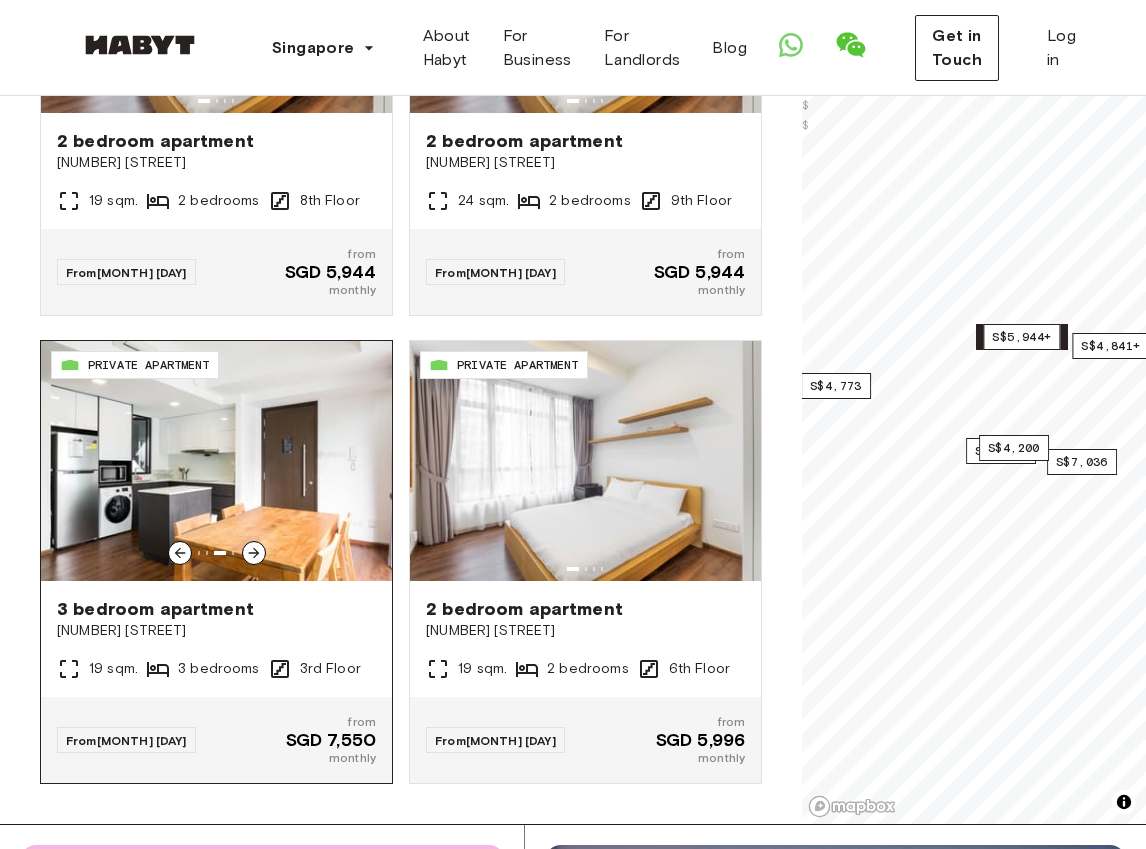 click 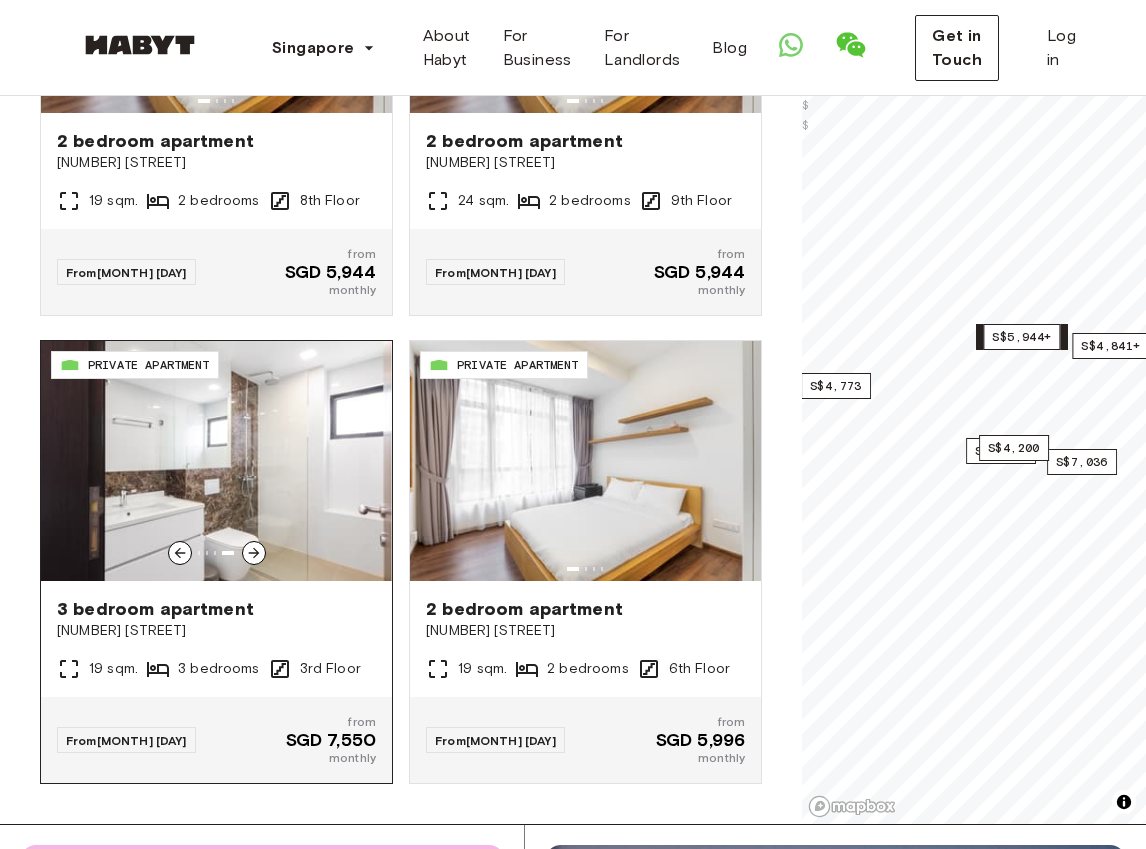 scroll, scrollTop: 400, scrollLeft: 0, axis: vertical 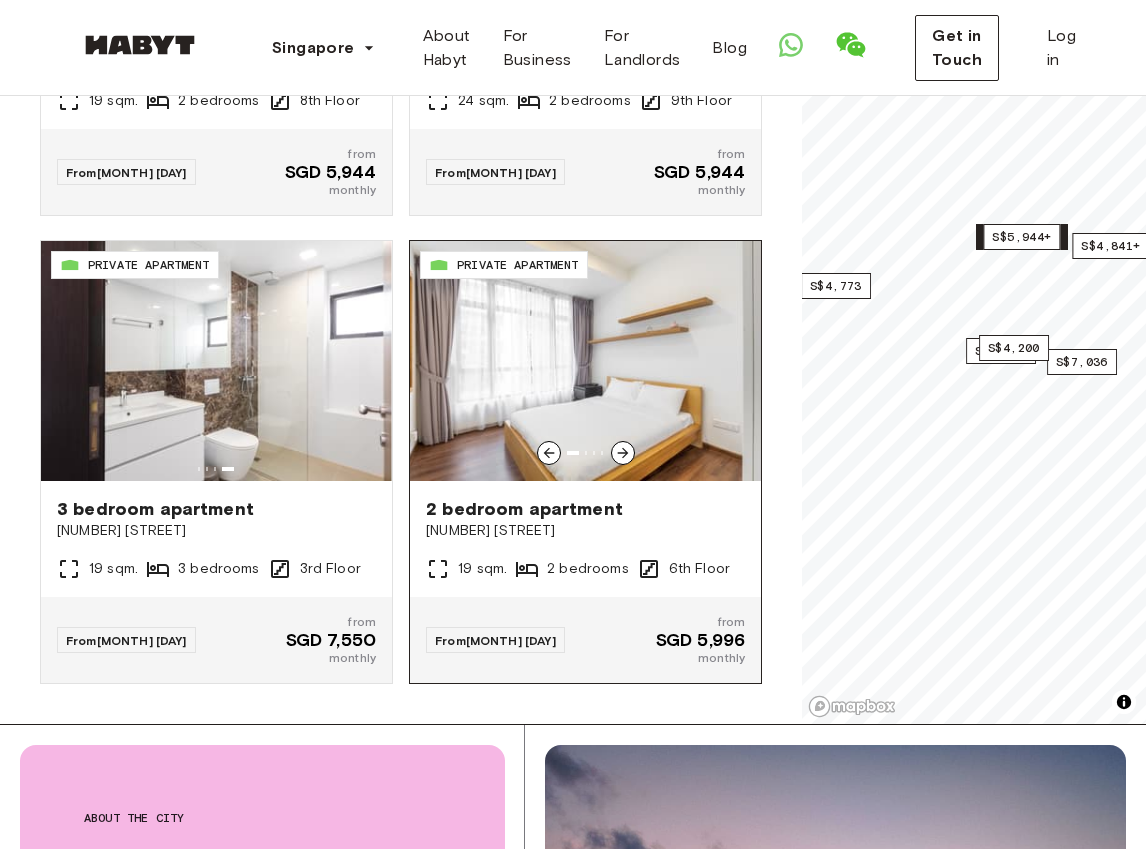 click 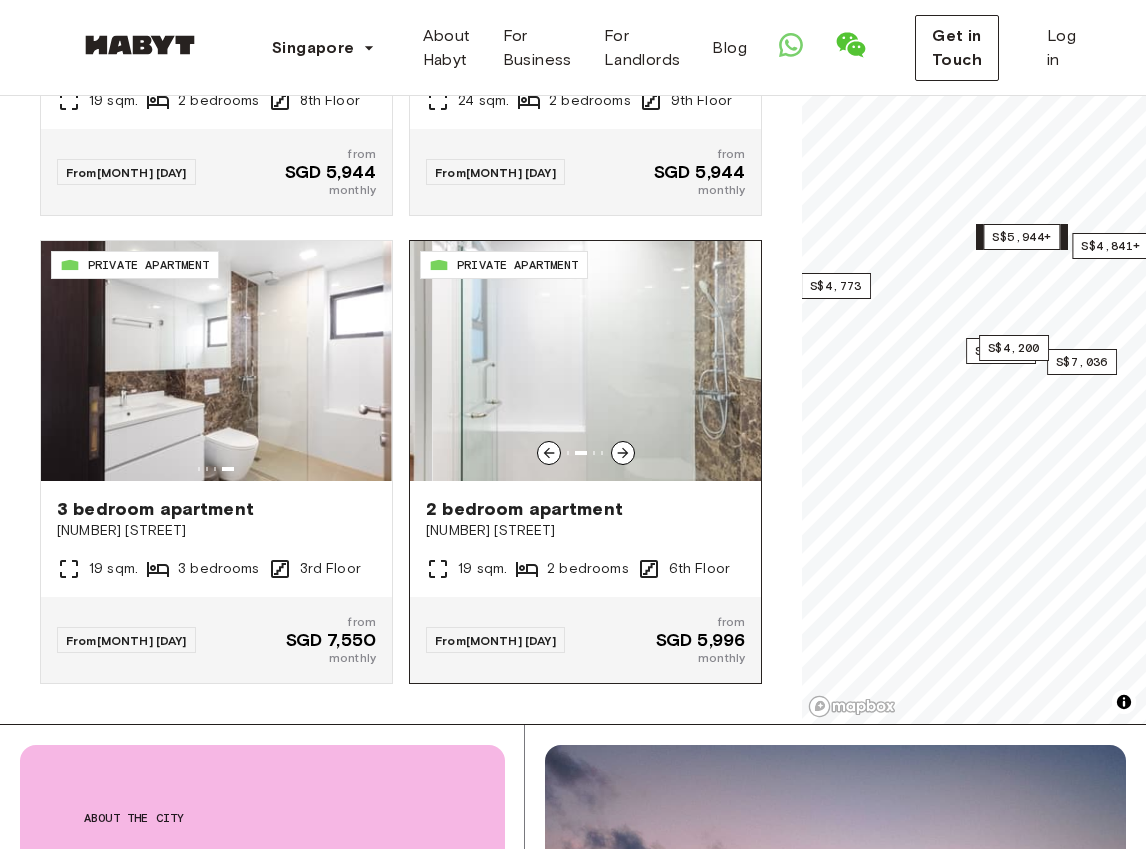 click 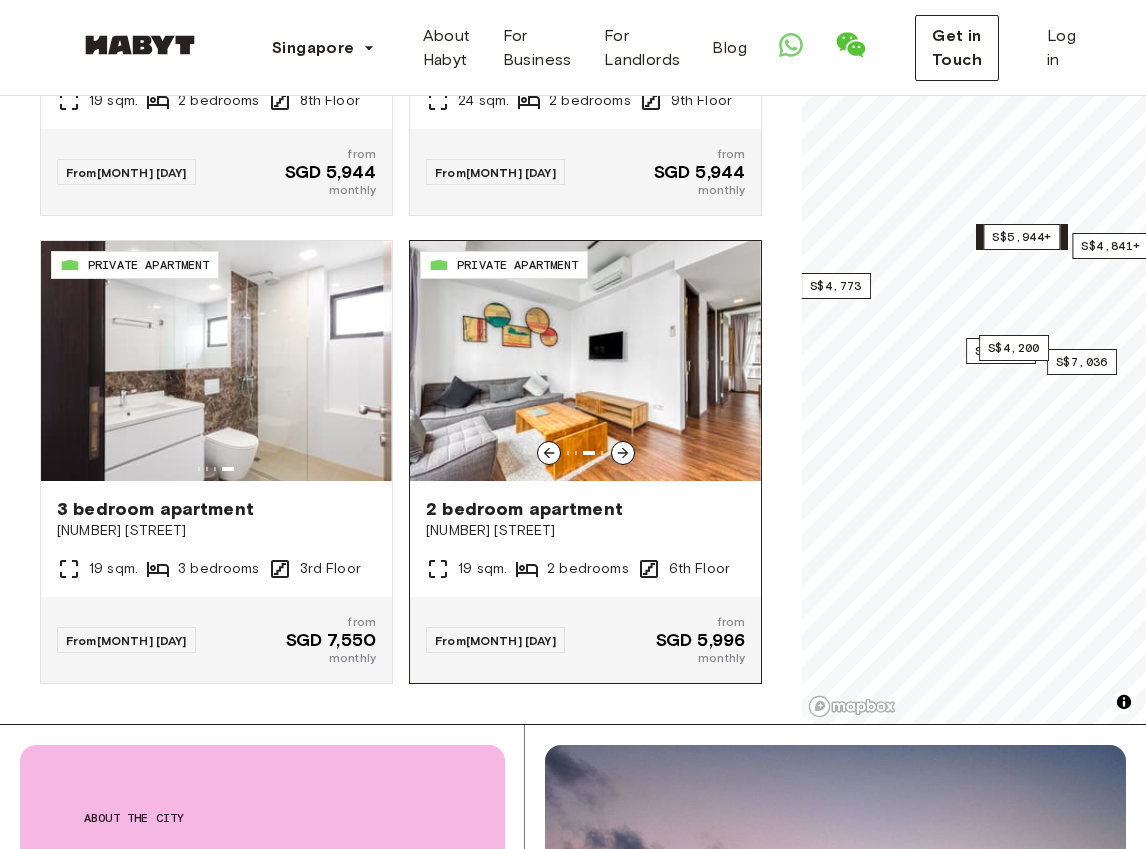 click 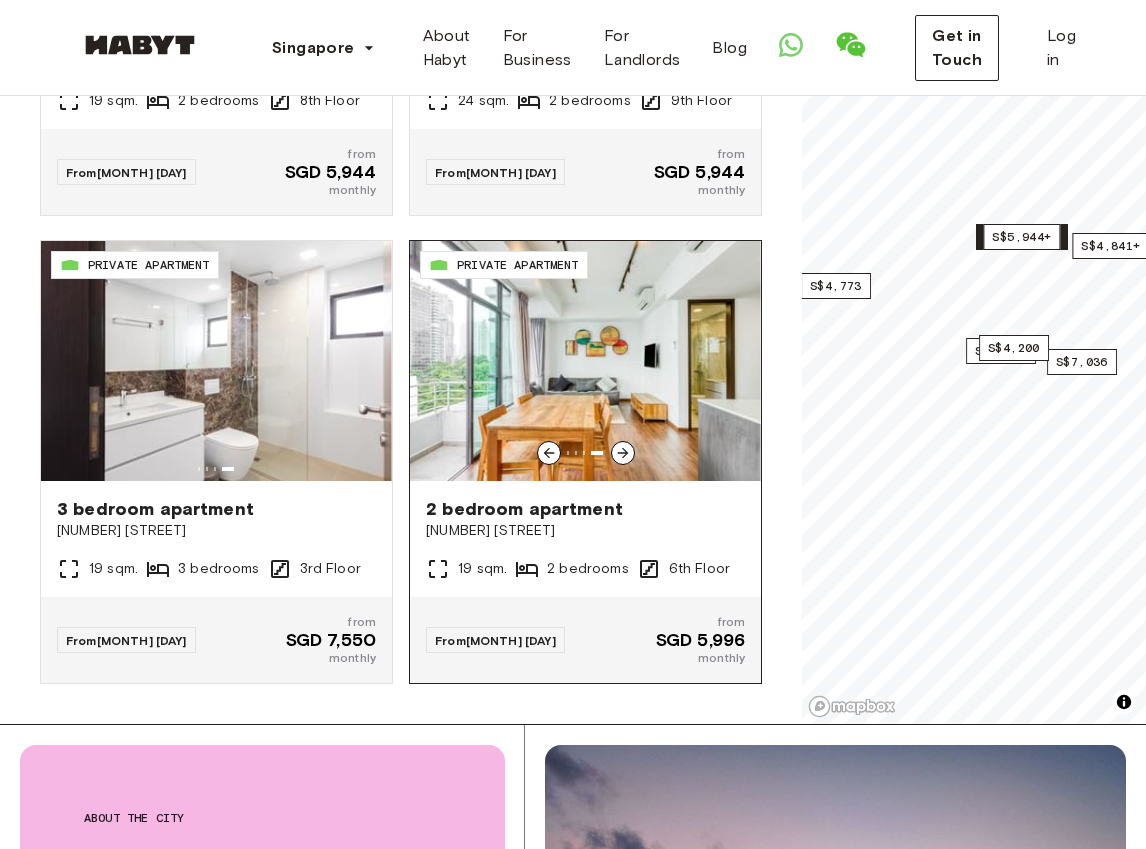 click 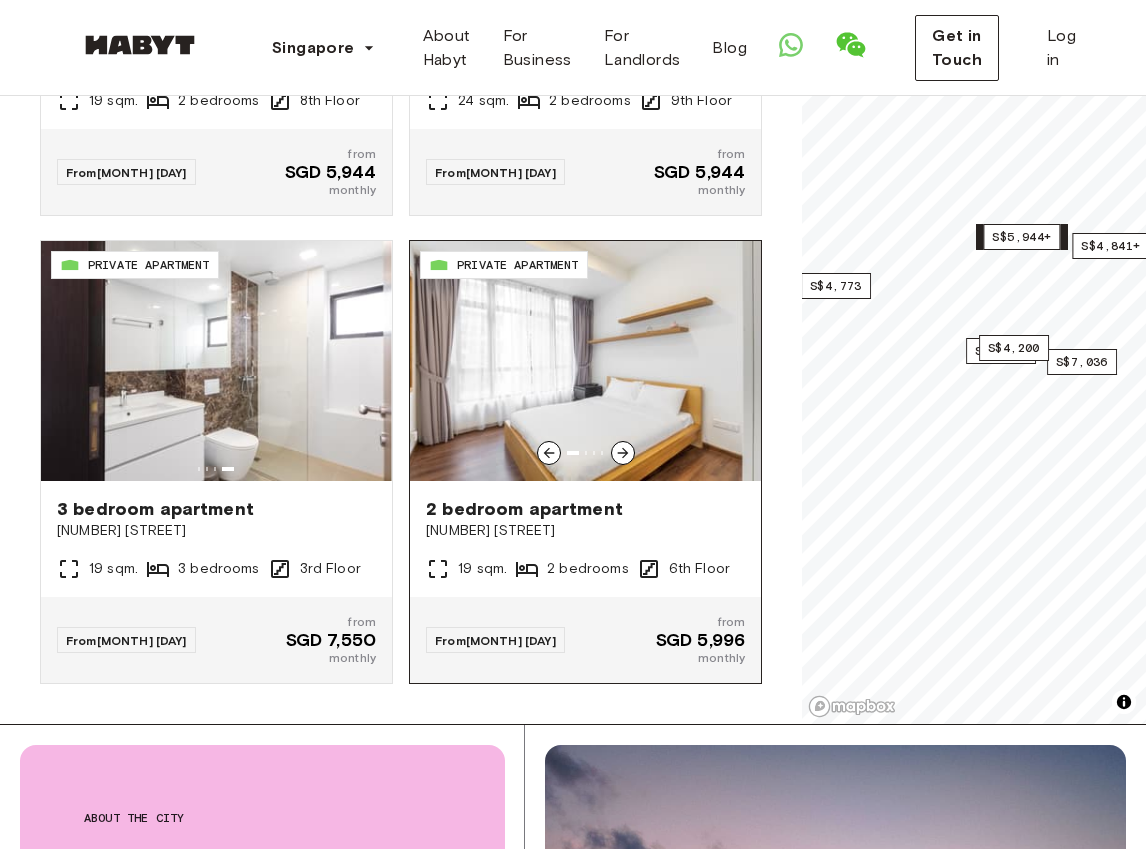click 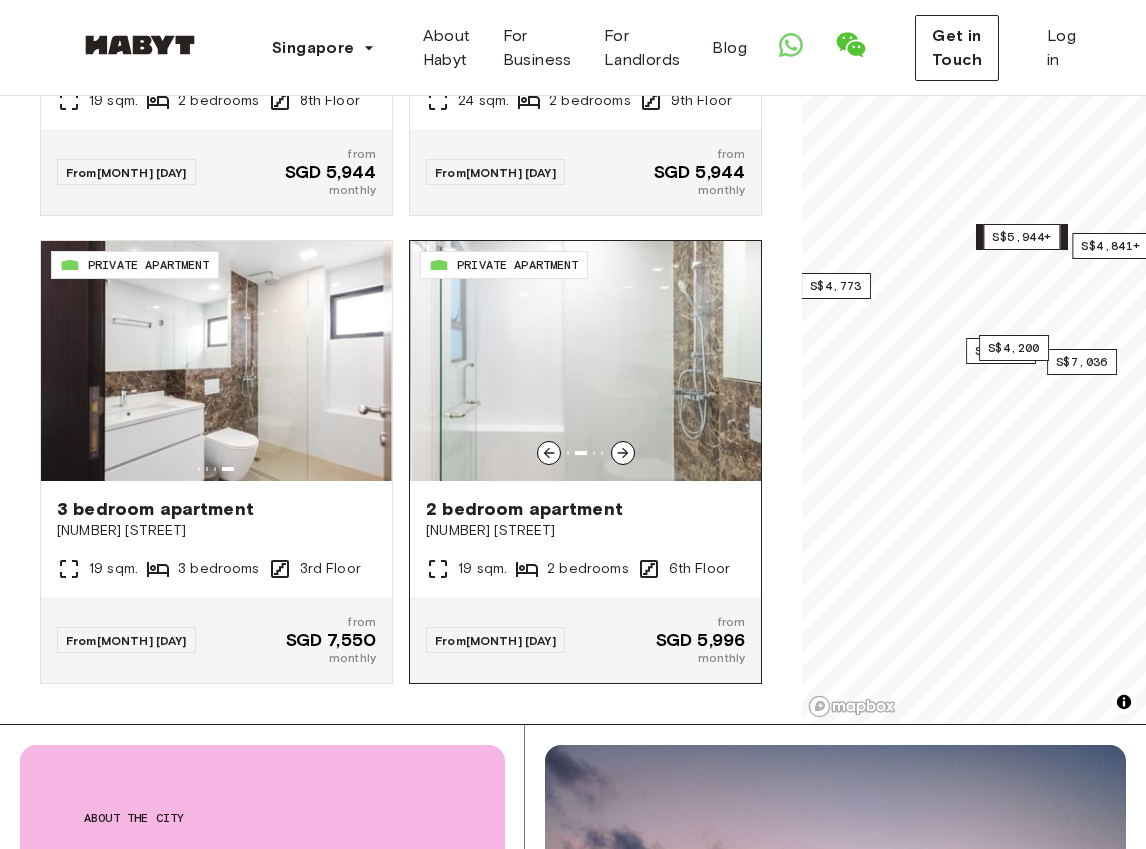 click 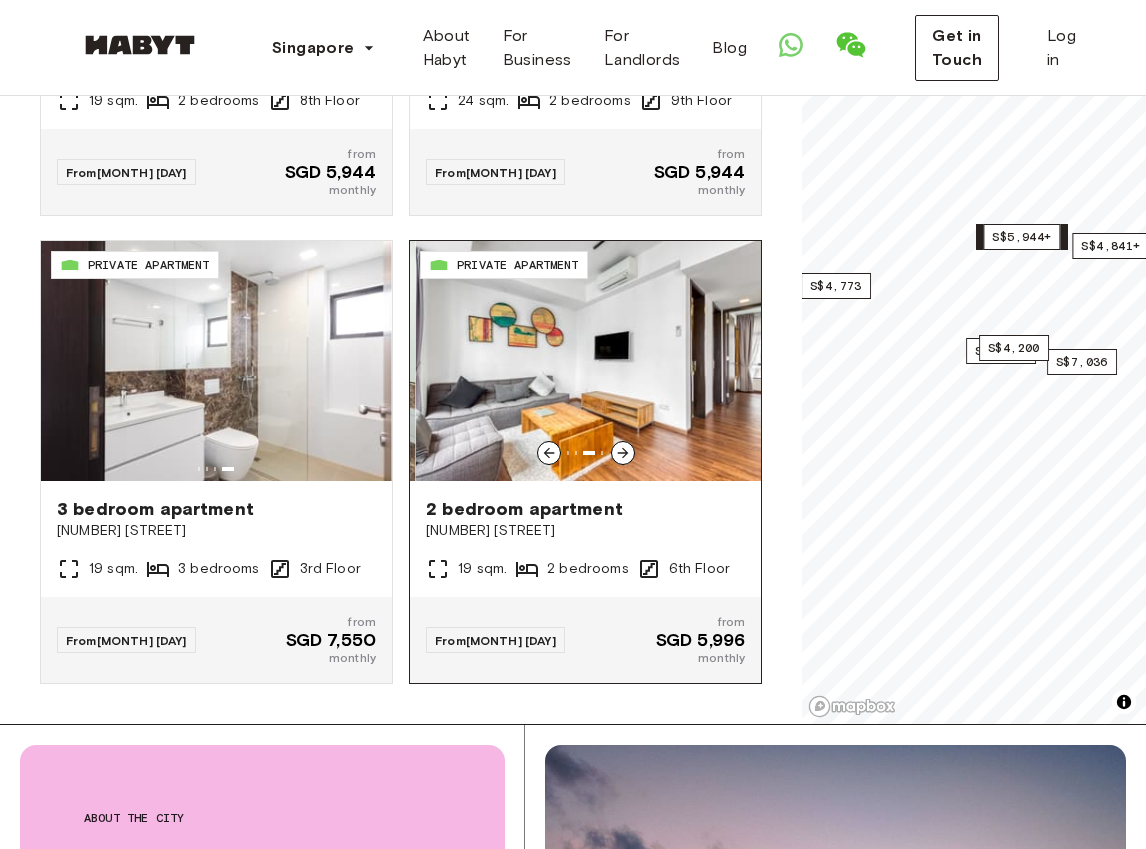 click 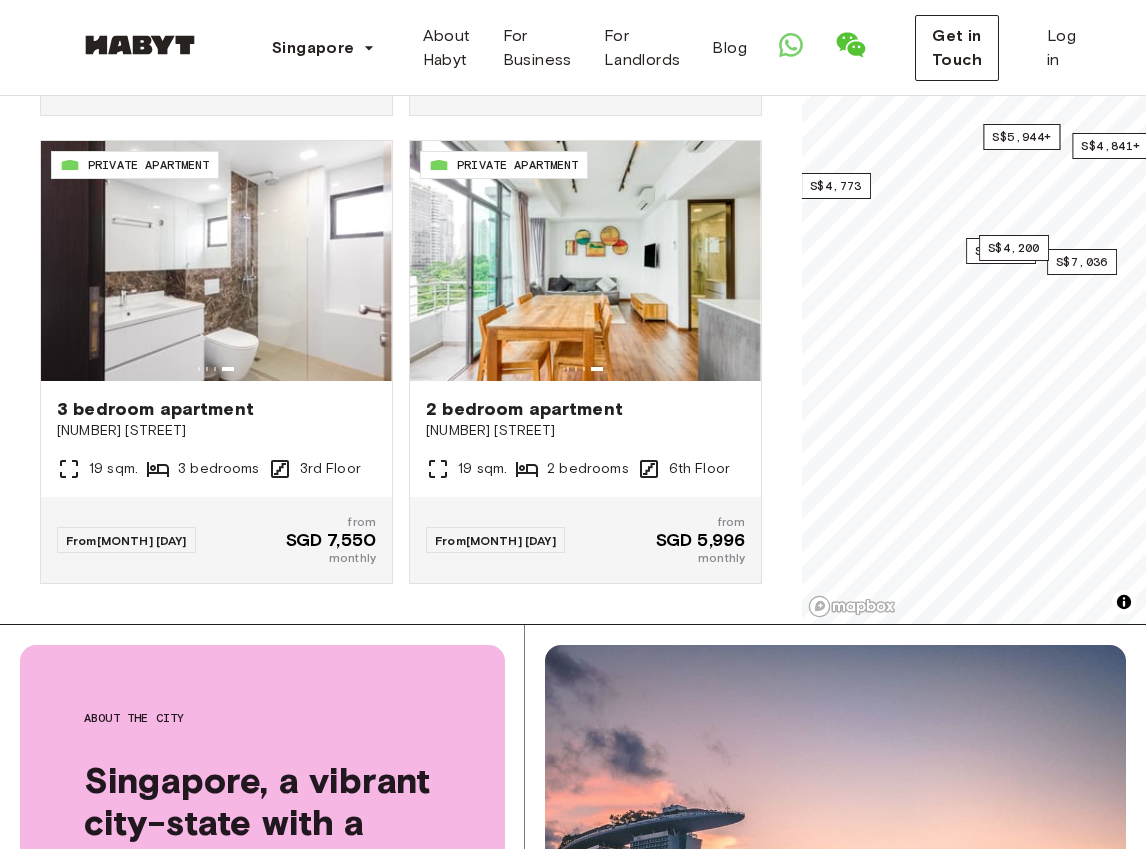 scroll, scrollTop: 0, scrollLeft: 0, axis: both 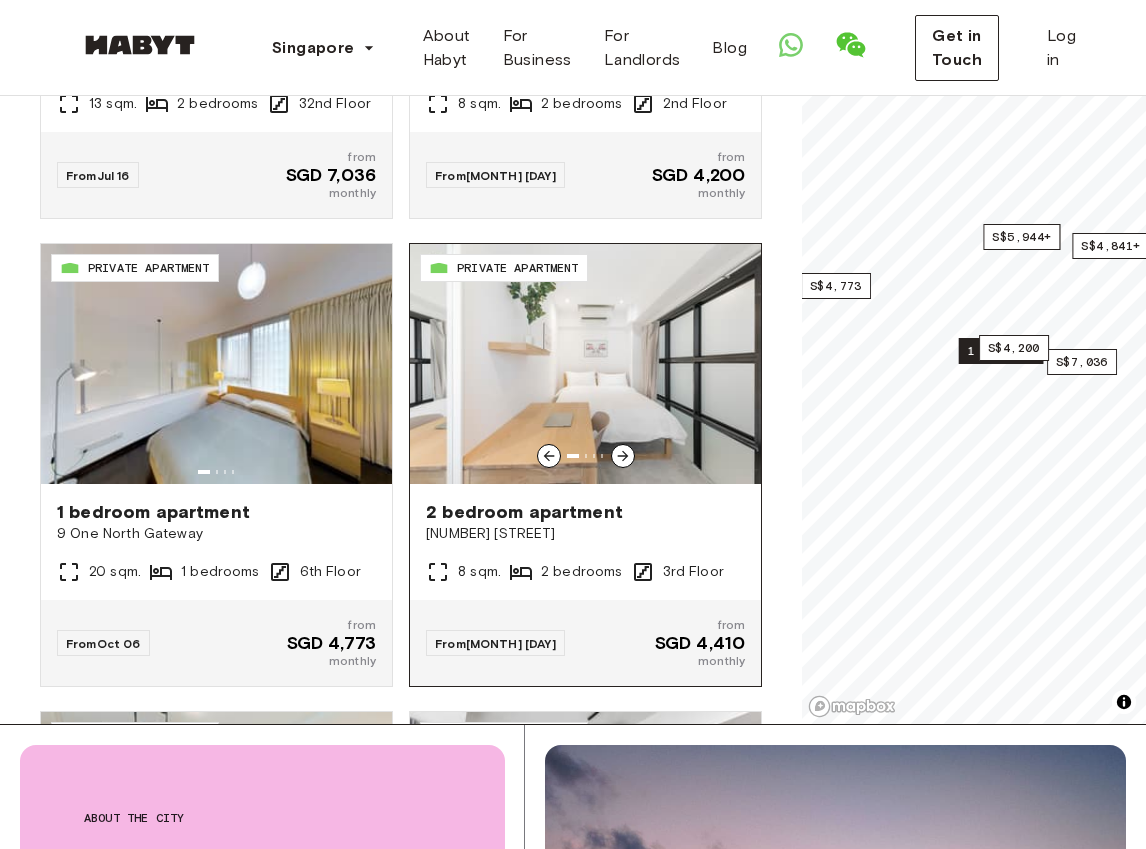 click 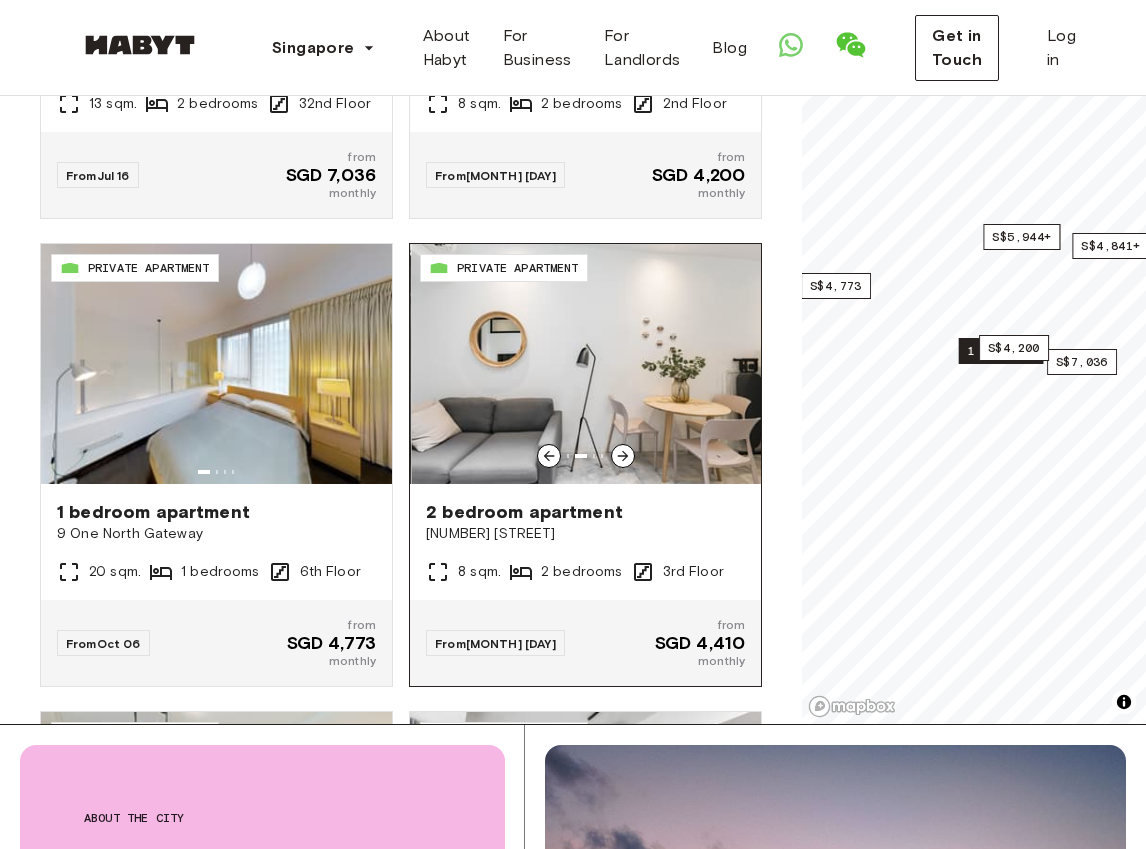 click 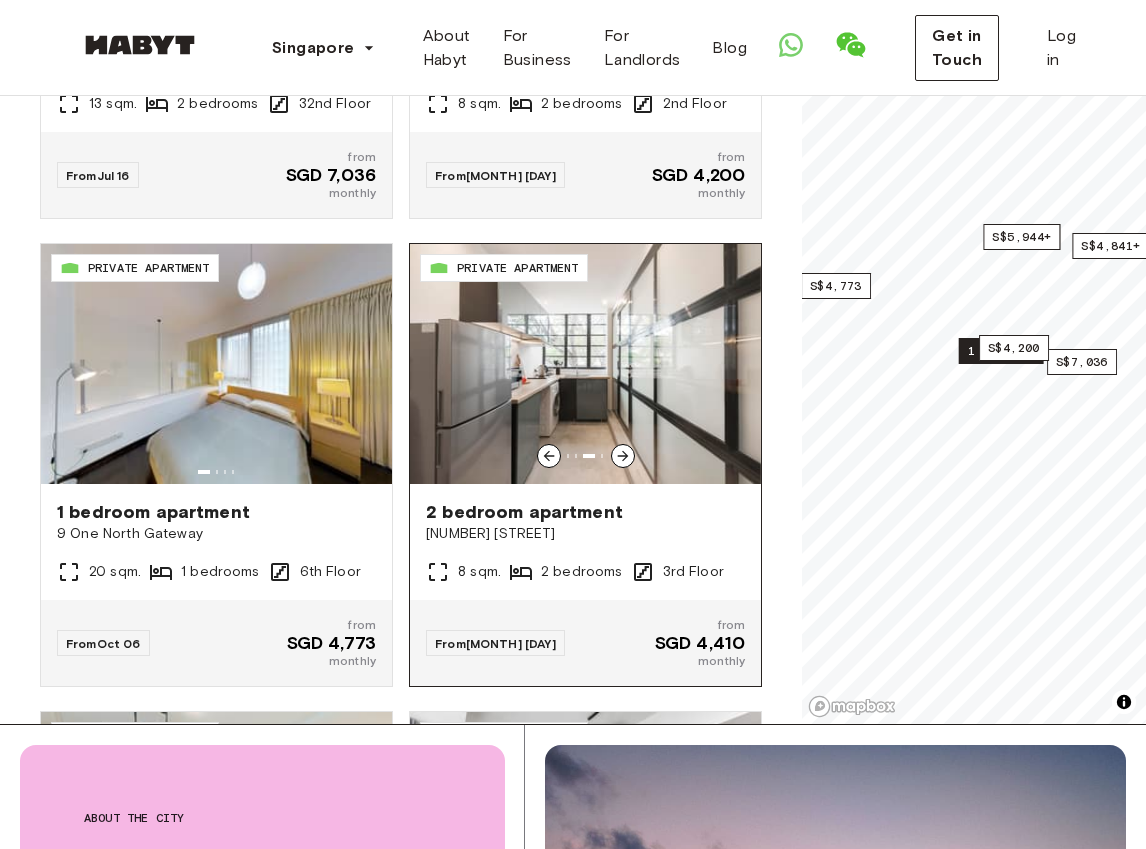 click 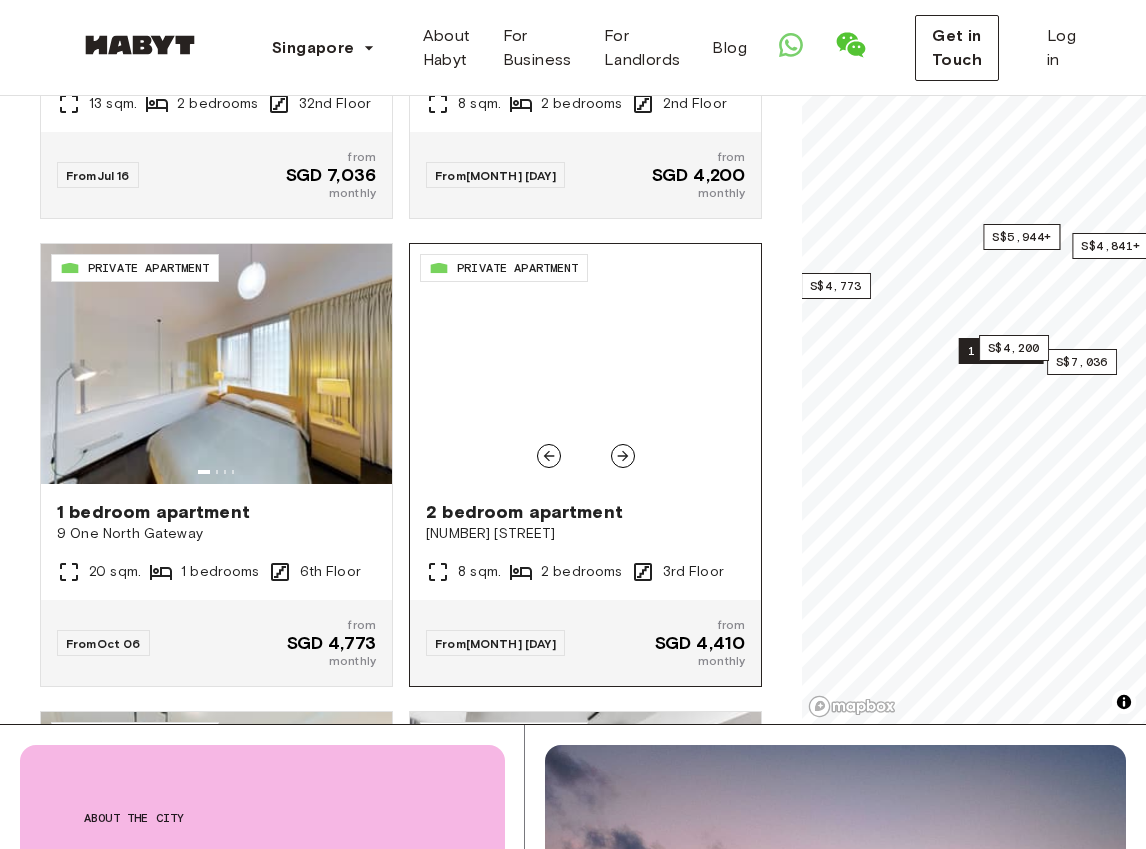 click 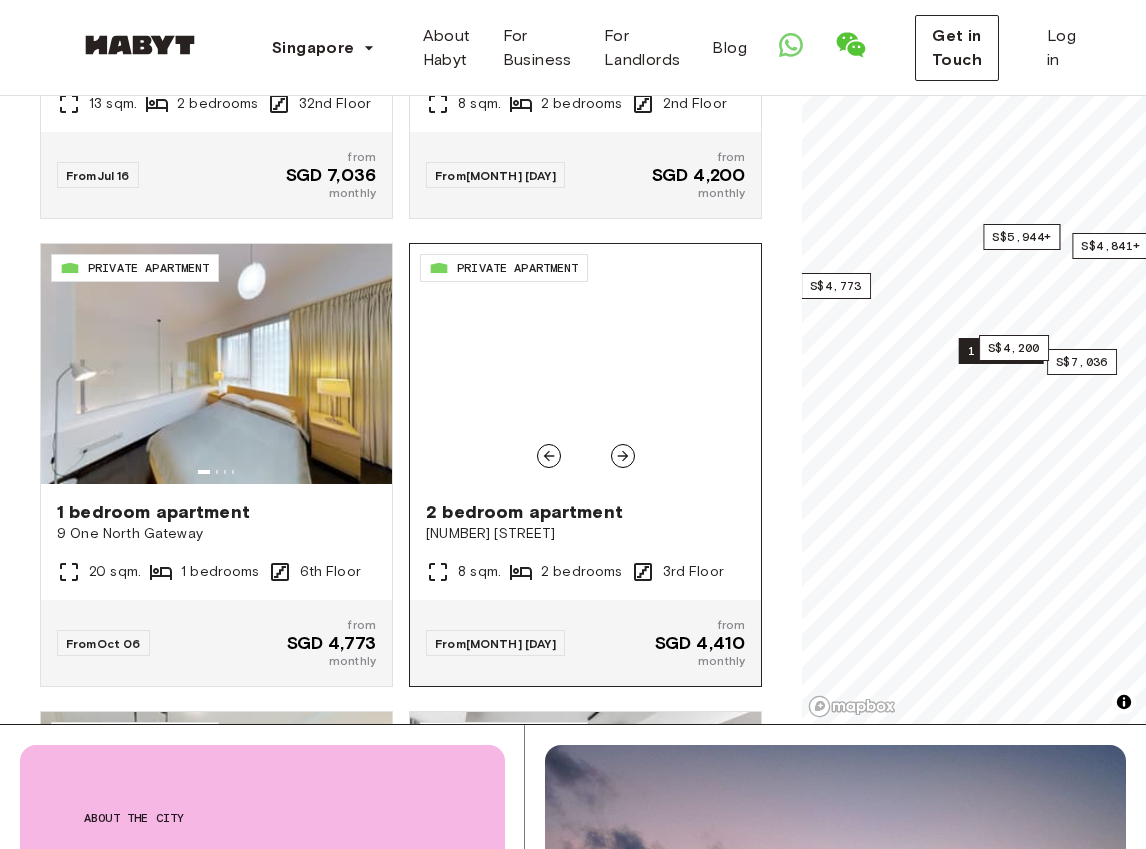 click on "2 bedroom apartment" at bounding box center (585, 512) 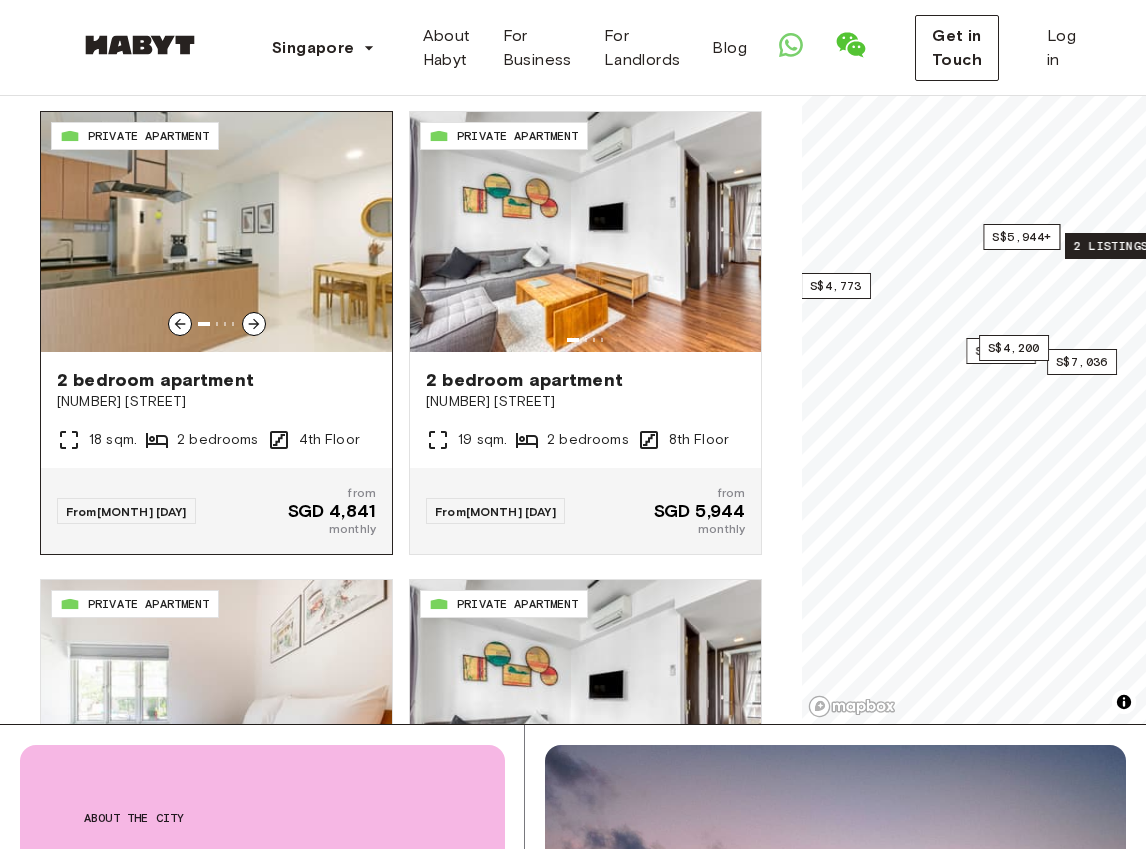scroll, scrollTop: 600, scrollLeft: 0, axis: vertical 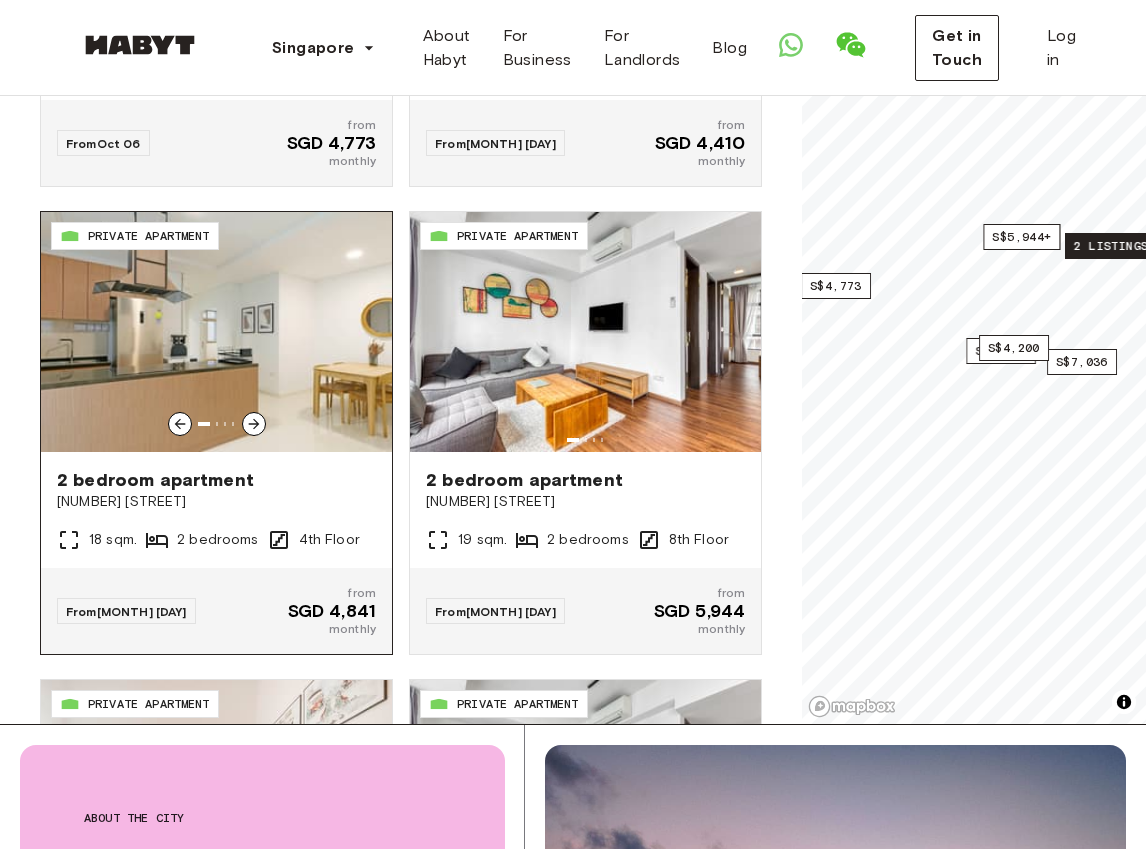 click 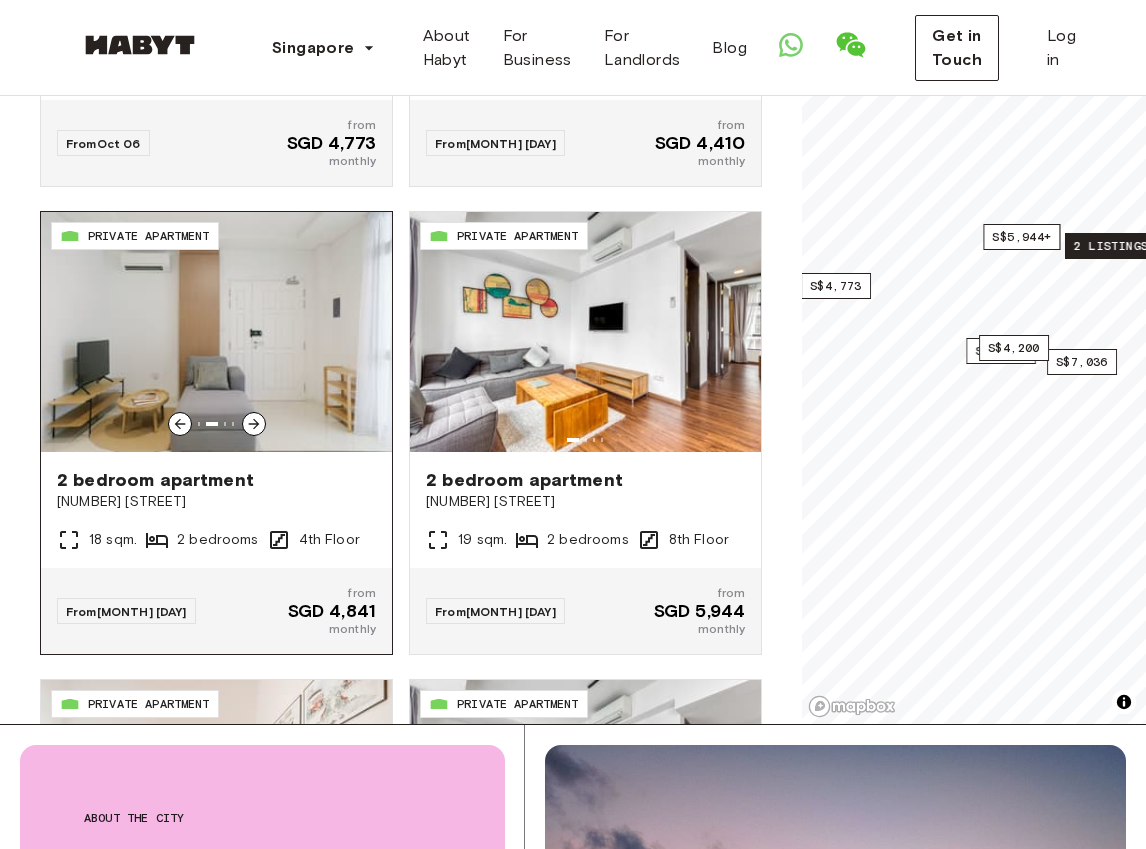 click 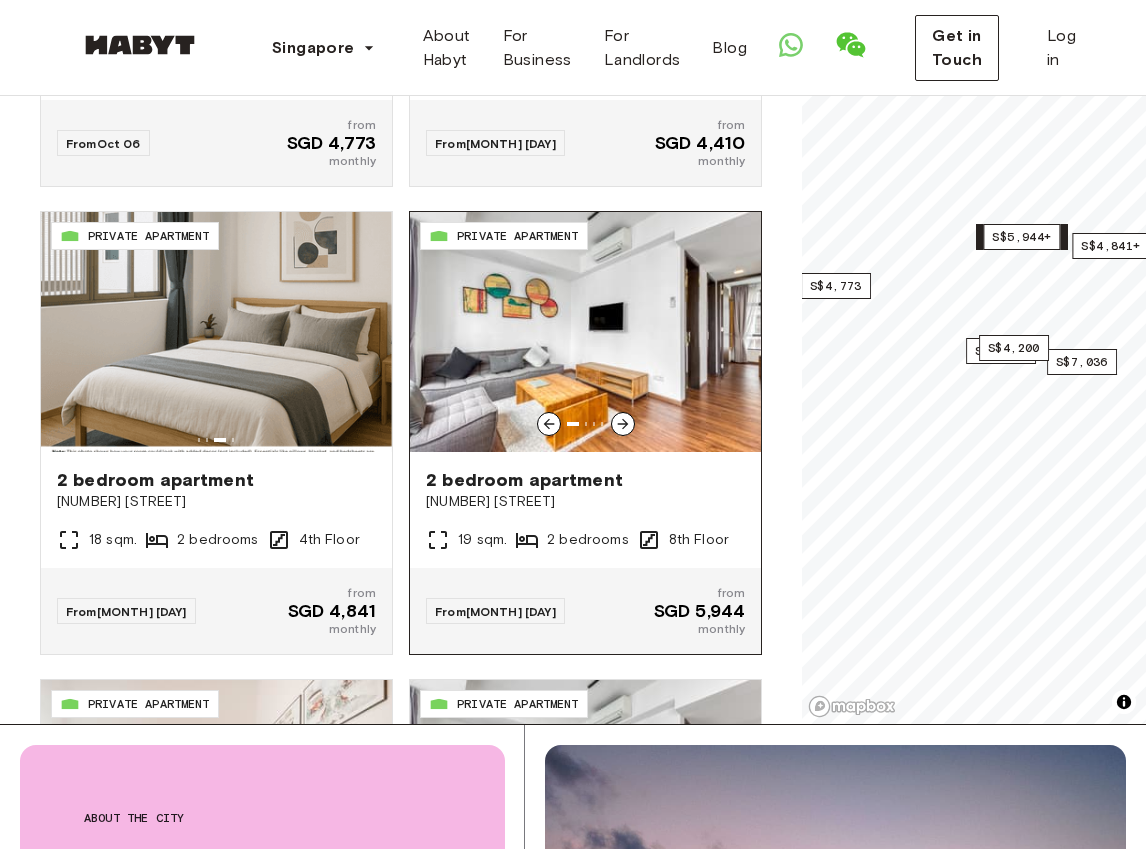click on "2 bedroom apartment" at bounding box center (585, 480) 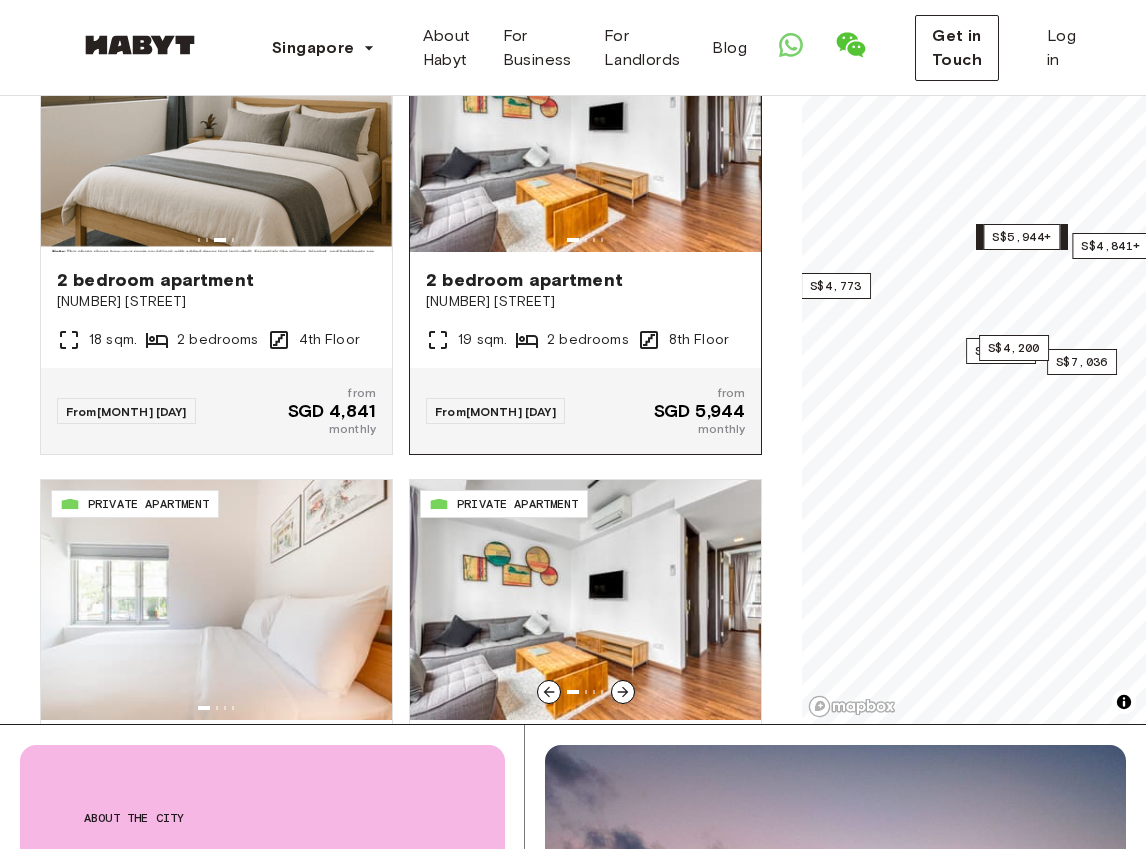 scroll, scrollTop: 600, scrollLeft: 0, axis: vertical 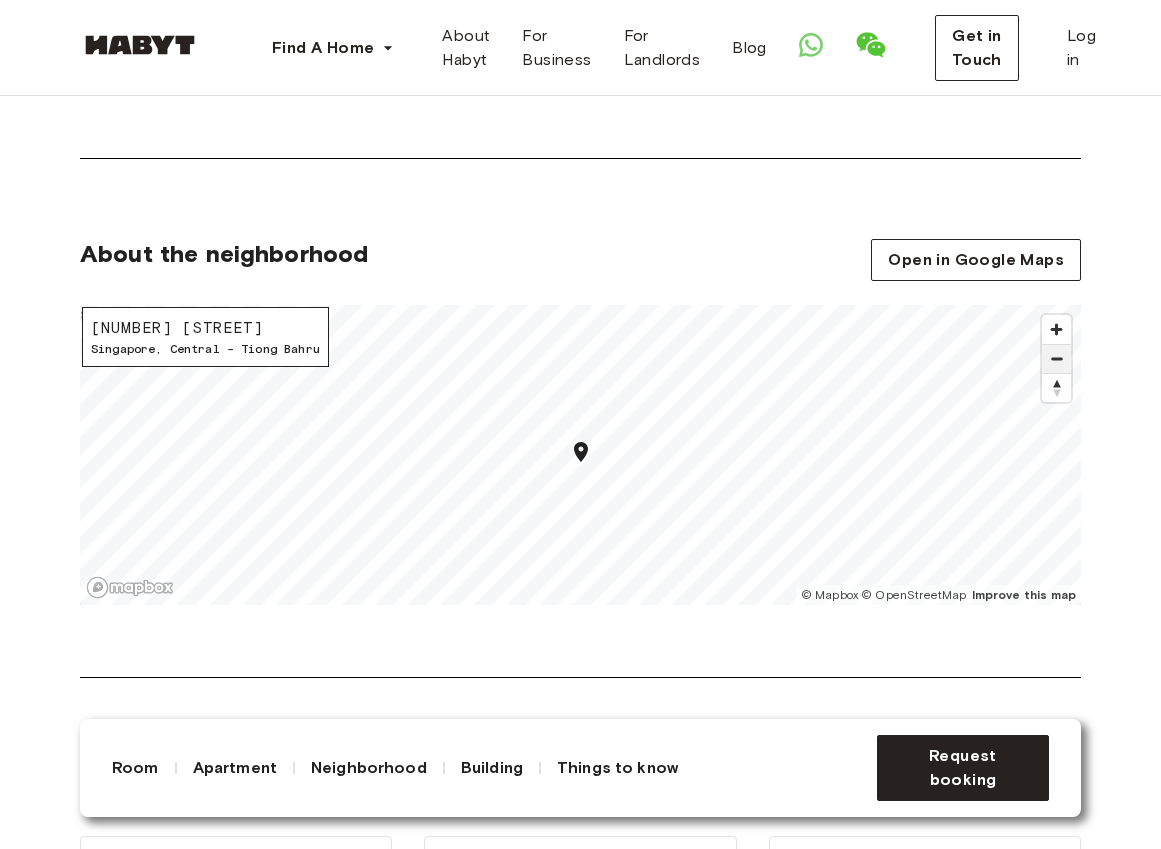 click at bounding box center [1056, 359] 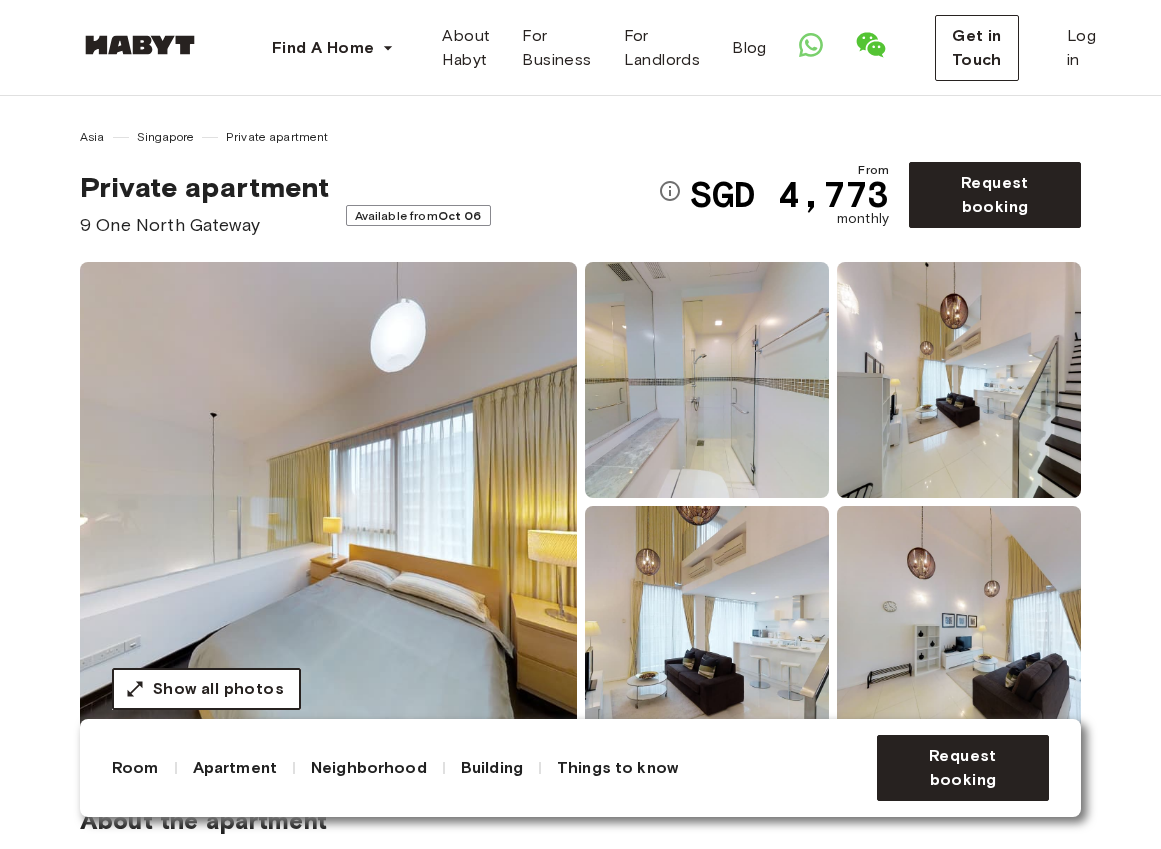 scroll, scrollTop: 0, scrollLeft: 0, axis: both 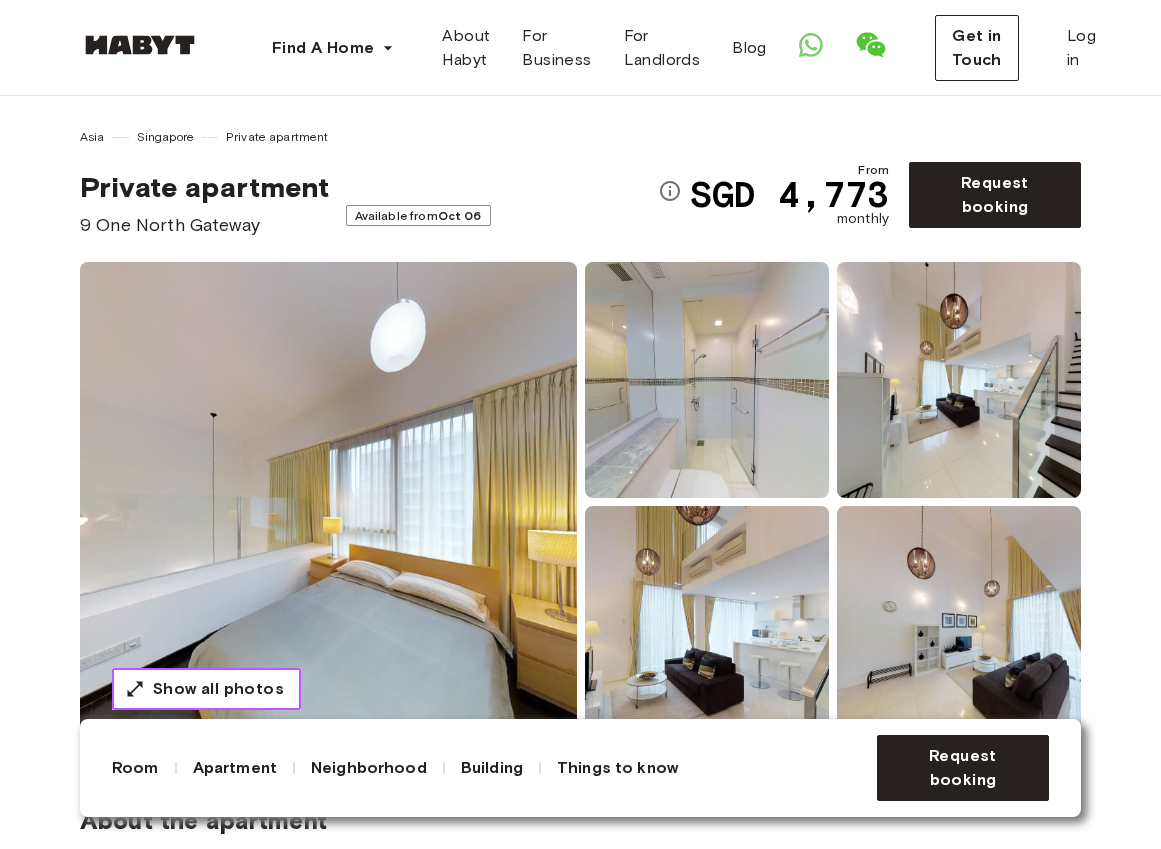 click on "Show all photos" at bounding box center (218, 689) 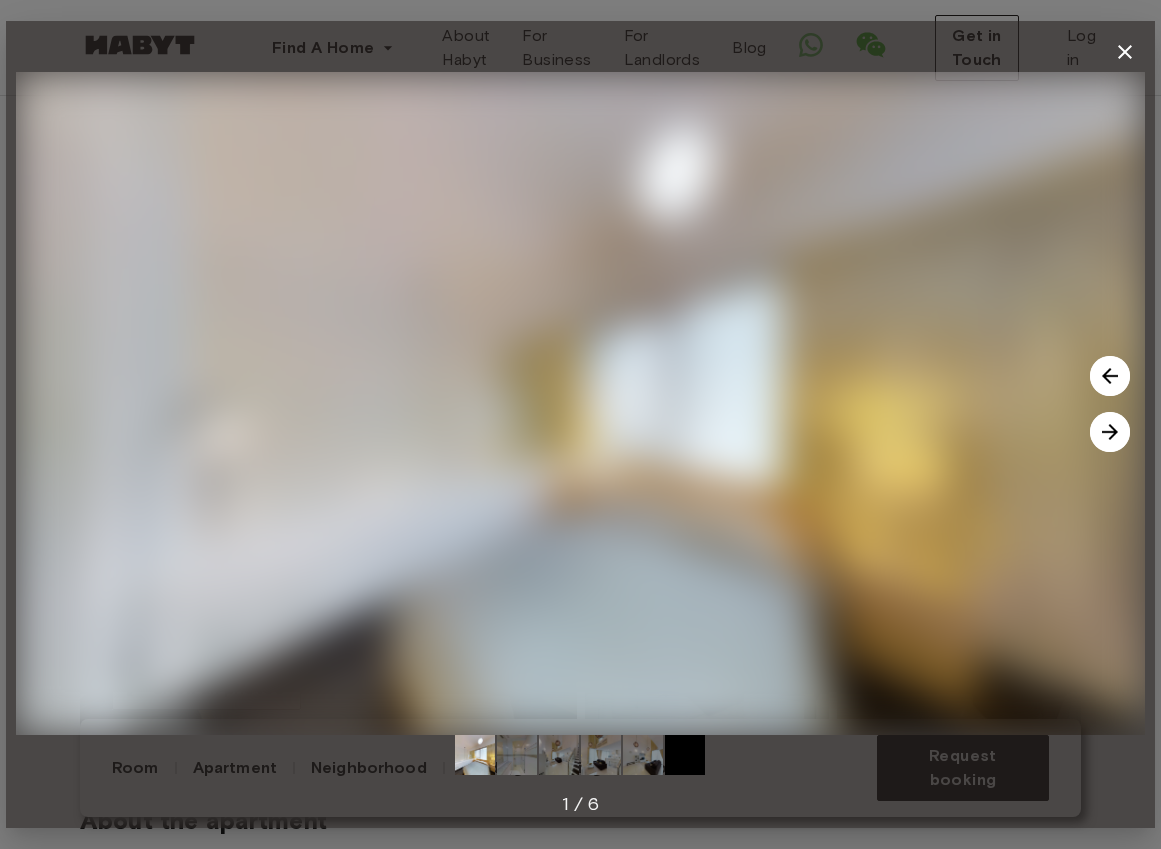 scroll, scrollTop: 0, scrollLeft: 0, axis: both 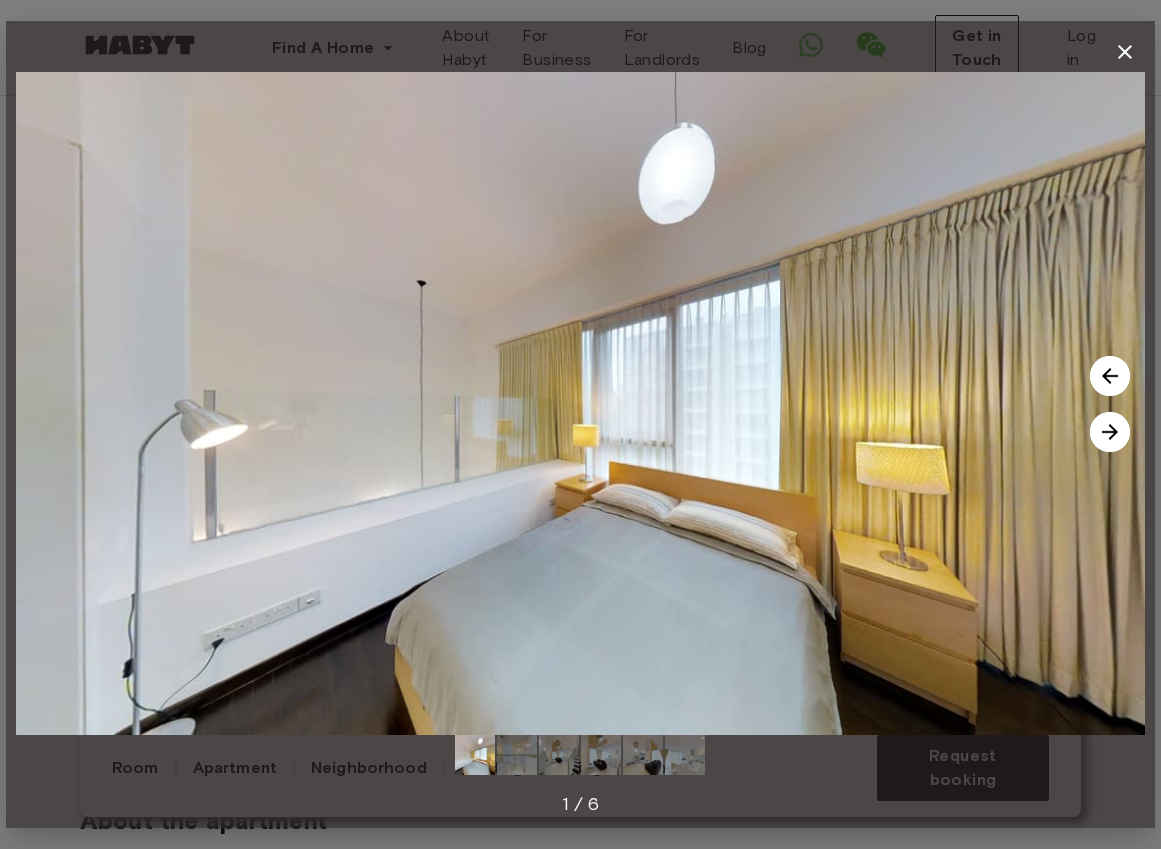 click at bounding box center (1110, 432) 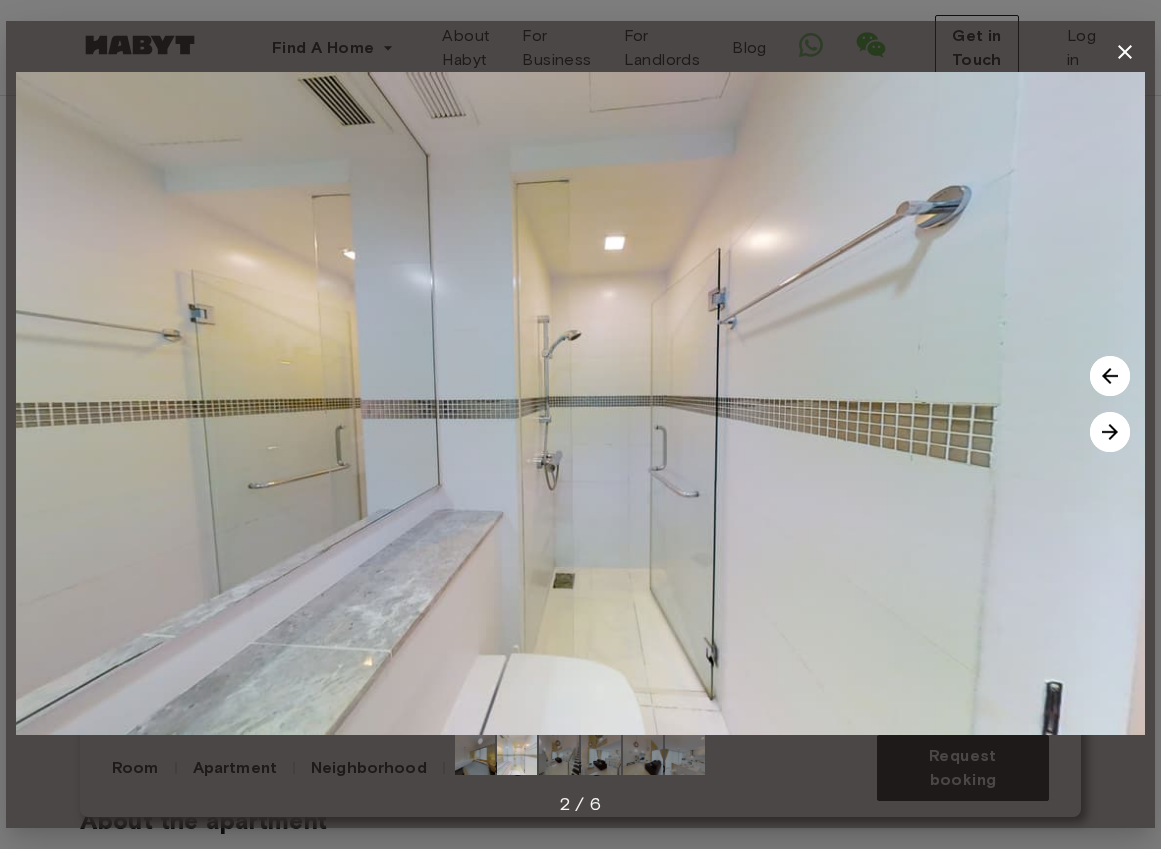 click at bounding box center (1110, 432) 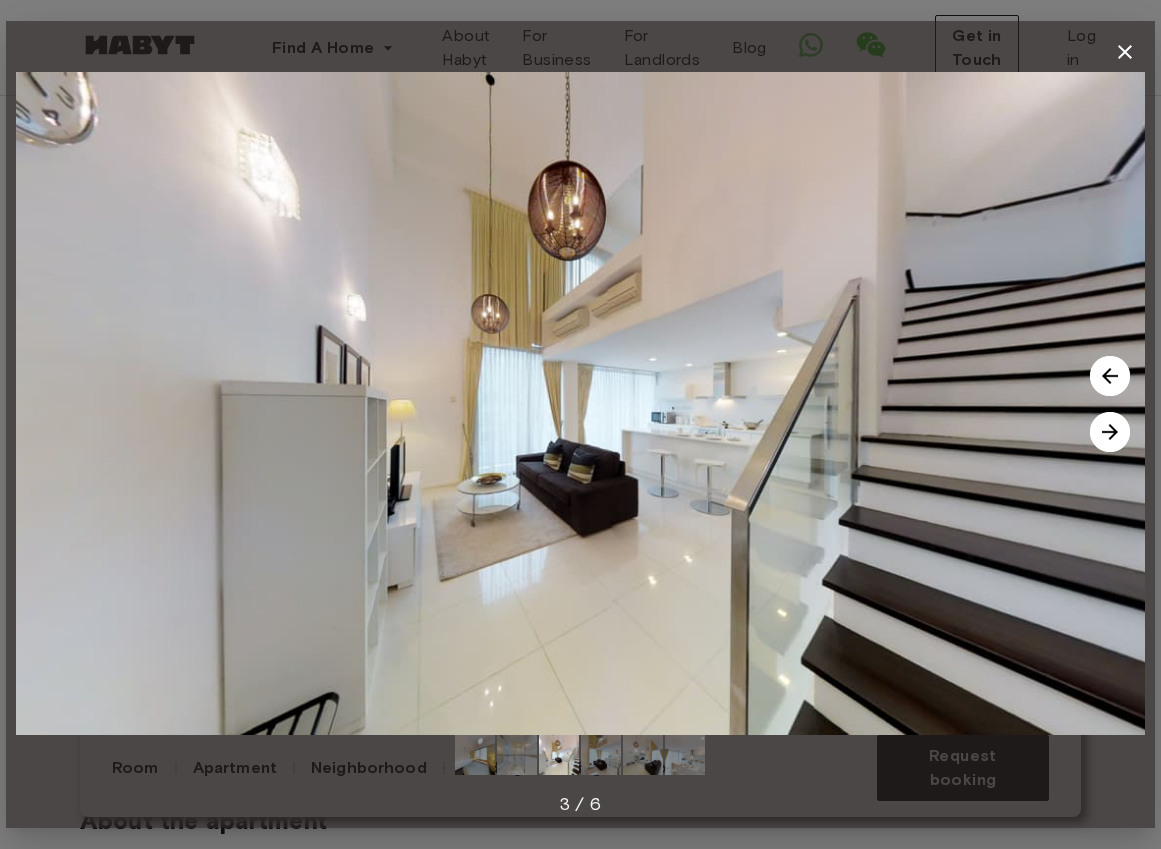 click at bounding box center [1110, 432] 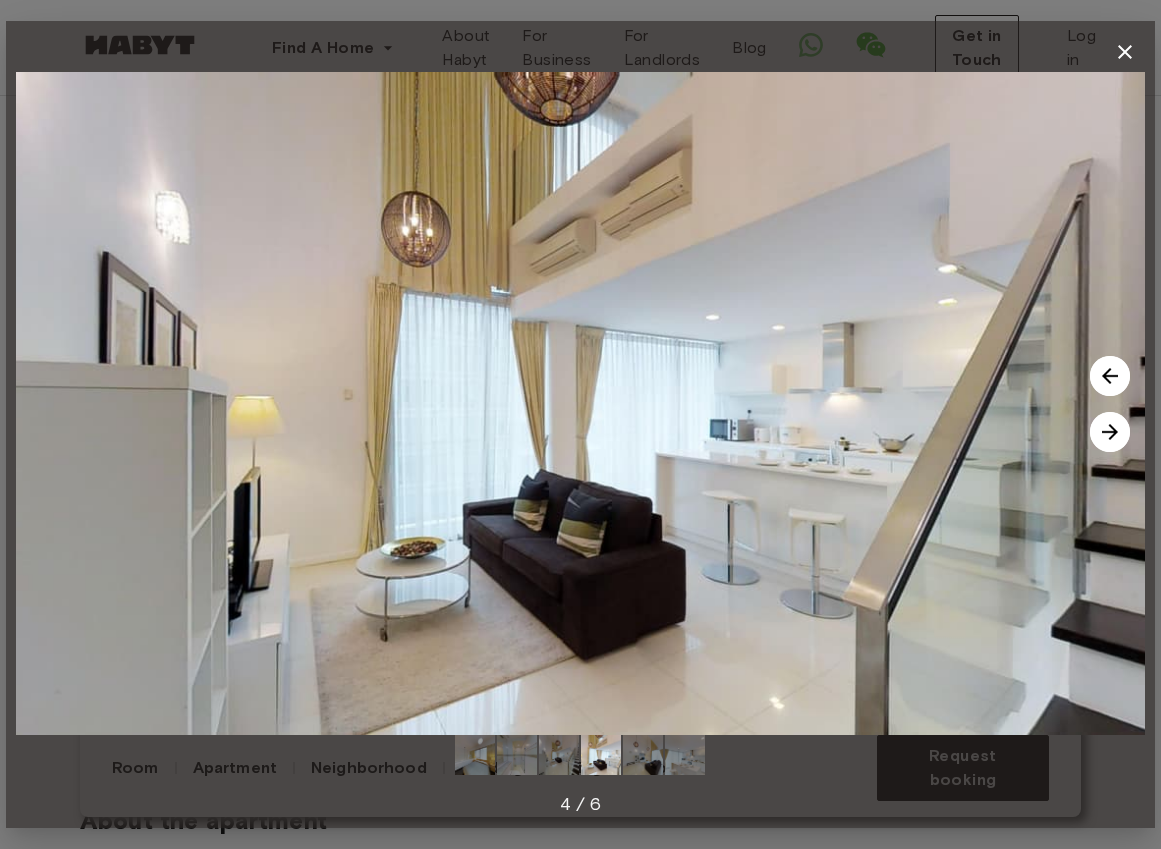 click at bounding box center [1110, 432] 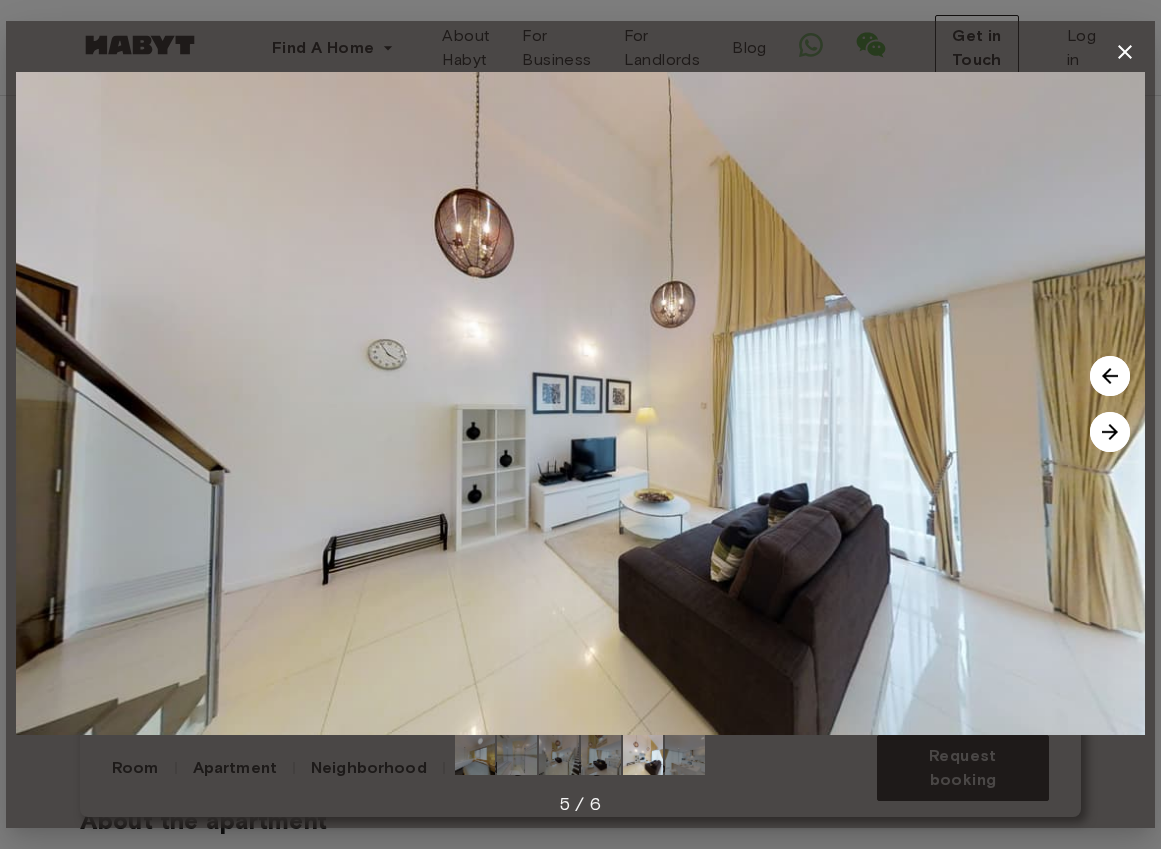 click at bounding box center (1110, 432) 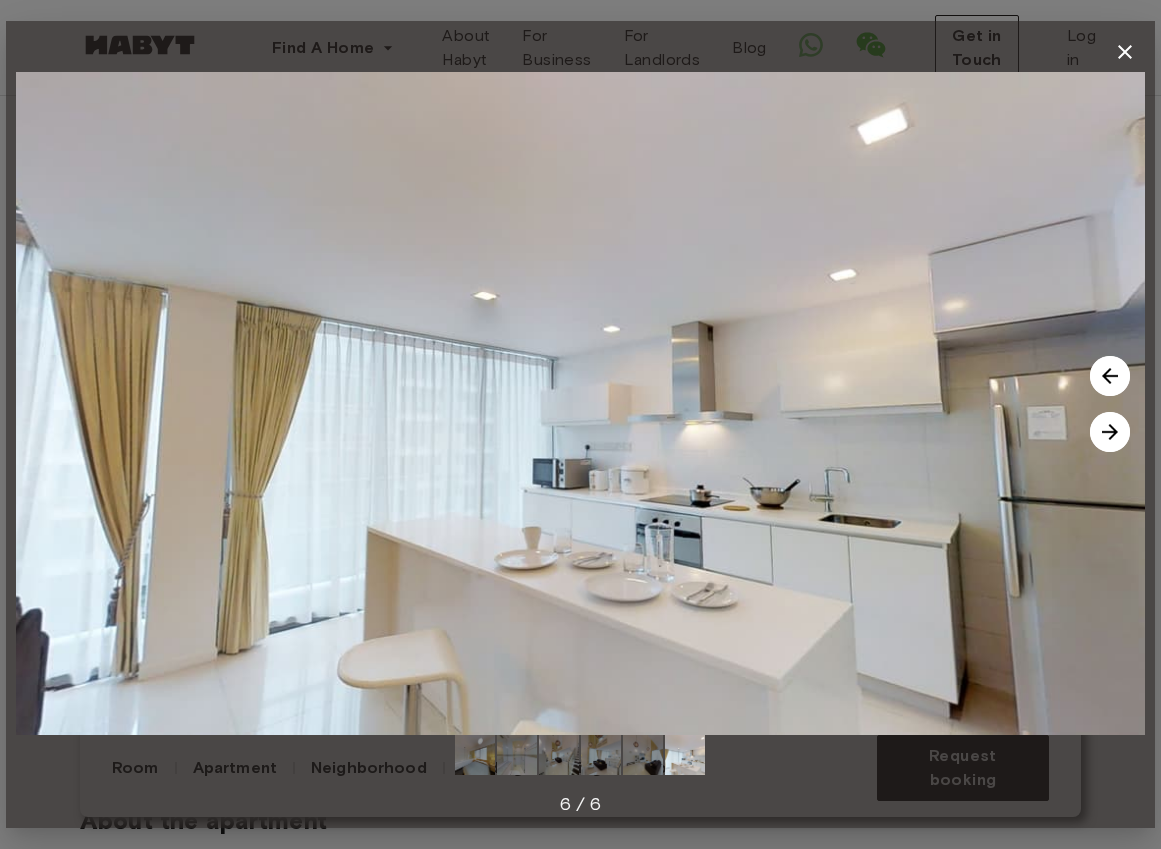 click at bounding box center (1110, 432) 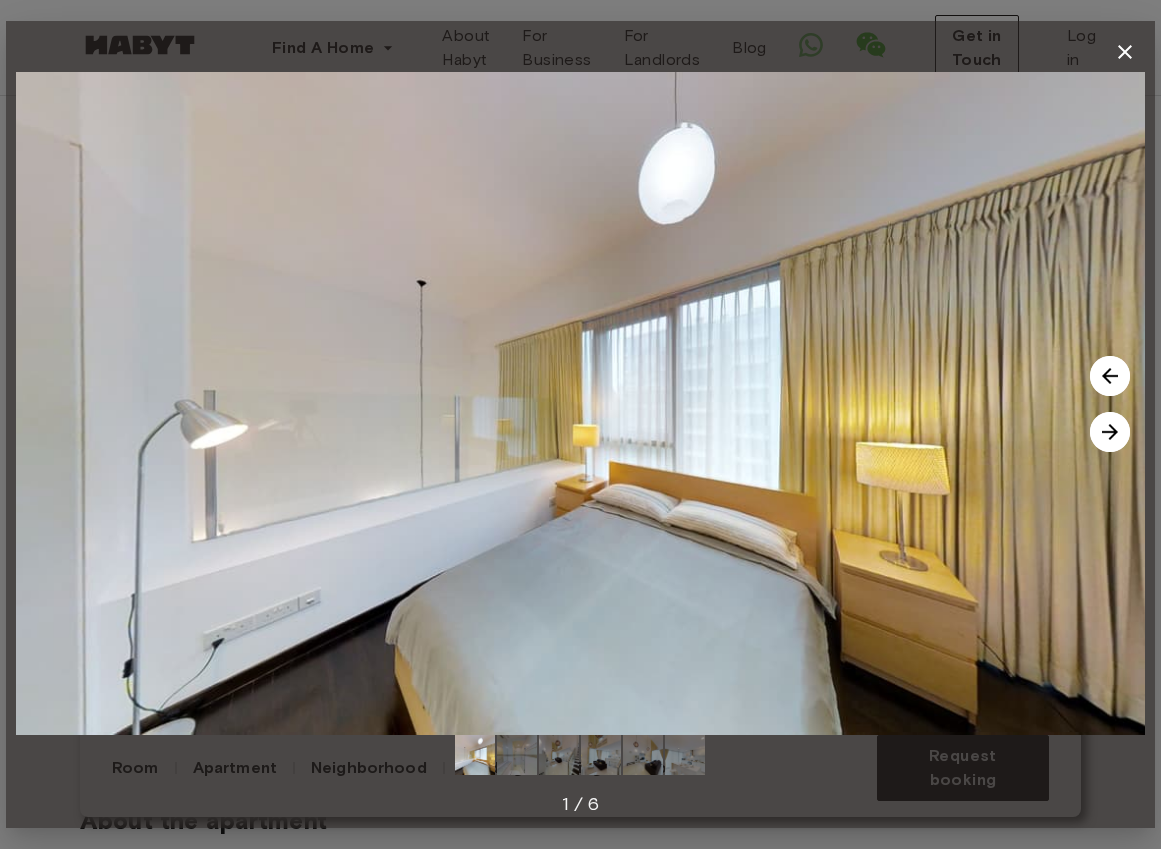 click at bounding box center [1110, 432] 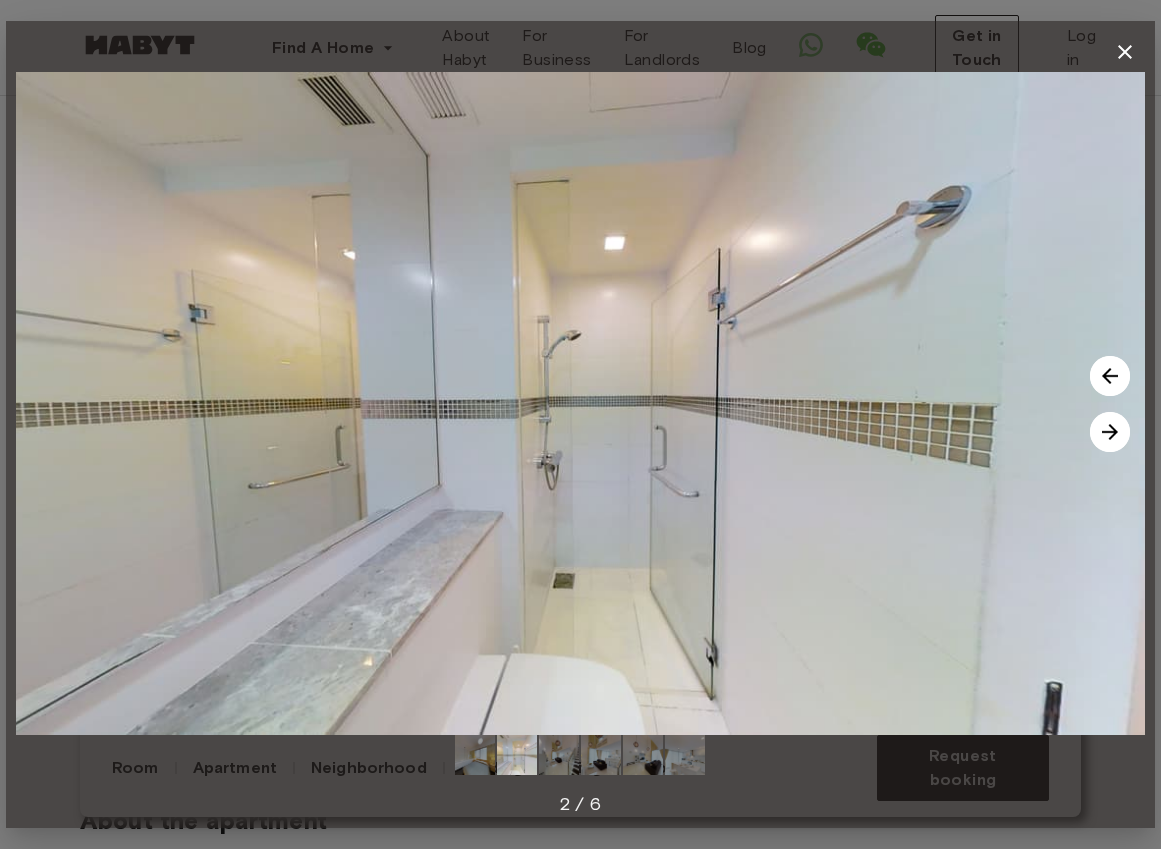 click at bounding box center (1110, 432) 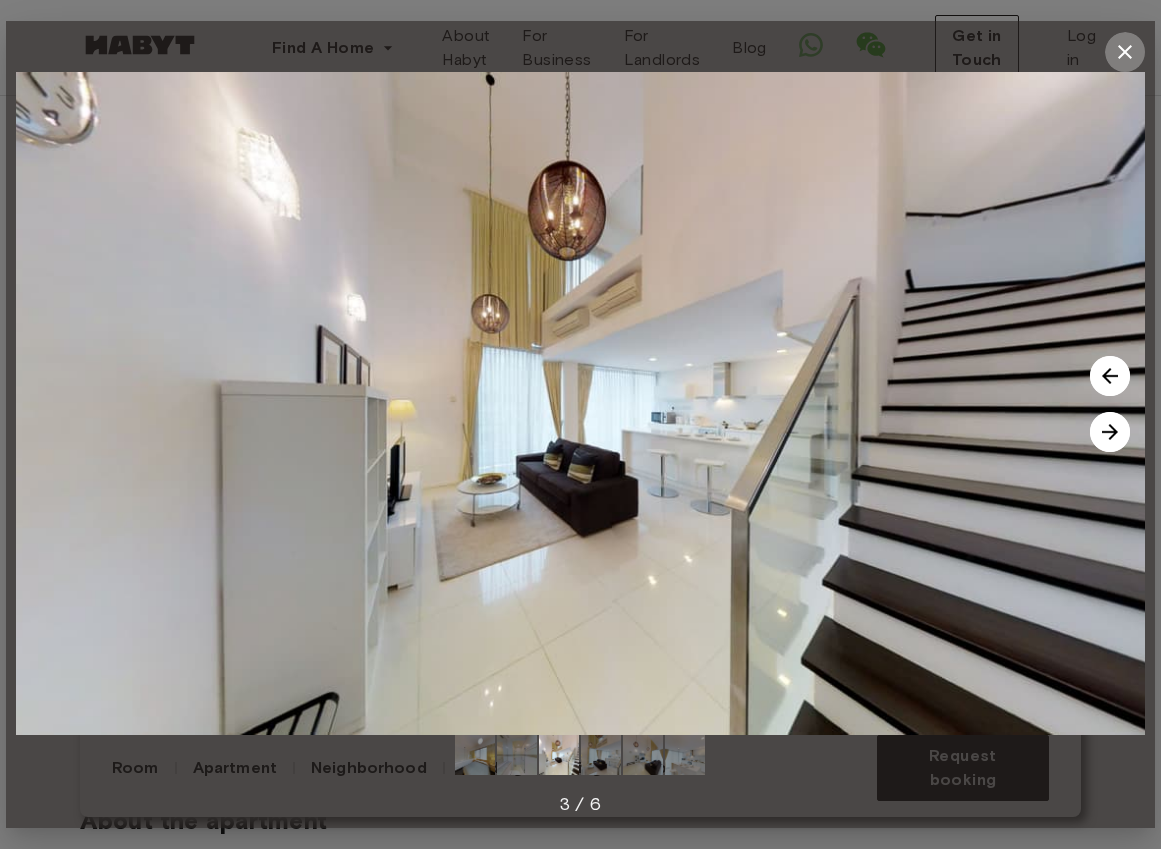 click 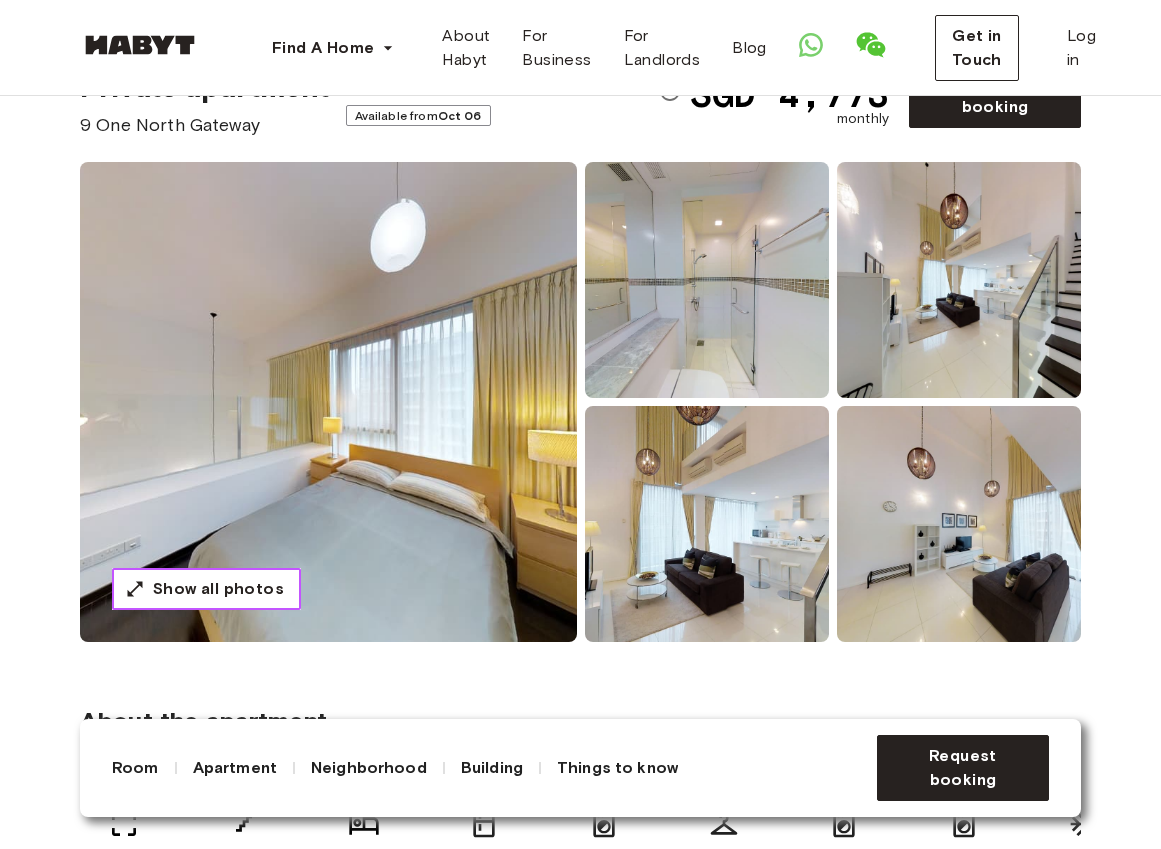 scroll, scrollTop: 400, scrollLeft: 0, axis: vertical 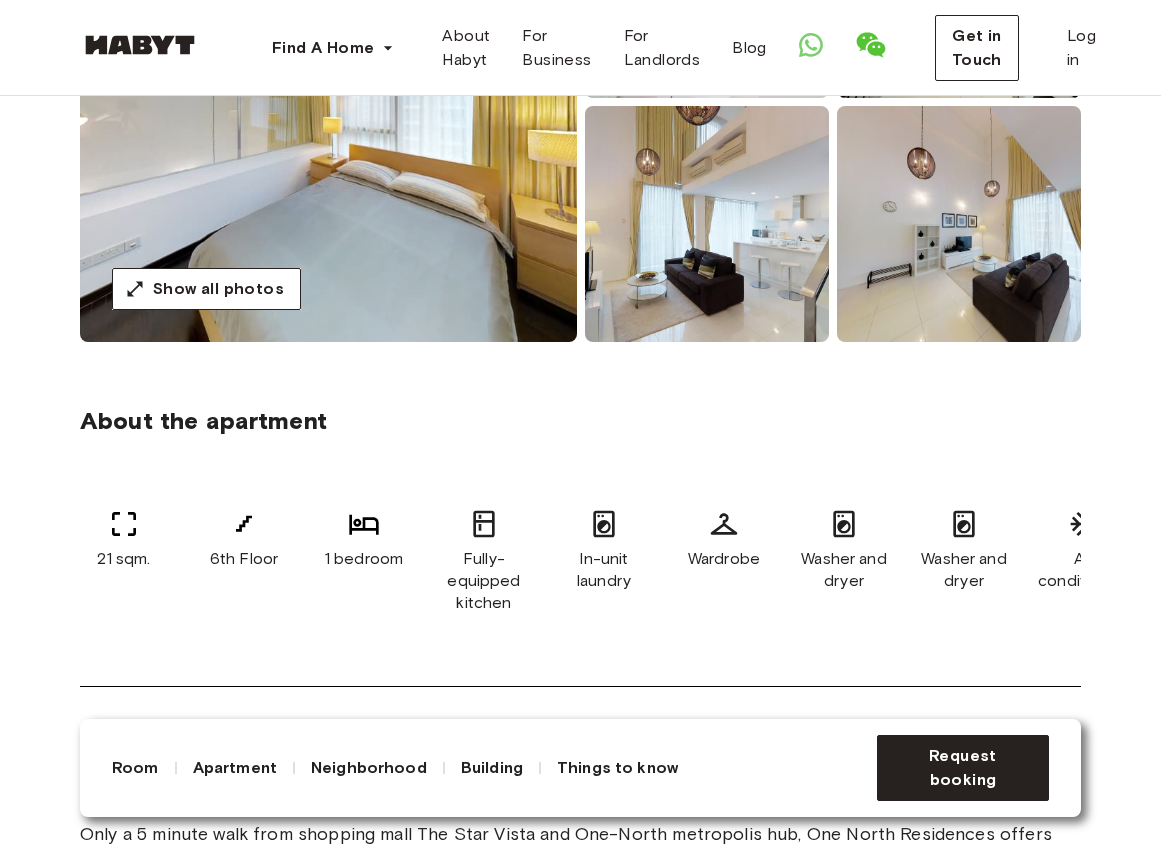 drag, startPoint x: 748, startPoint y: 687, endPoint x: 975, endPoint y: 662, distance: 228.3725 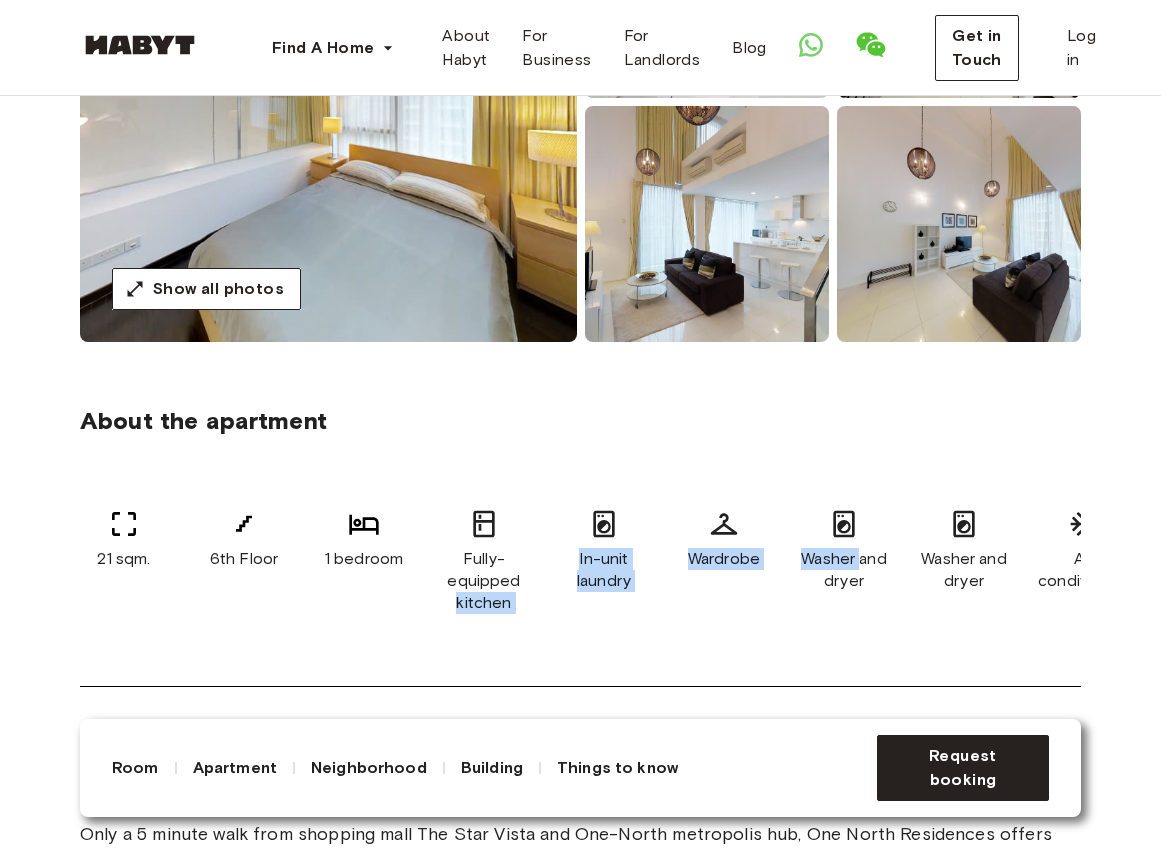 drag, startPoint x: 619, startPoint y: 575, endPoint x: 860, endPoint y: 563, distance: 241.29857 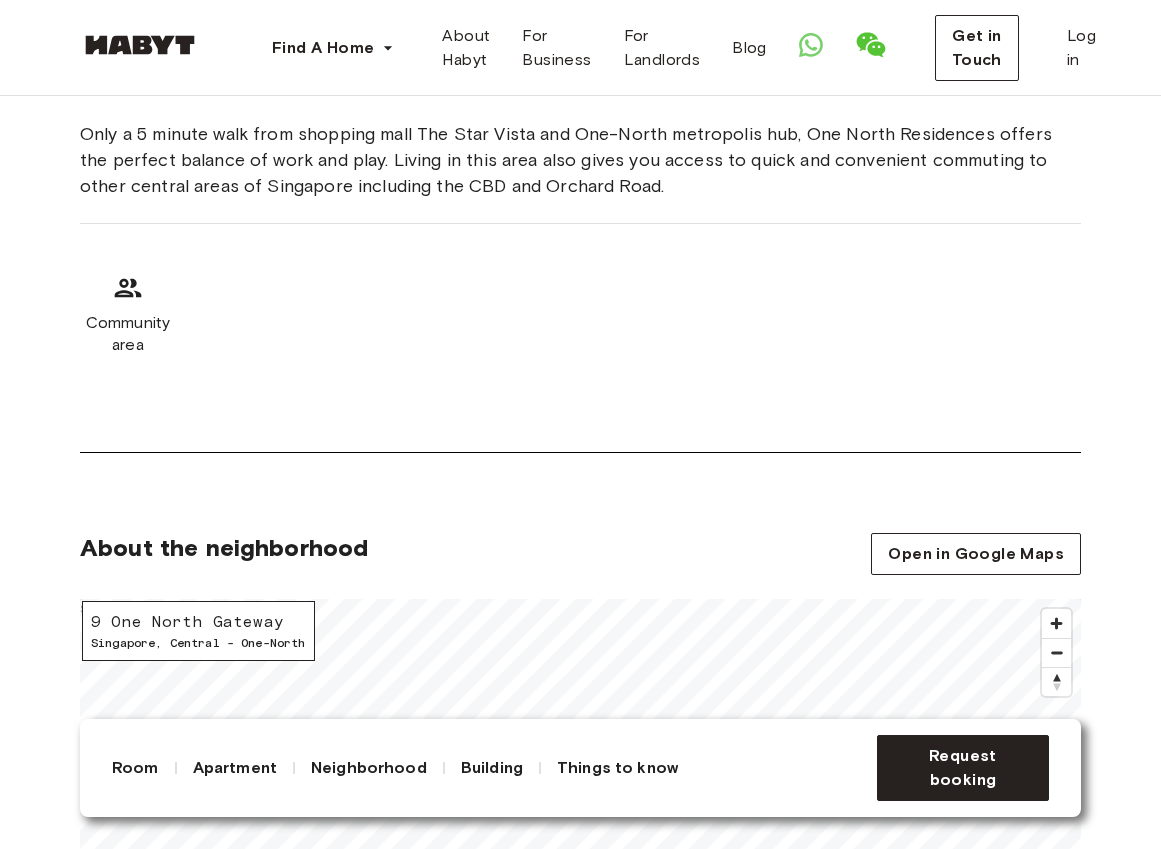 scroll, scrollTop: 1400, scrollLeft: 0, axis: vertical 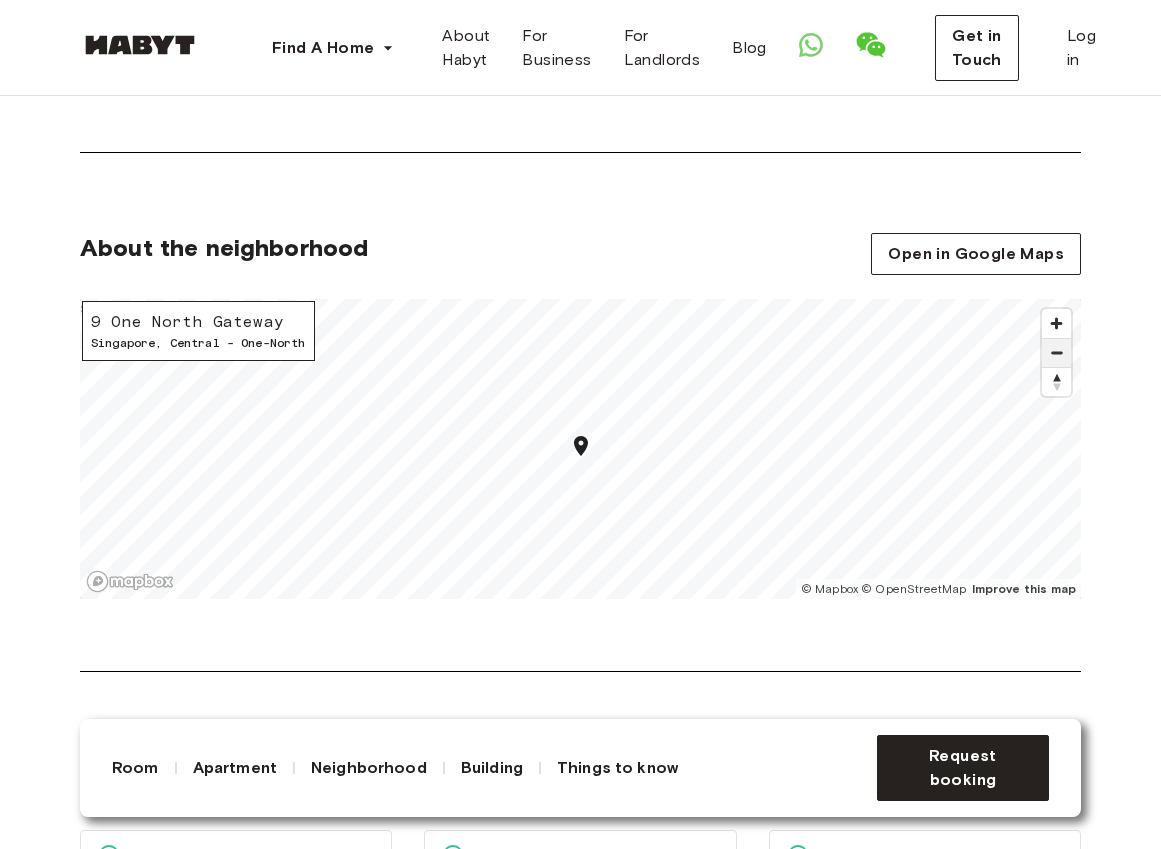 click at bounding box center (1056, 353) 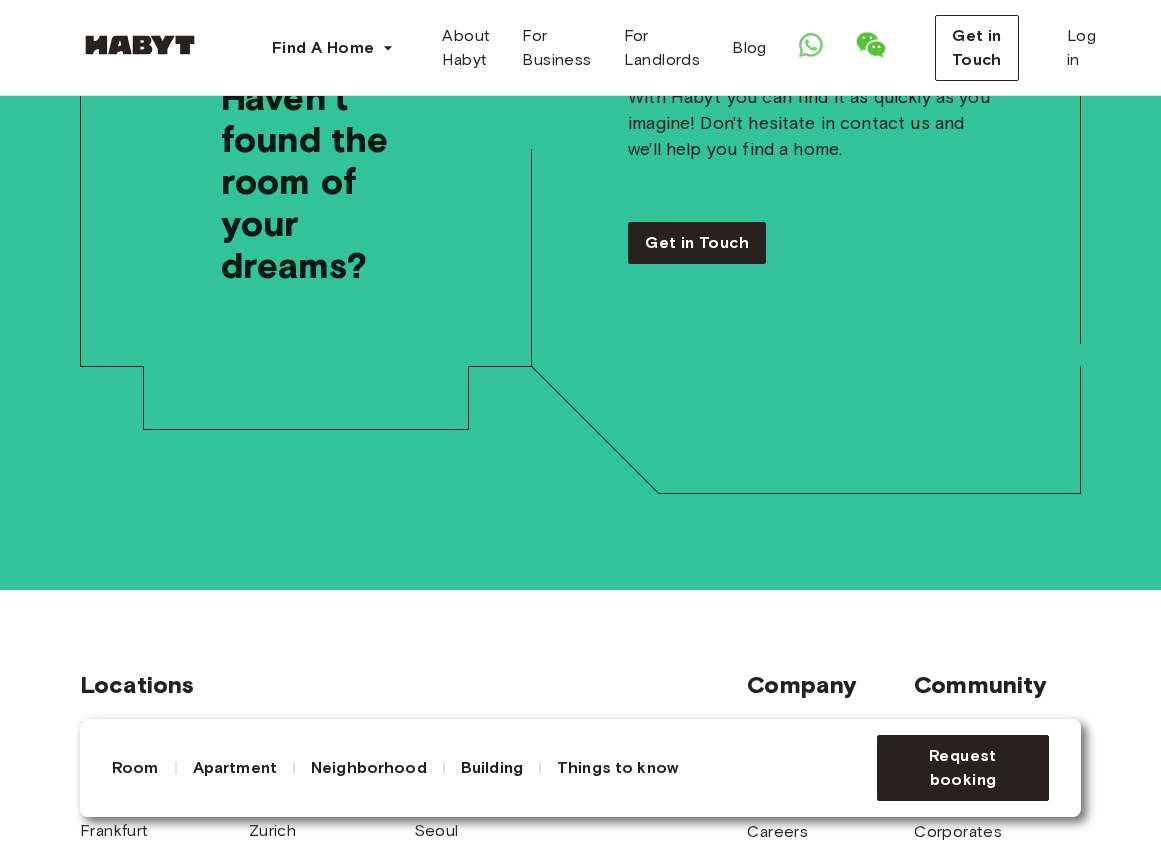 scroll, scrollTop: 5200, scrollLeft: 0, axis: vertical 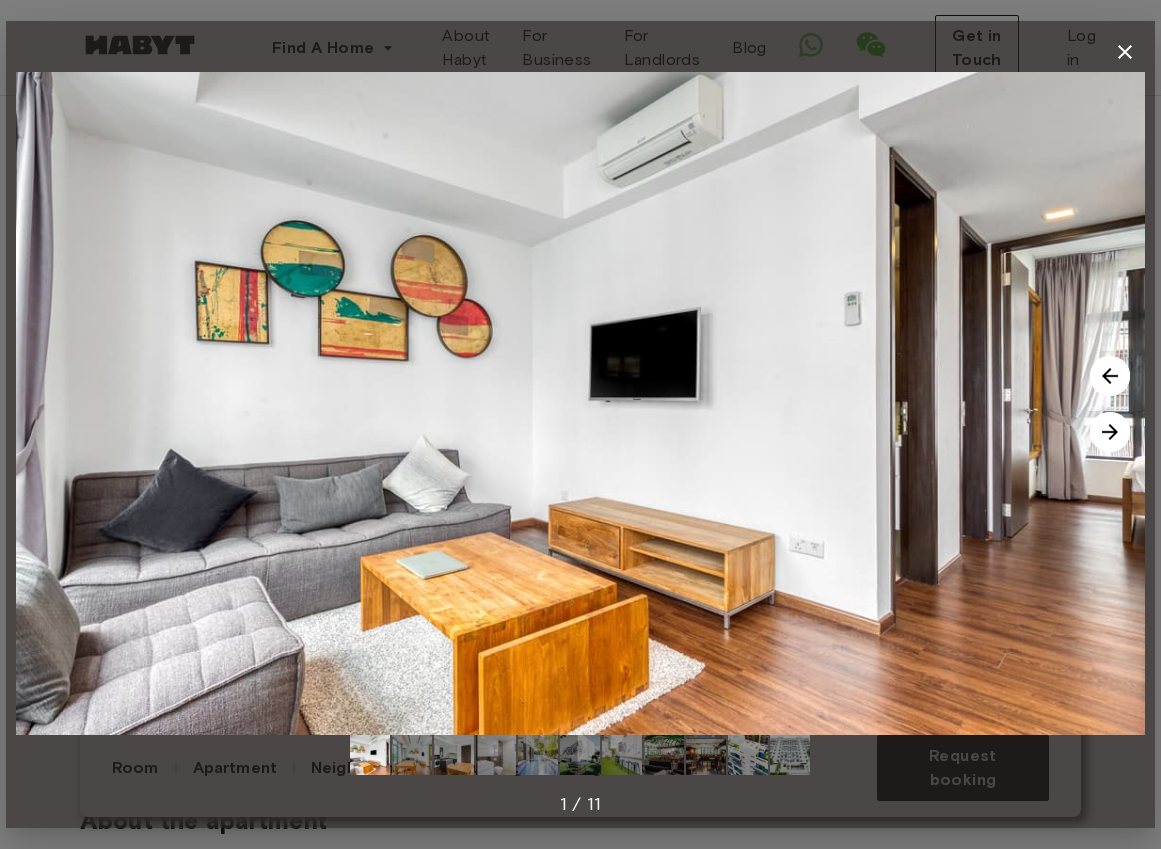 click at bounding box center (1110, 432) 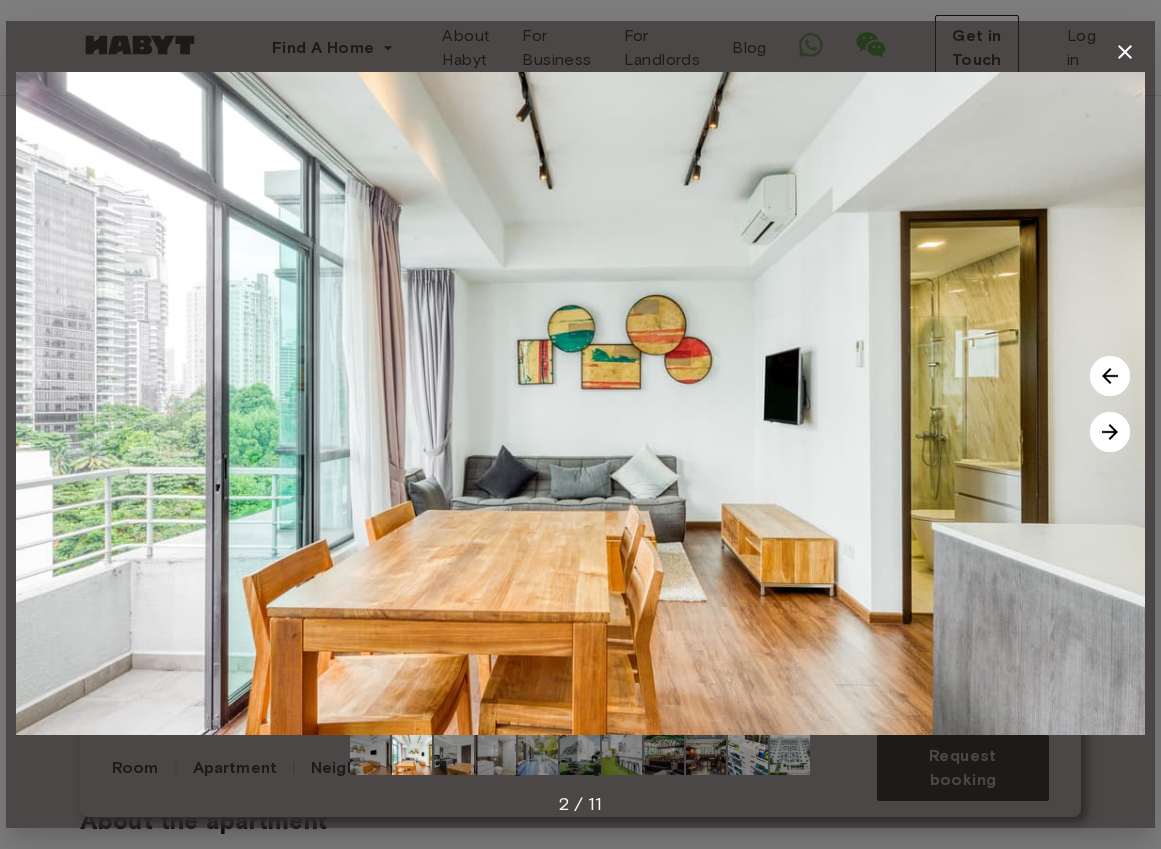 click at bounding box center (1110, 432) 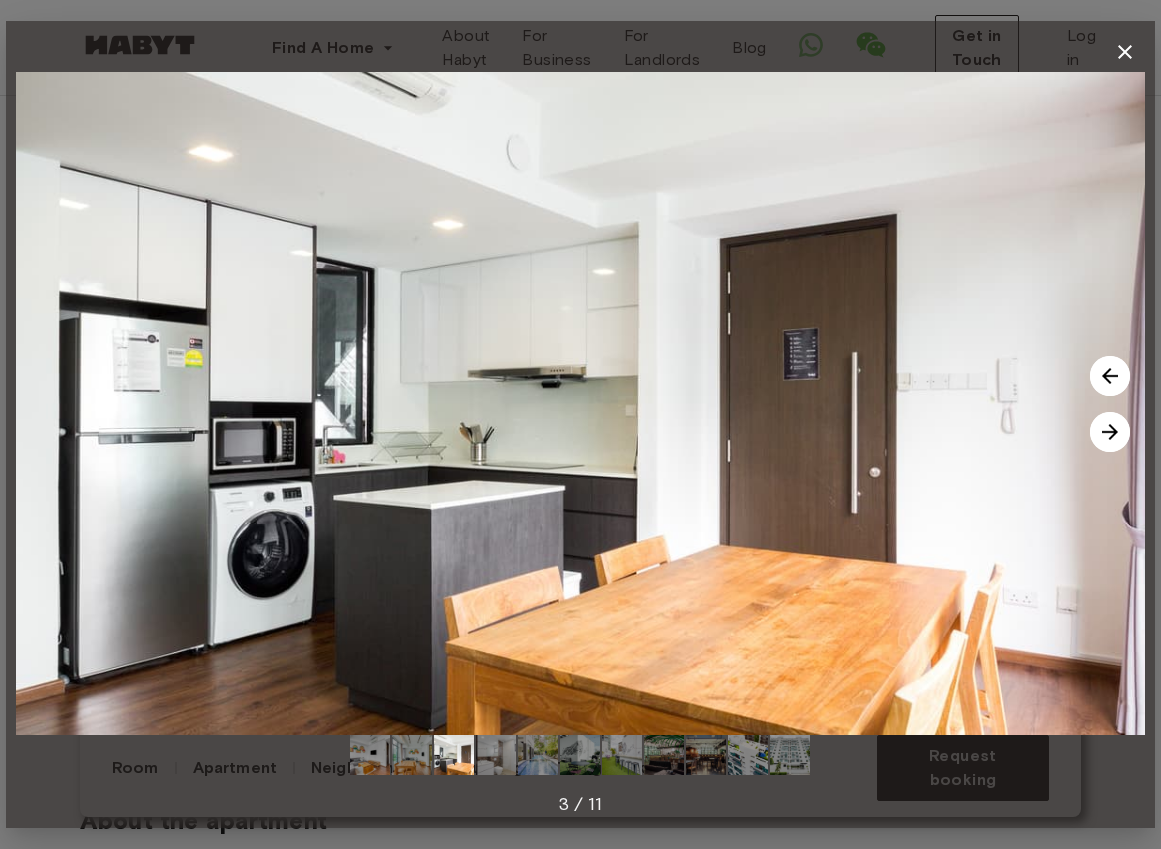 click at bounding box center (1110, 432) 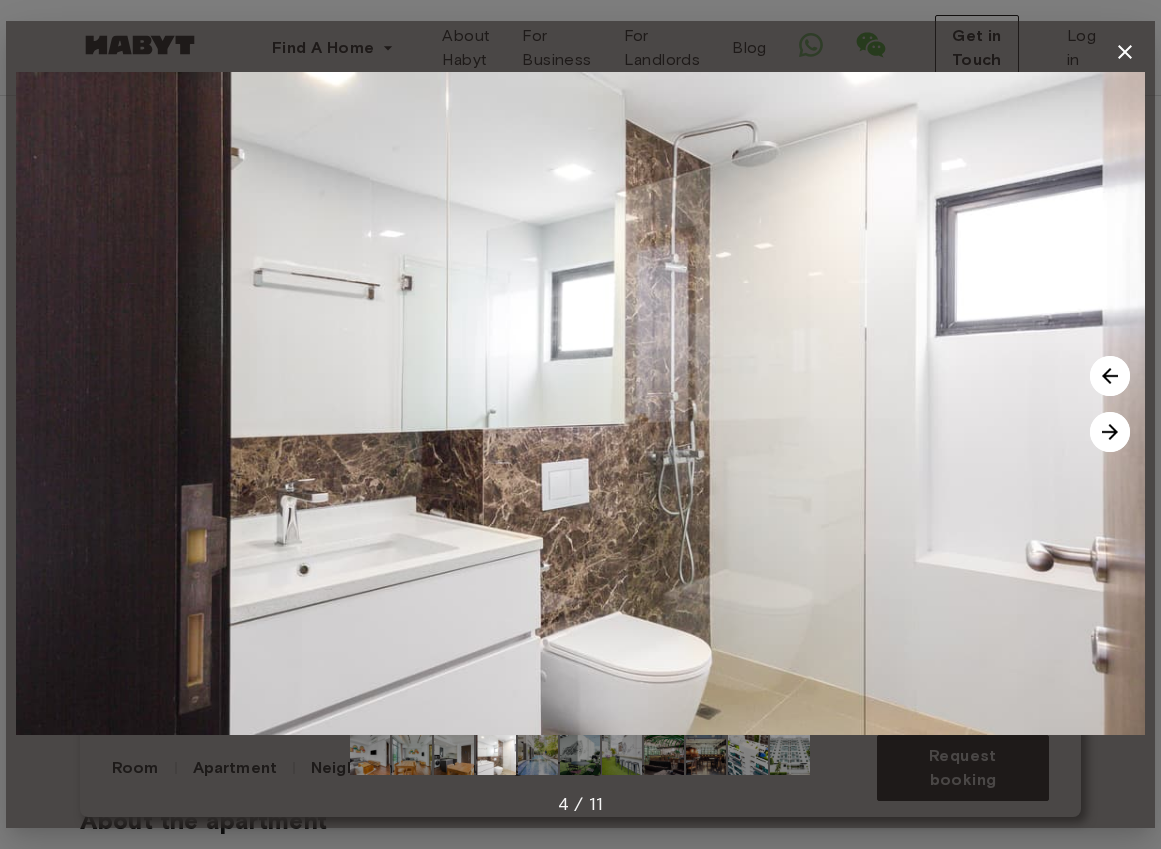 click at bounding box center [1110, 432] 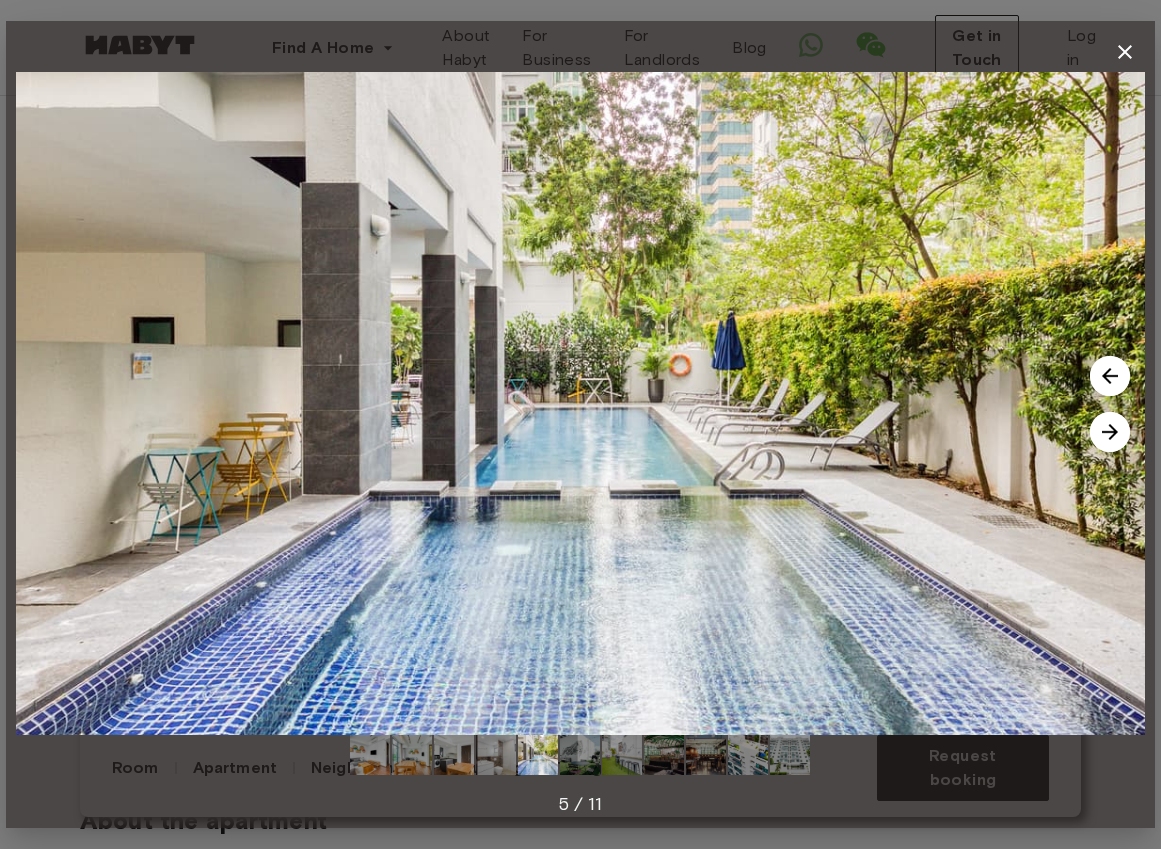 click at bounding box center [1110, 432] 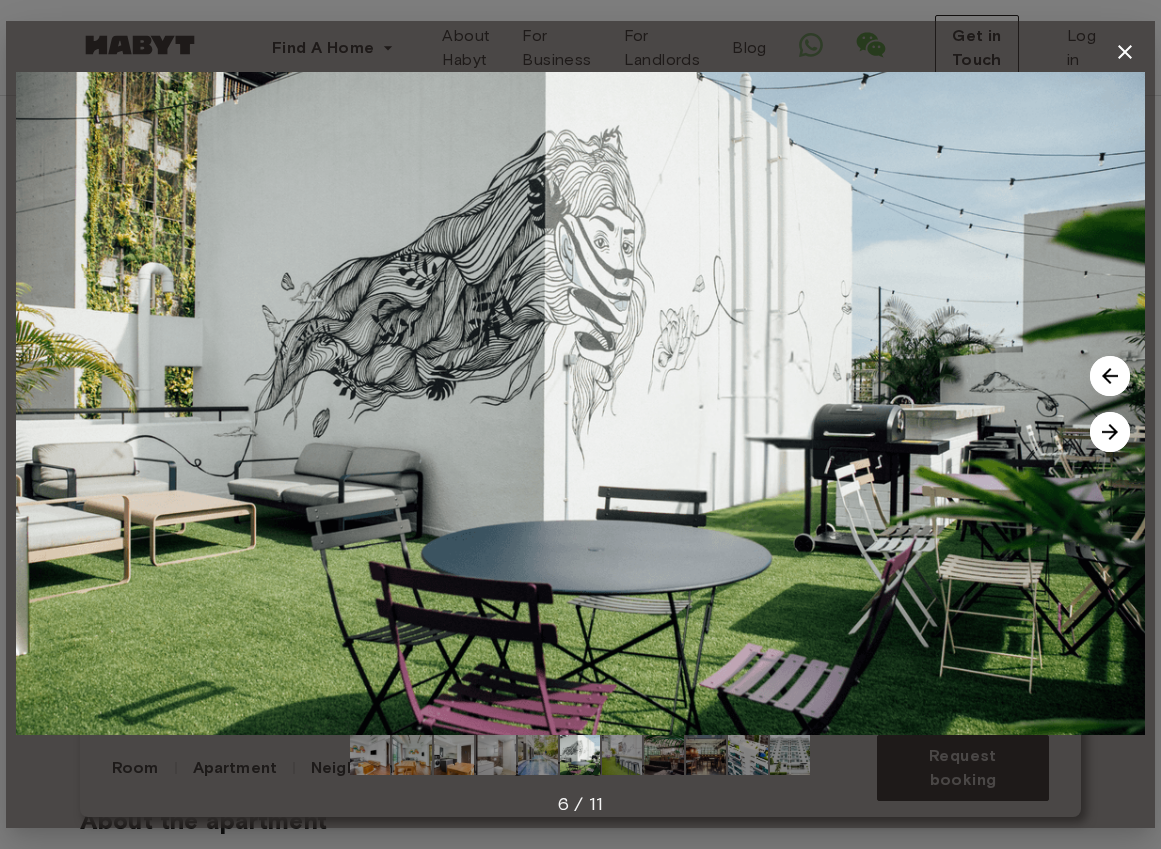 click at bounding box center (1110, 432) 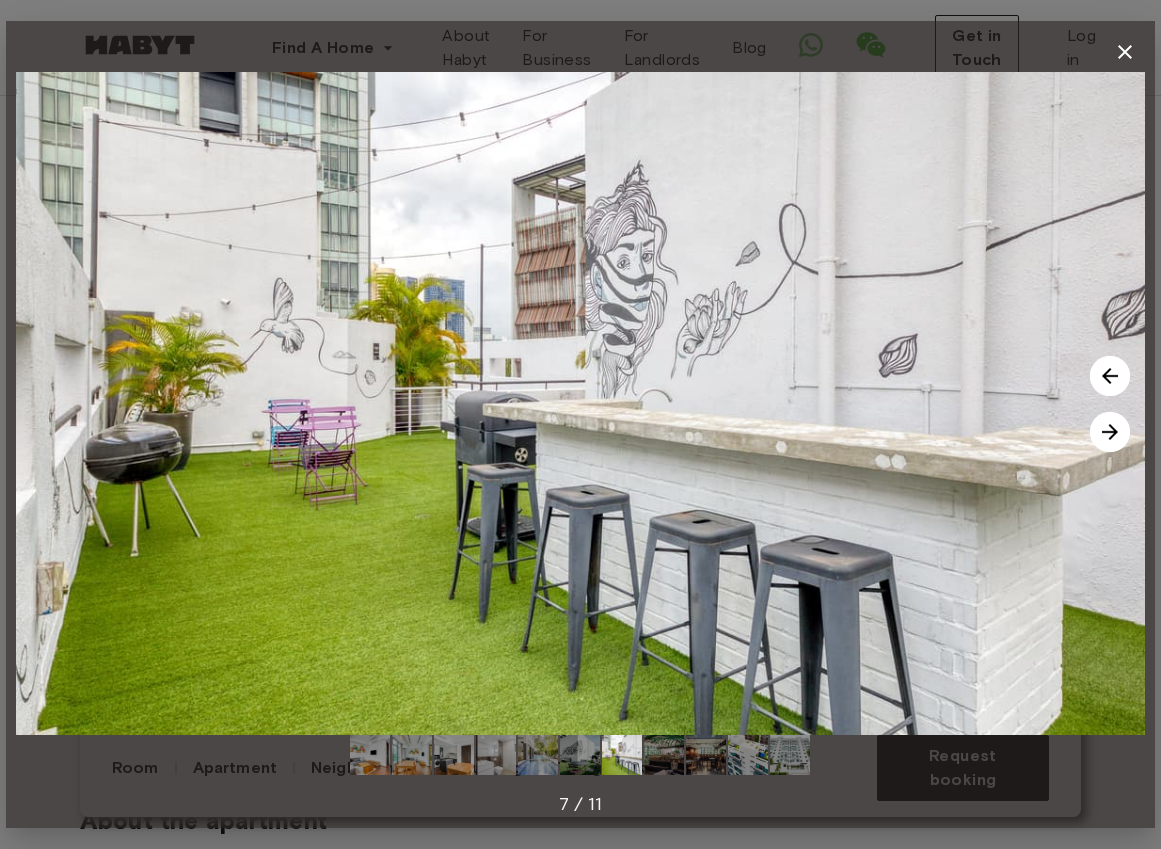 click at bounding box center (1110, 432) 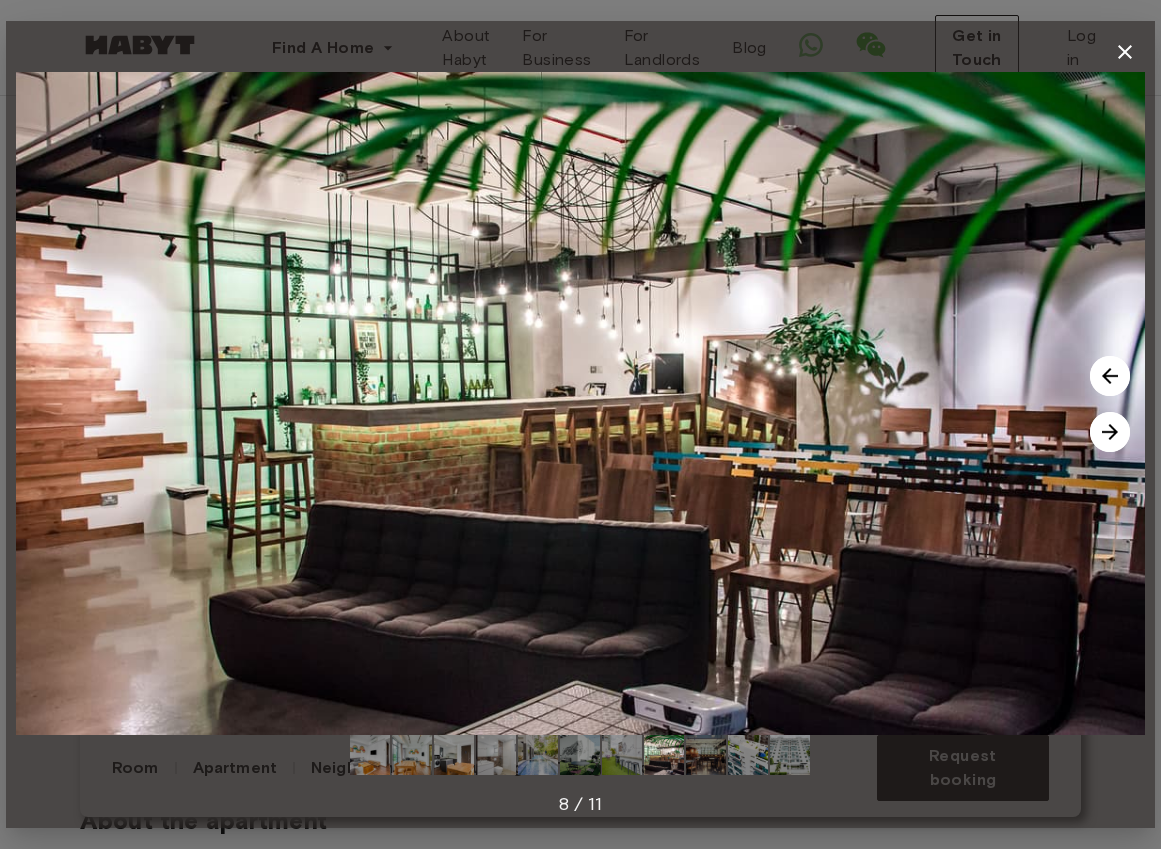 click at bounding box center [1110, 432] 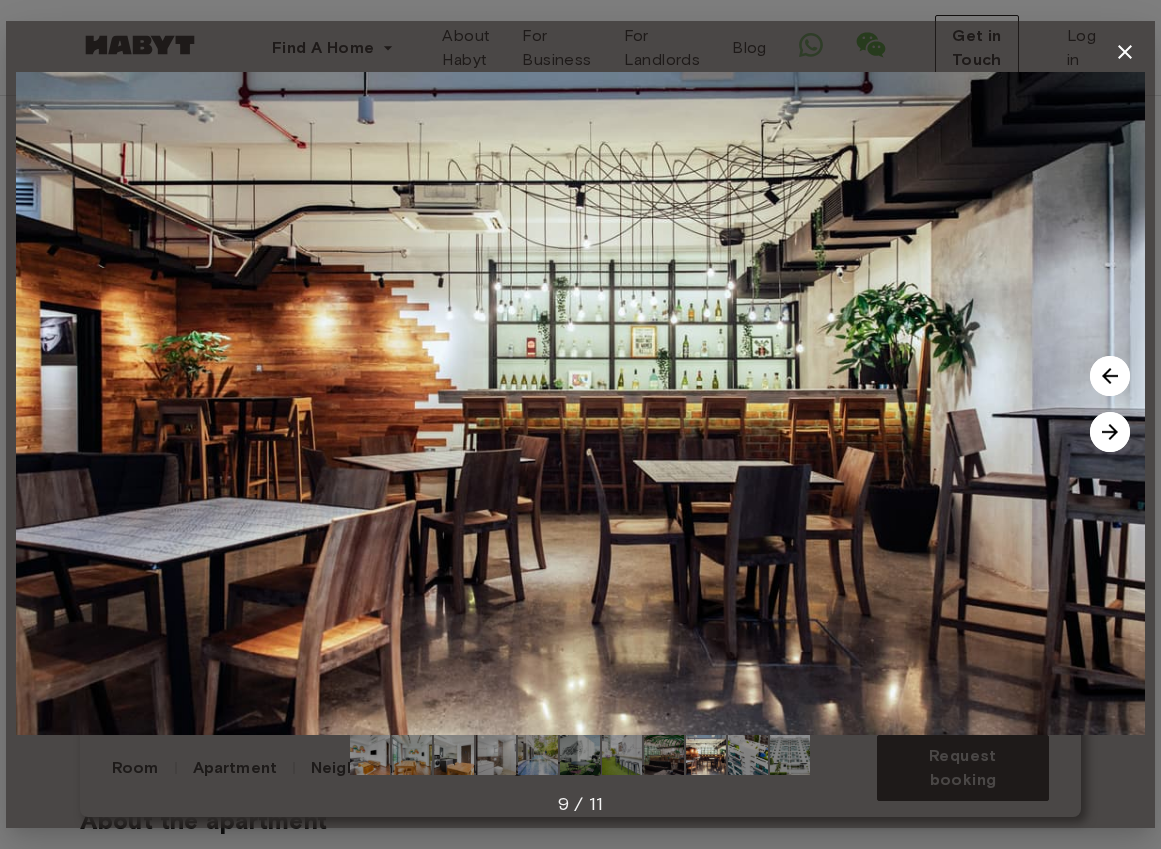 click at bounding box center (1110, 432) 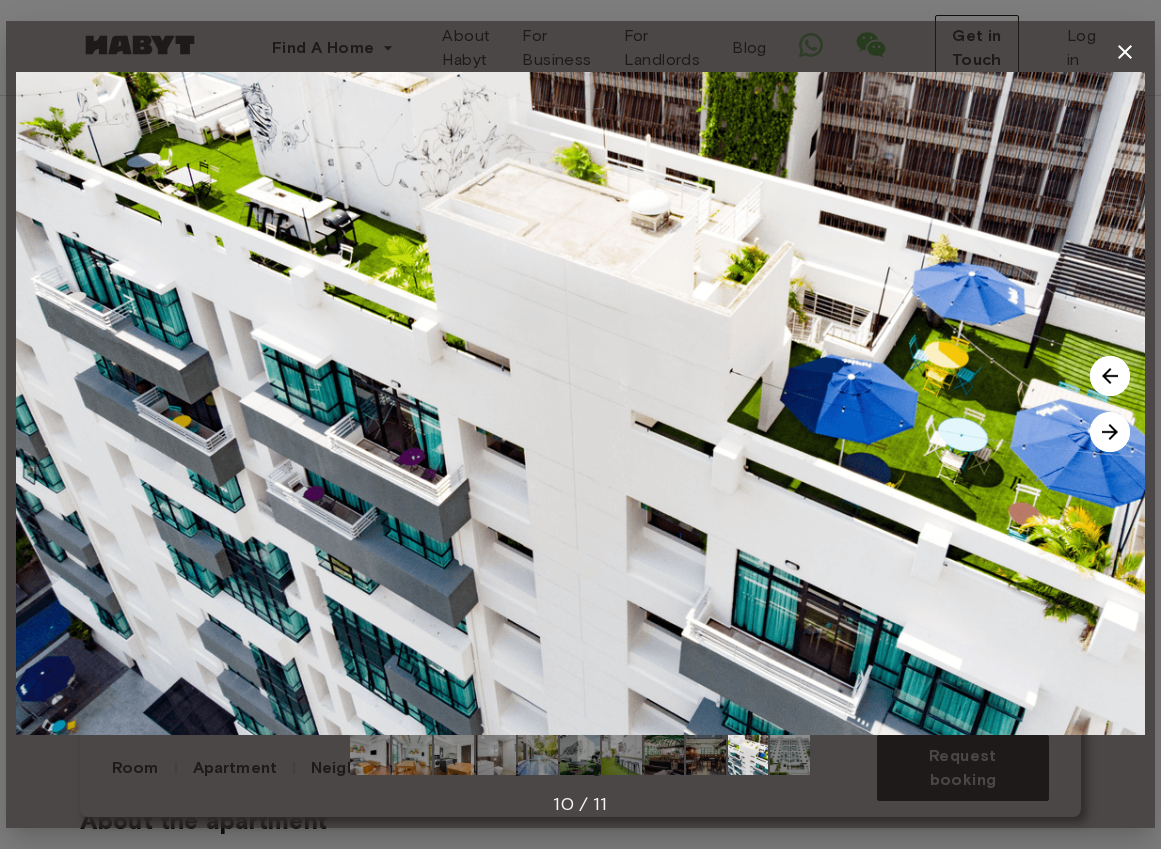 click at bounding box center (1110, 432) 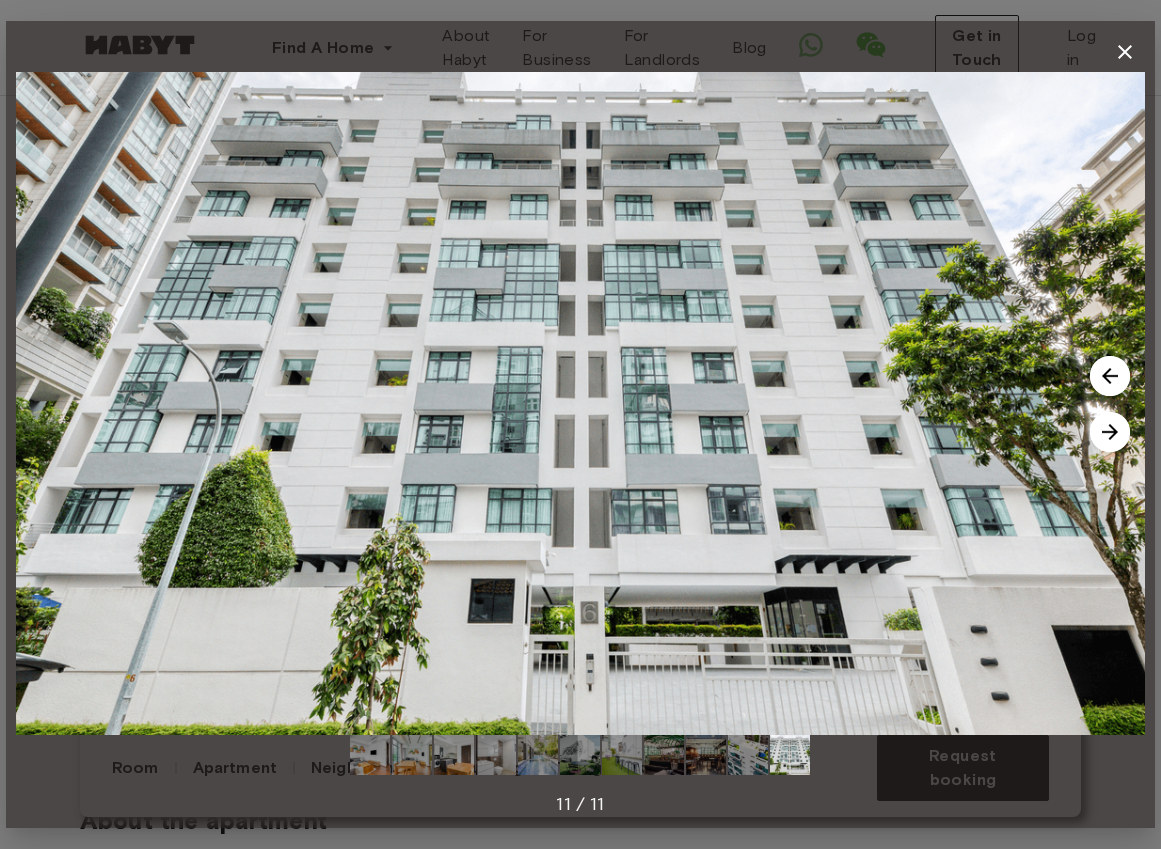 click at bounding box center [1110, 432] 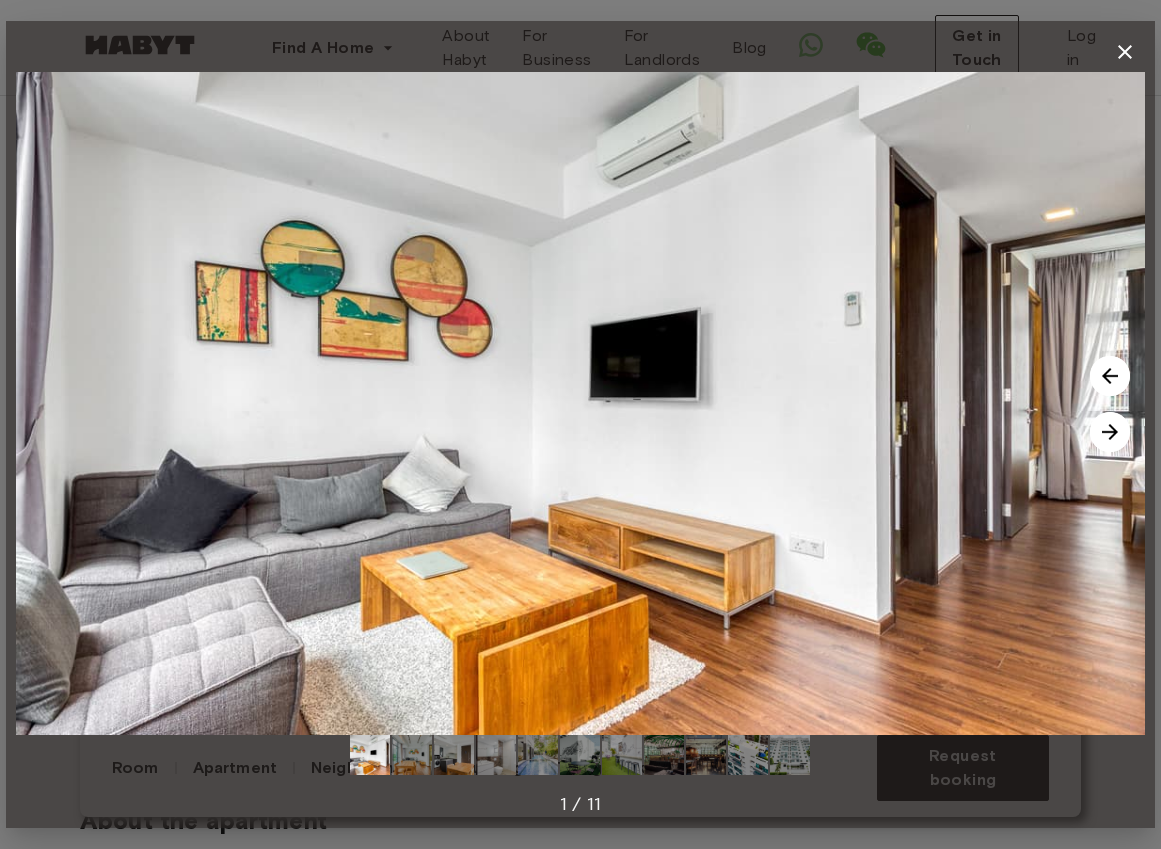 click at bounding box center [1110, 432] 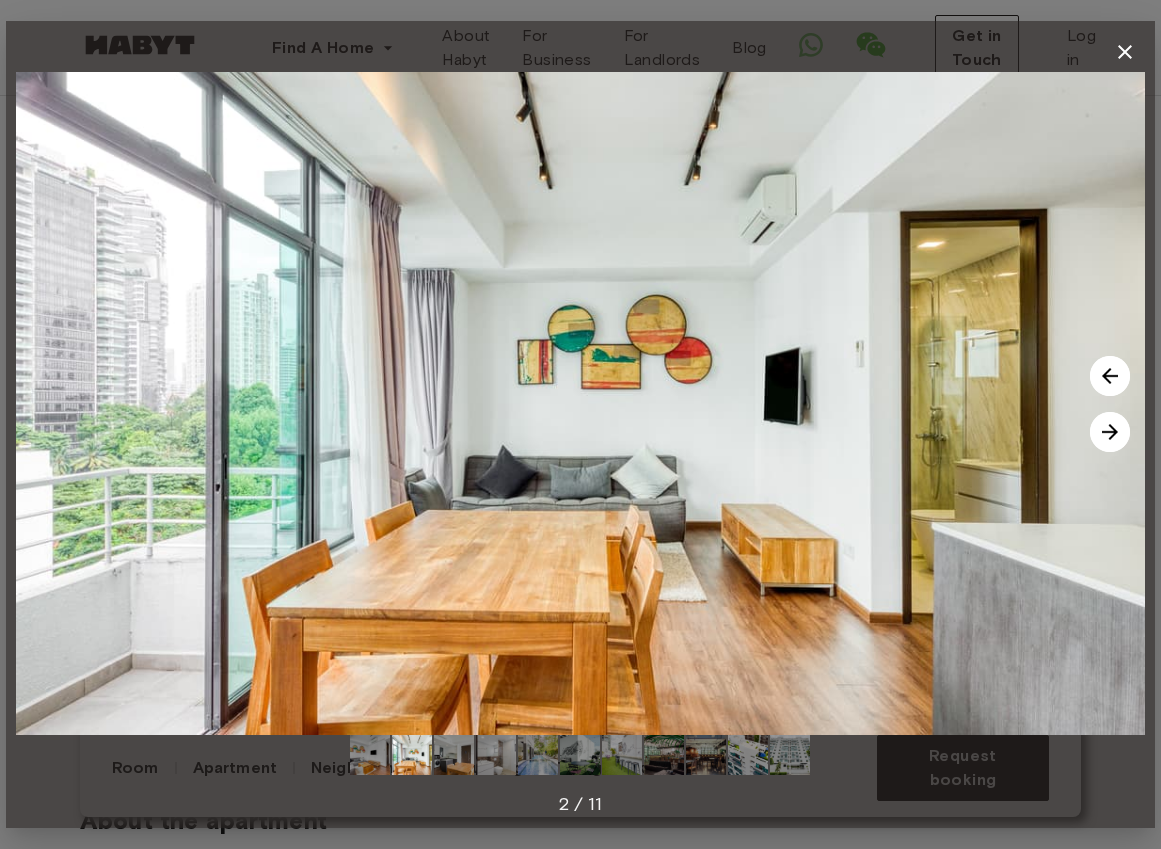 click 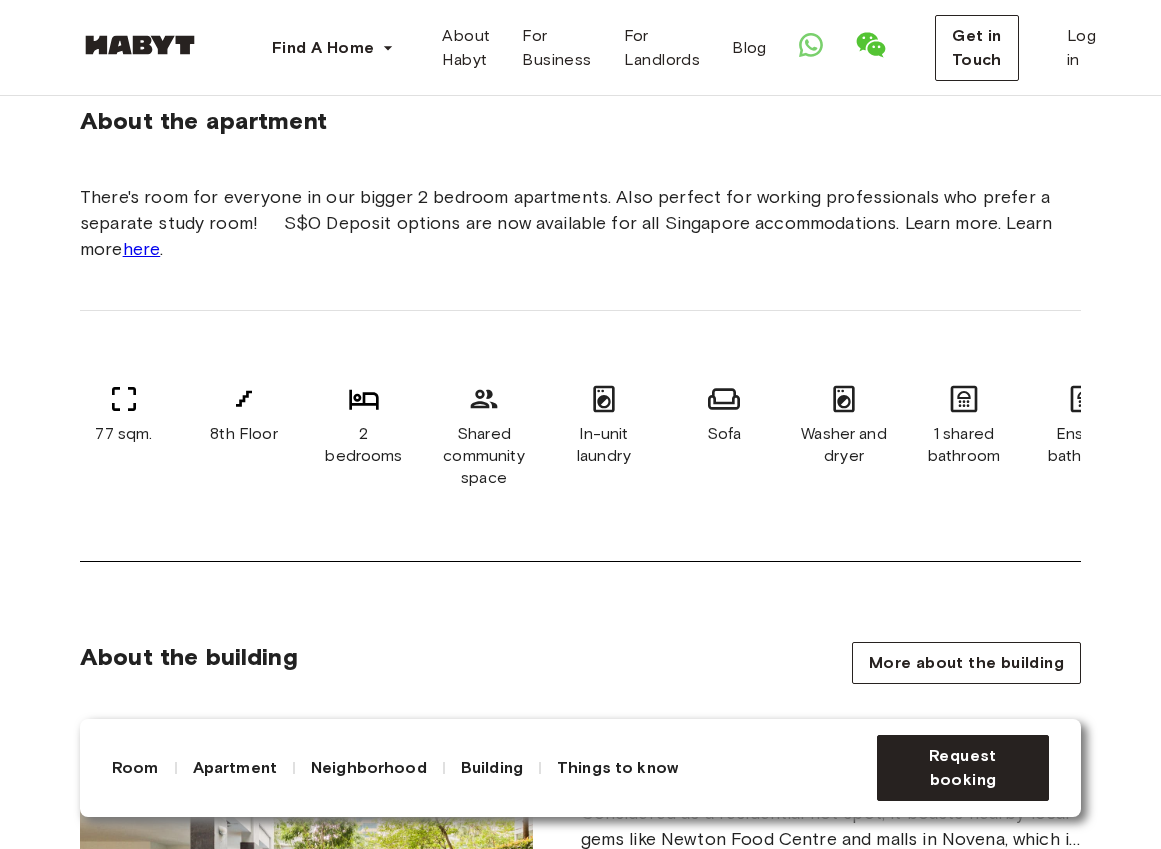 scroll, scrollTop: 1000, scrollLeft: 0, axis: vertical 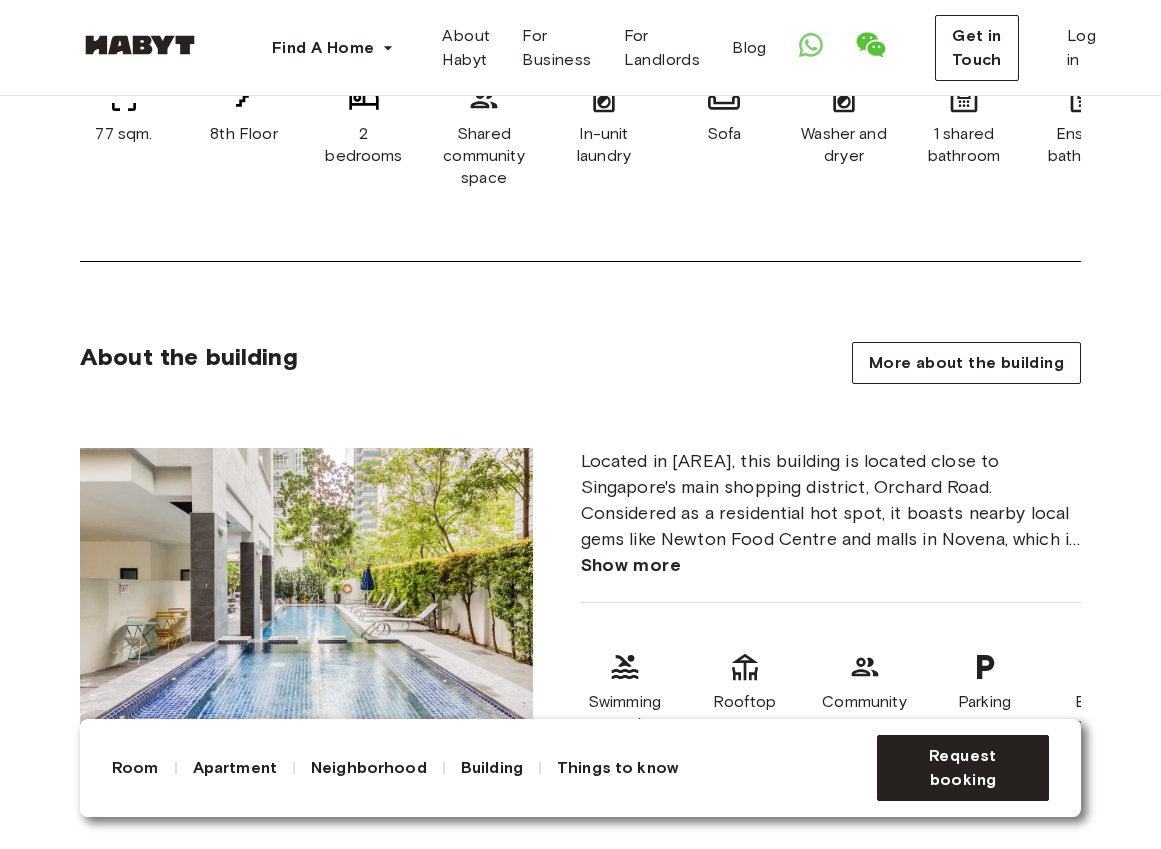 click on "Show more" at bounding box center [631, 565] 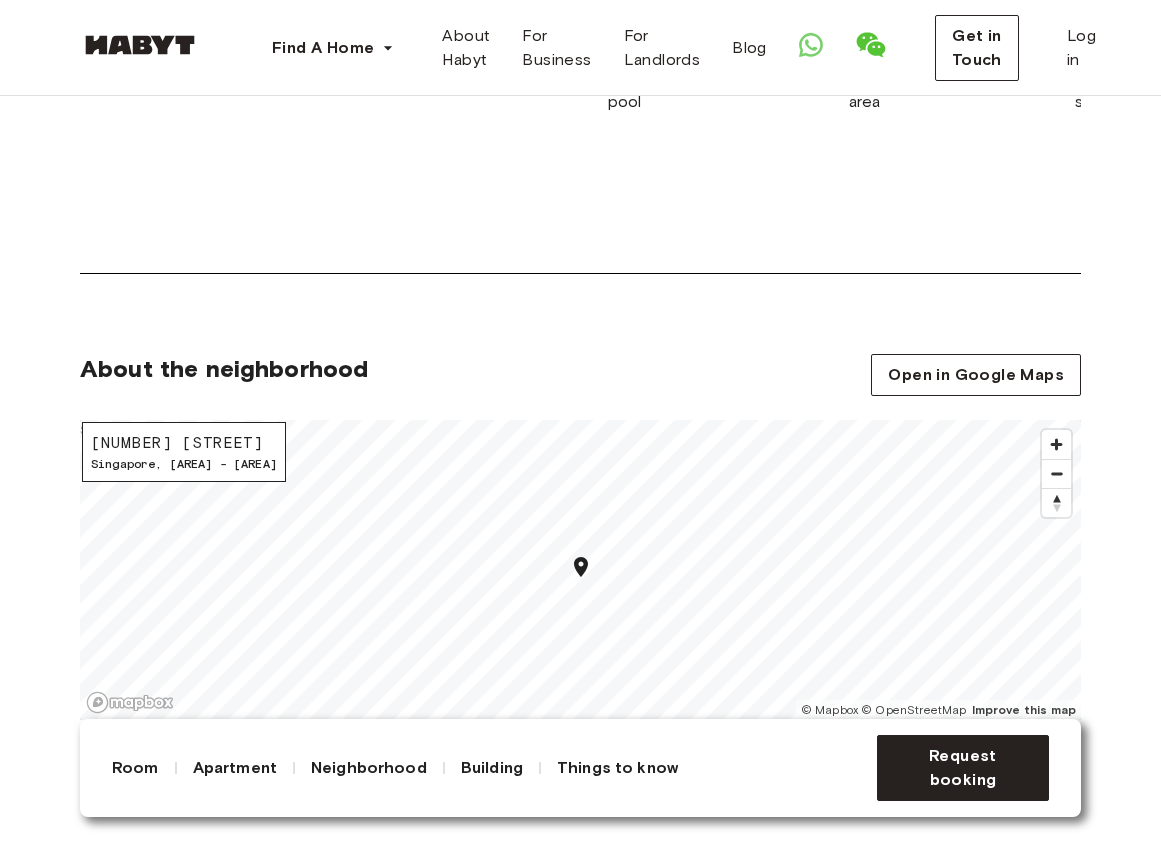scroll, scrollTop: 1800, scrollLeft: 0, axis: vertical 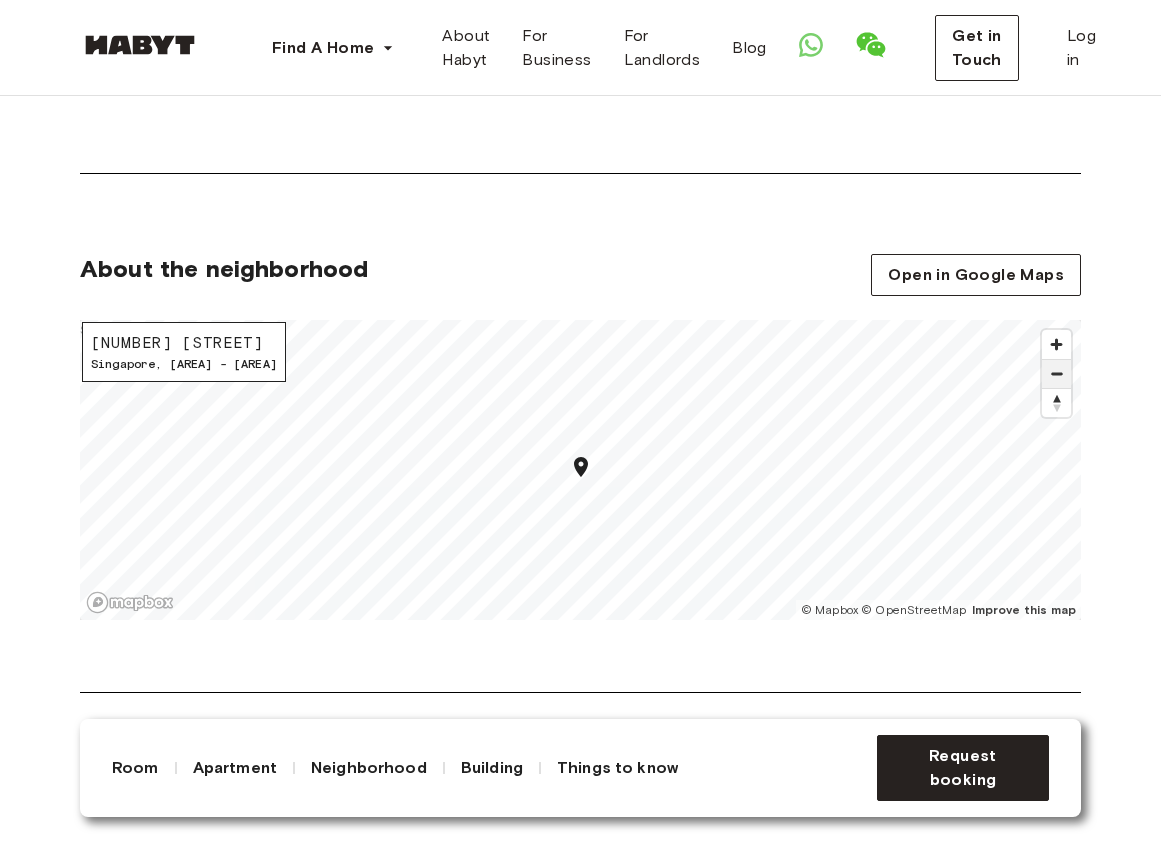 click at bounding box center [1056, 374] 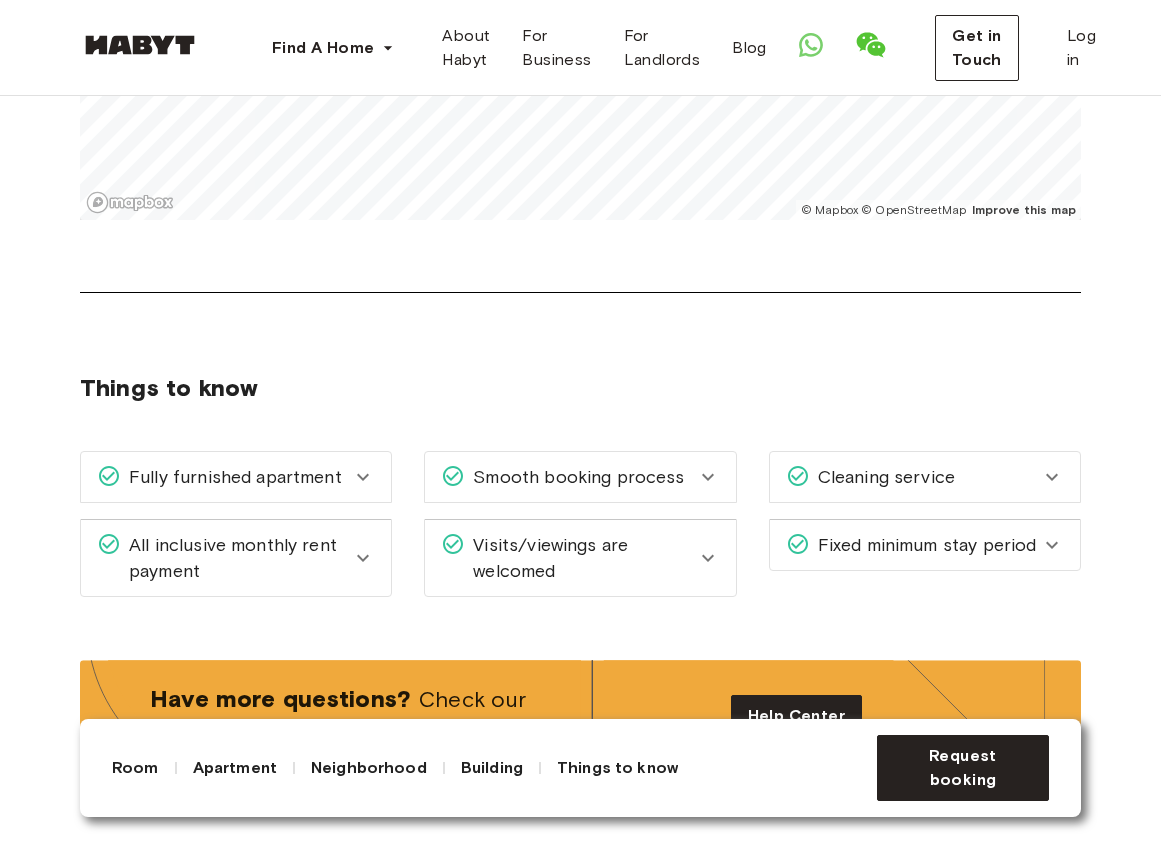 scroll, scrollTop: 2400, scrollLeft: 0, axis: vertical 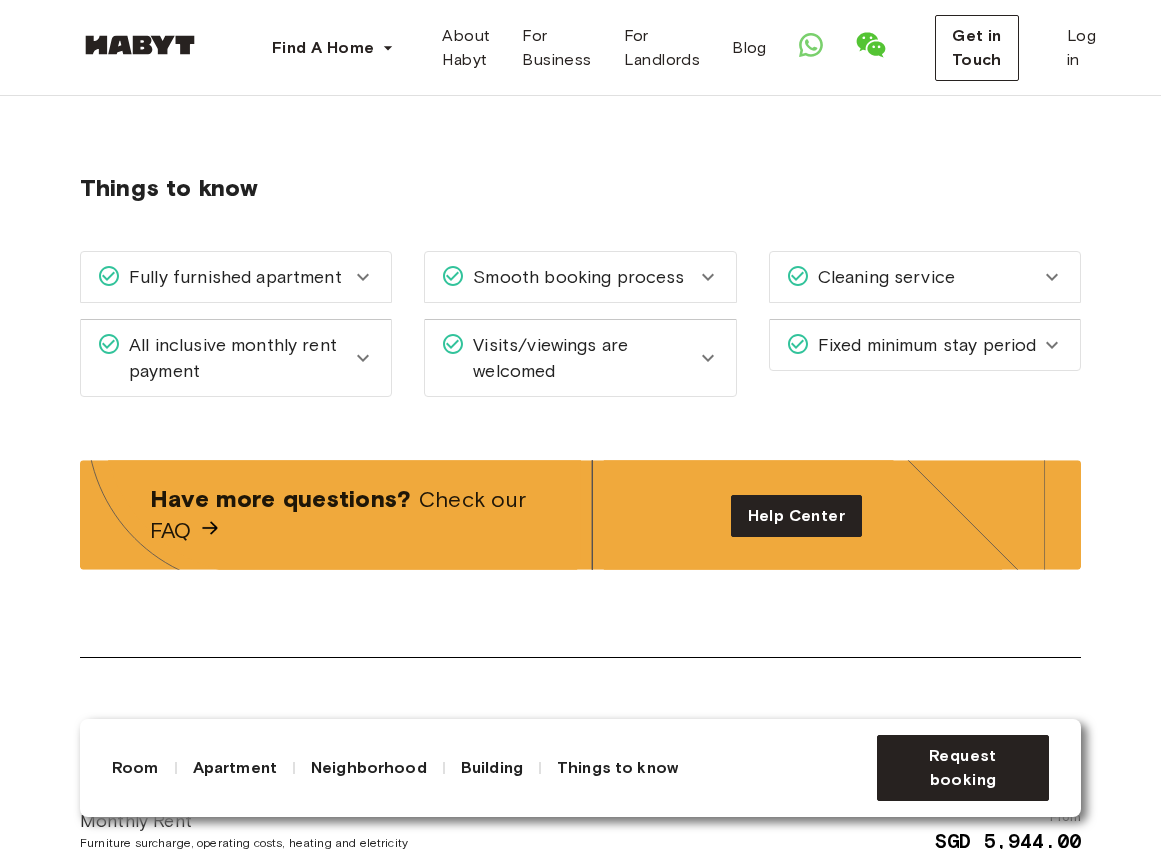 click 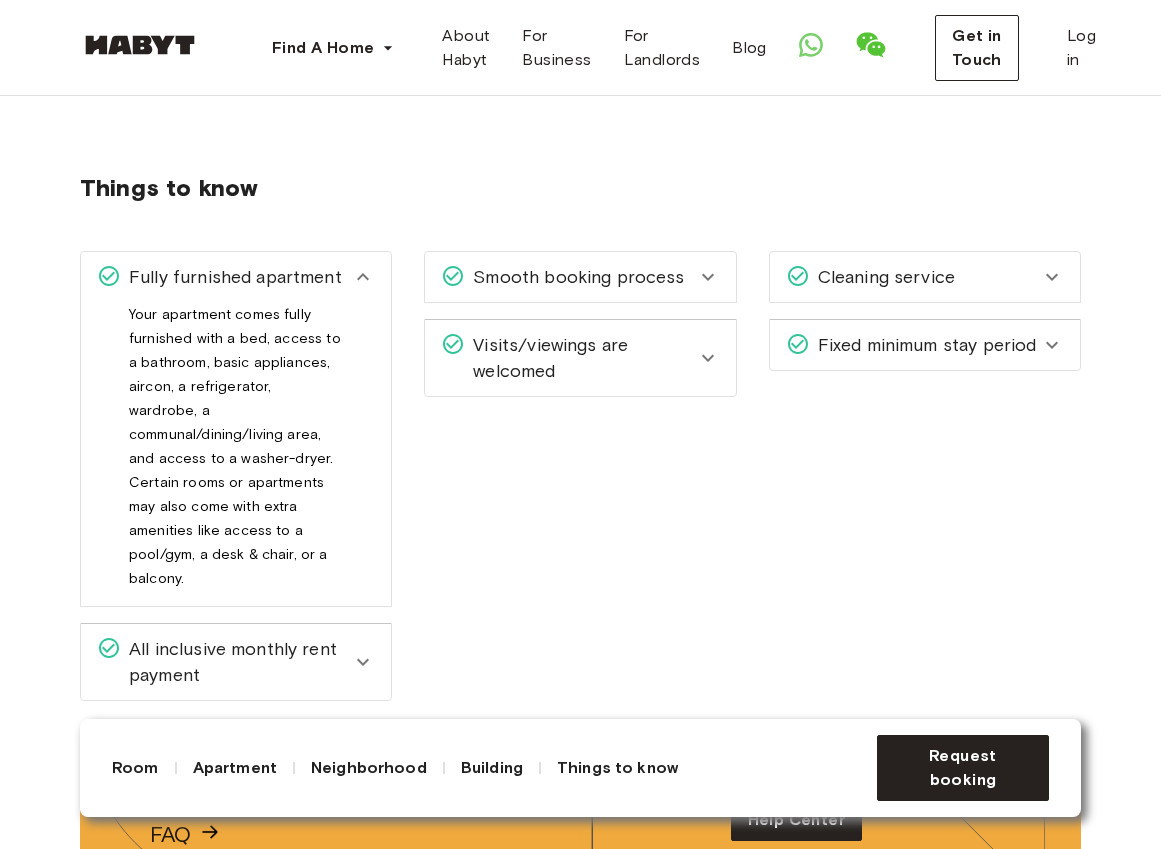 click 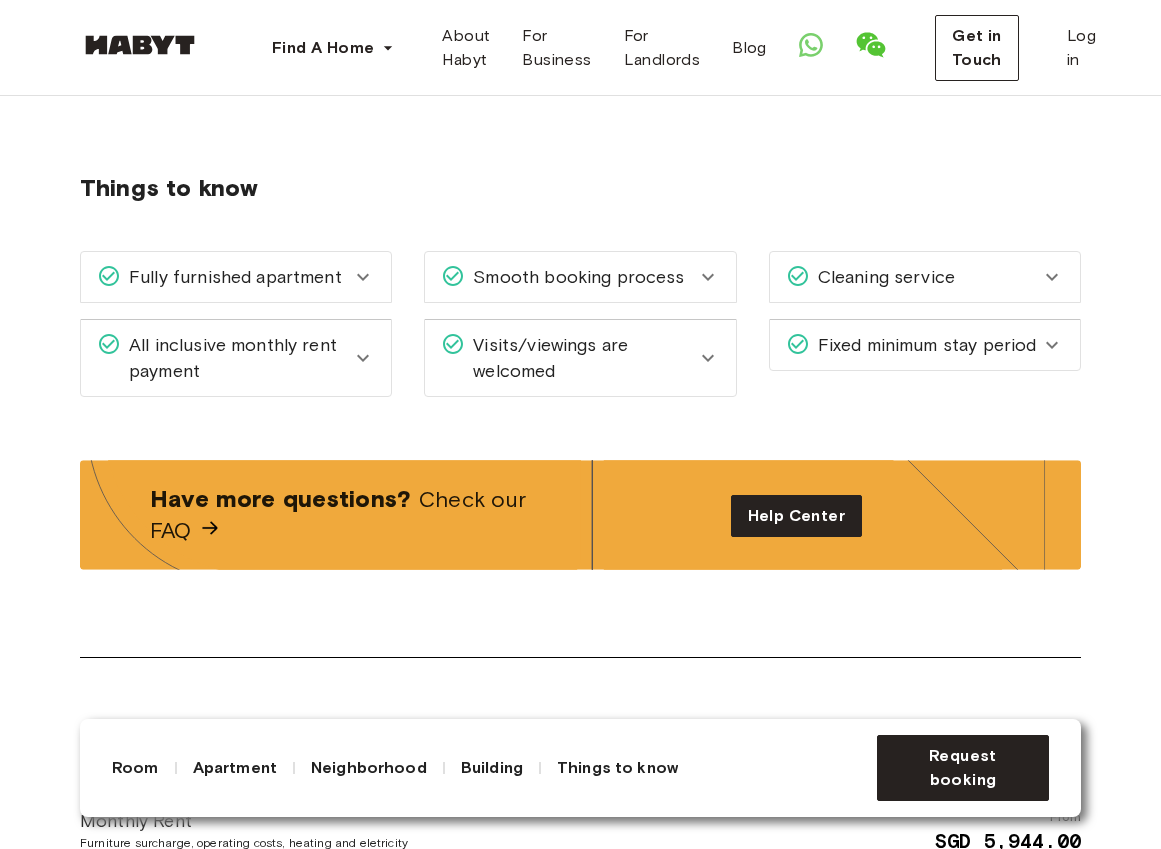 click on "Cleaning service" at bounding box center [925, 277] 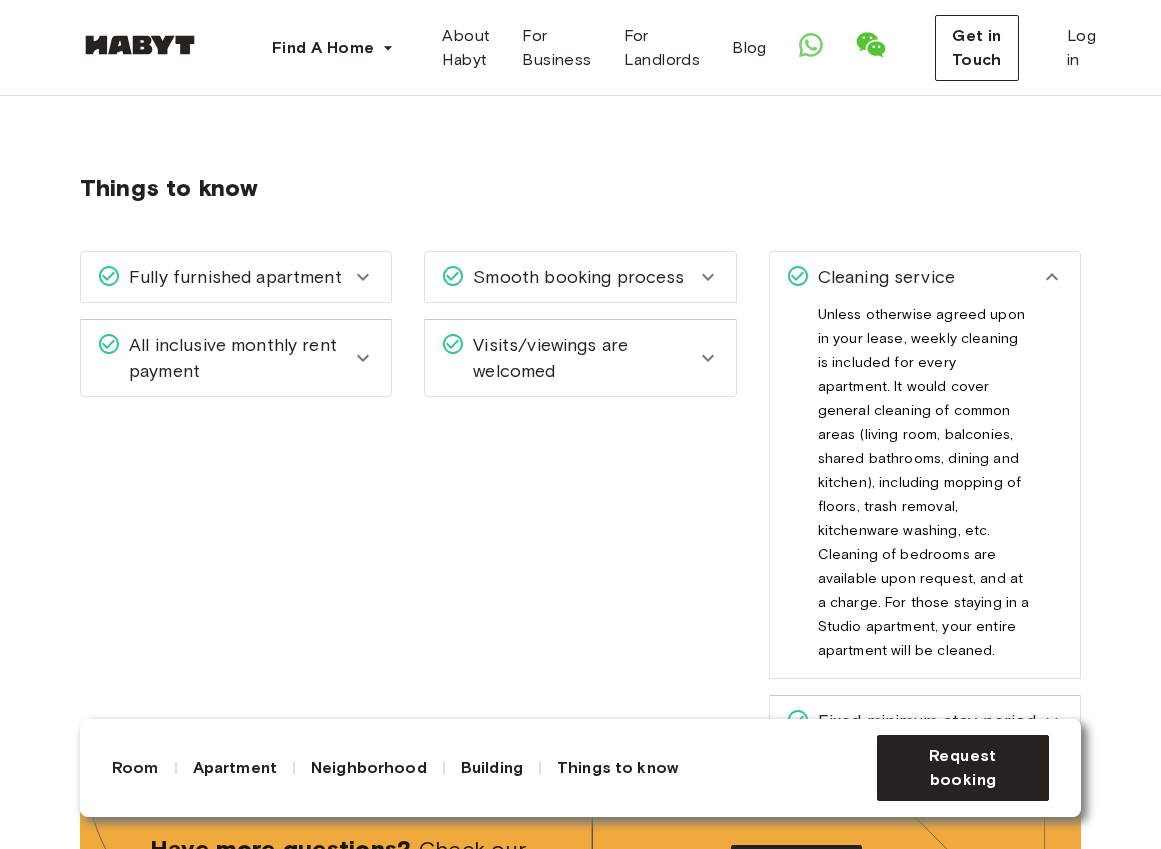 click 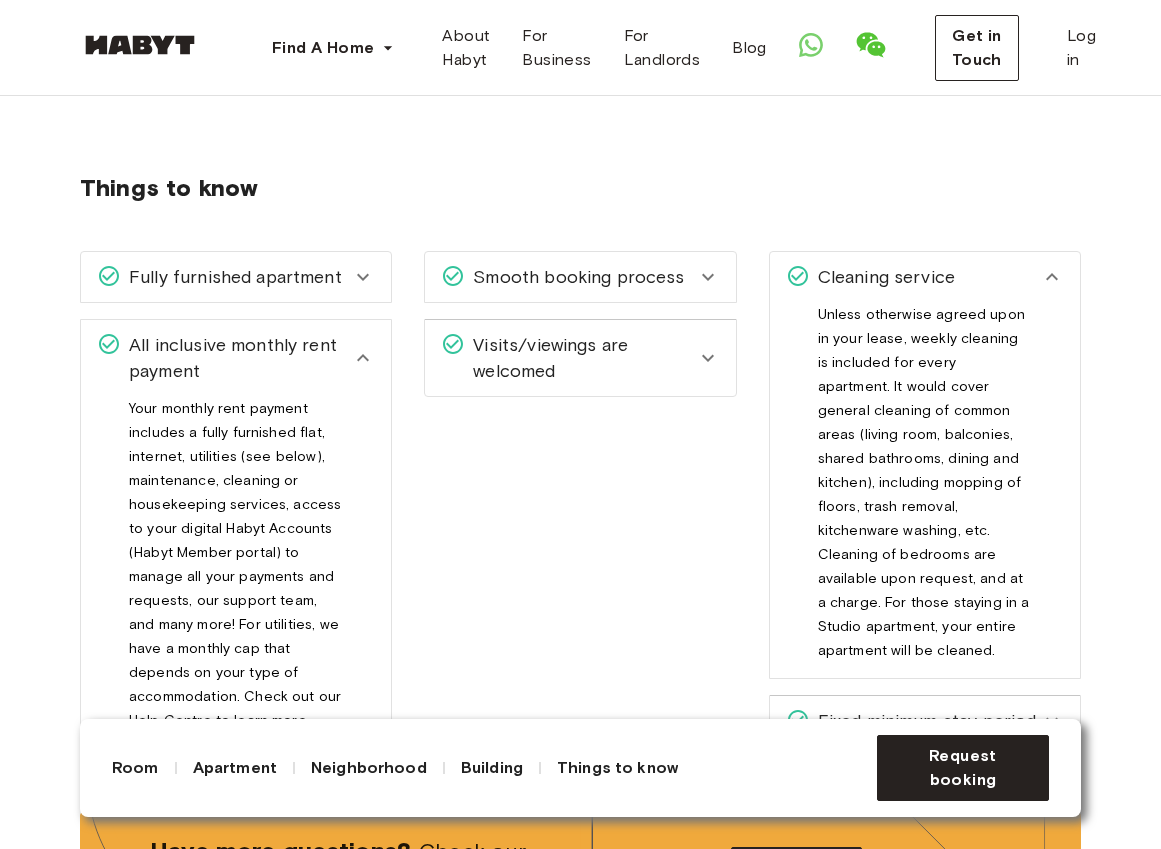click 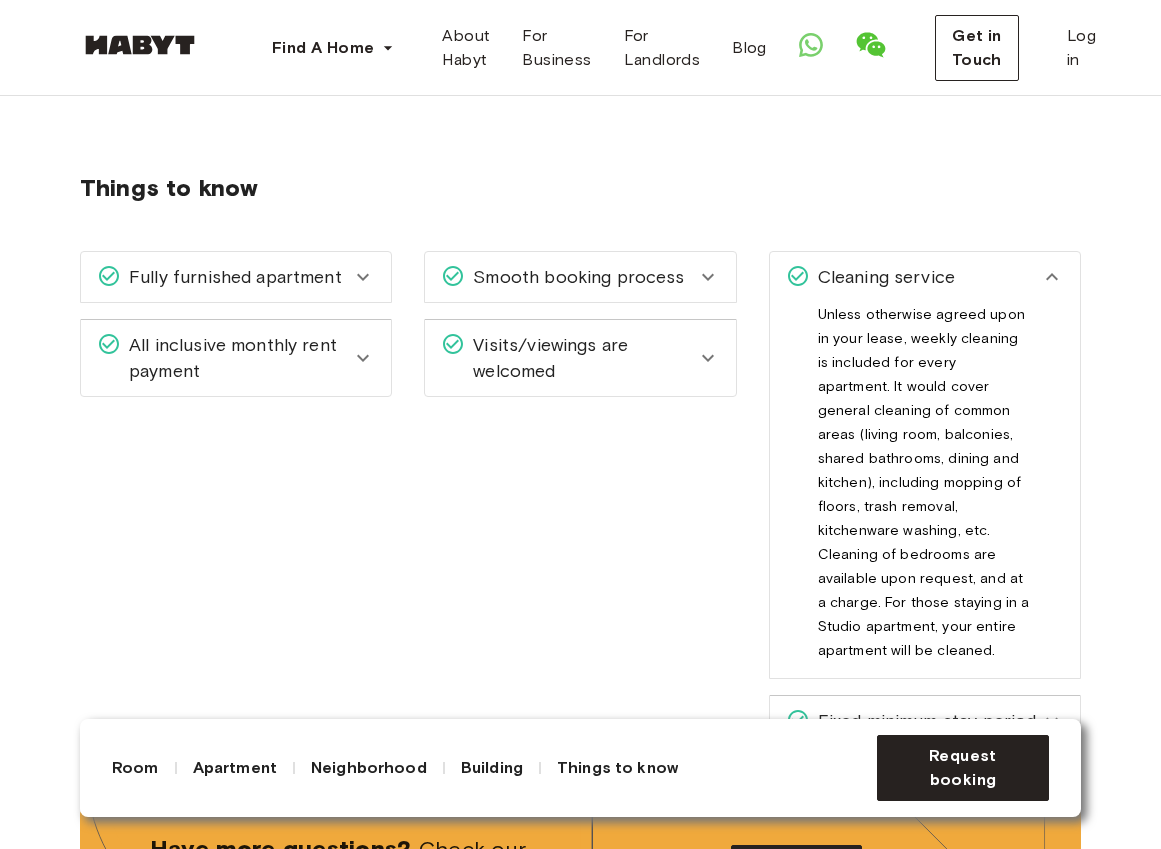 click 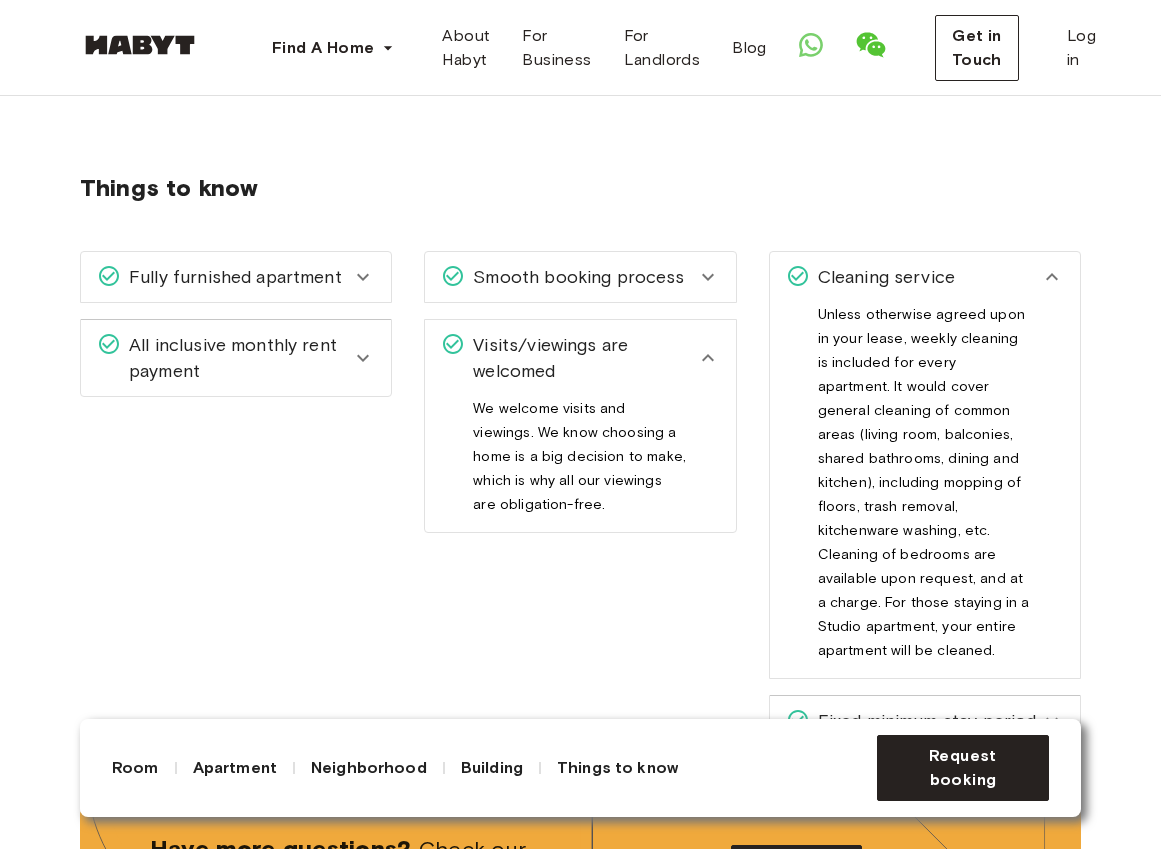click 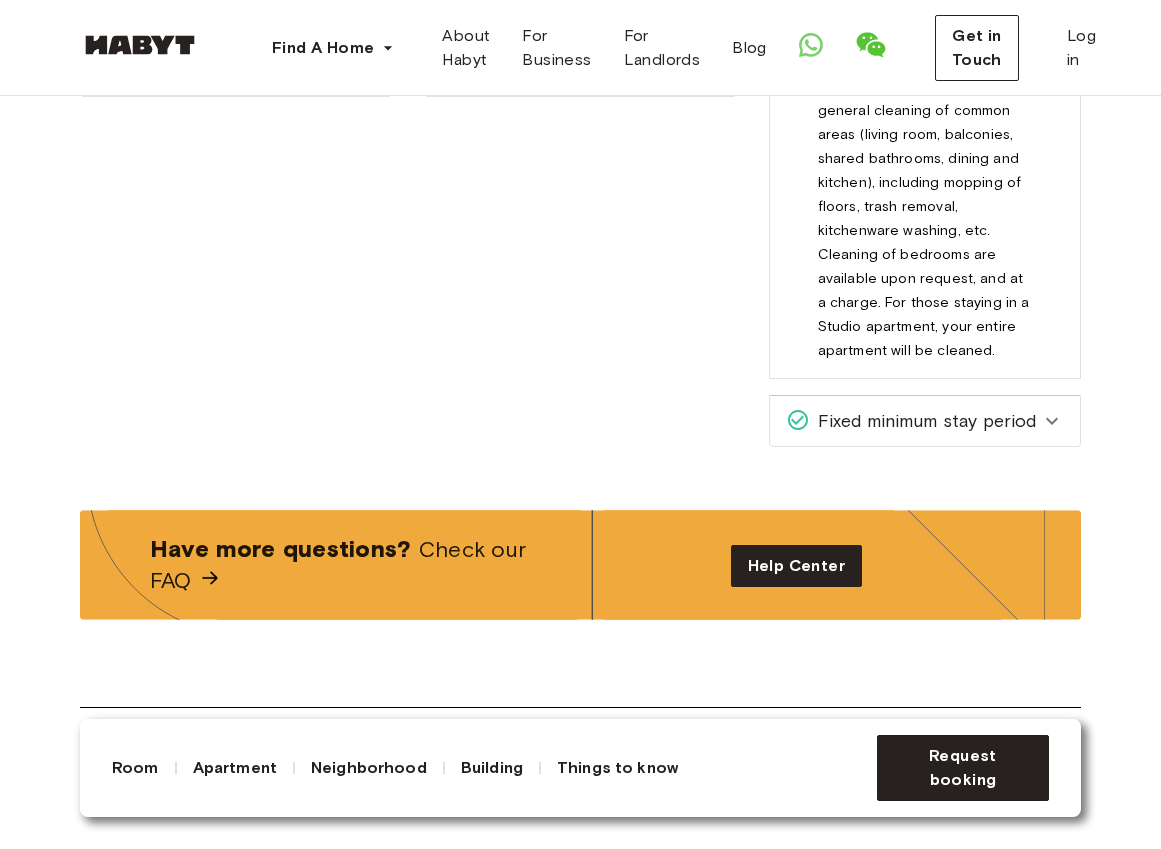 scroll, scrollTop: 2800, scrollLeft: 0, axis: vertical 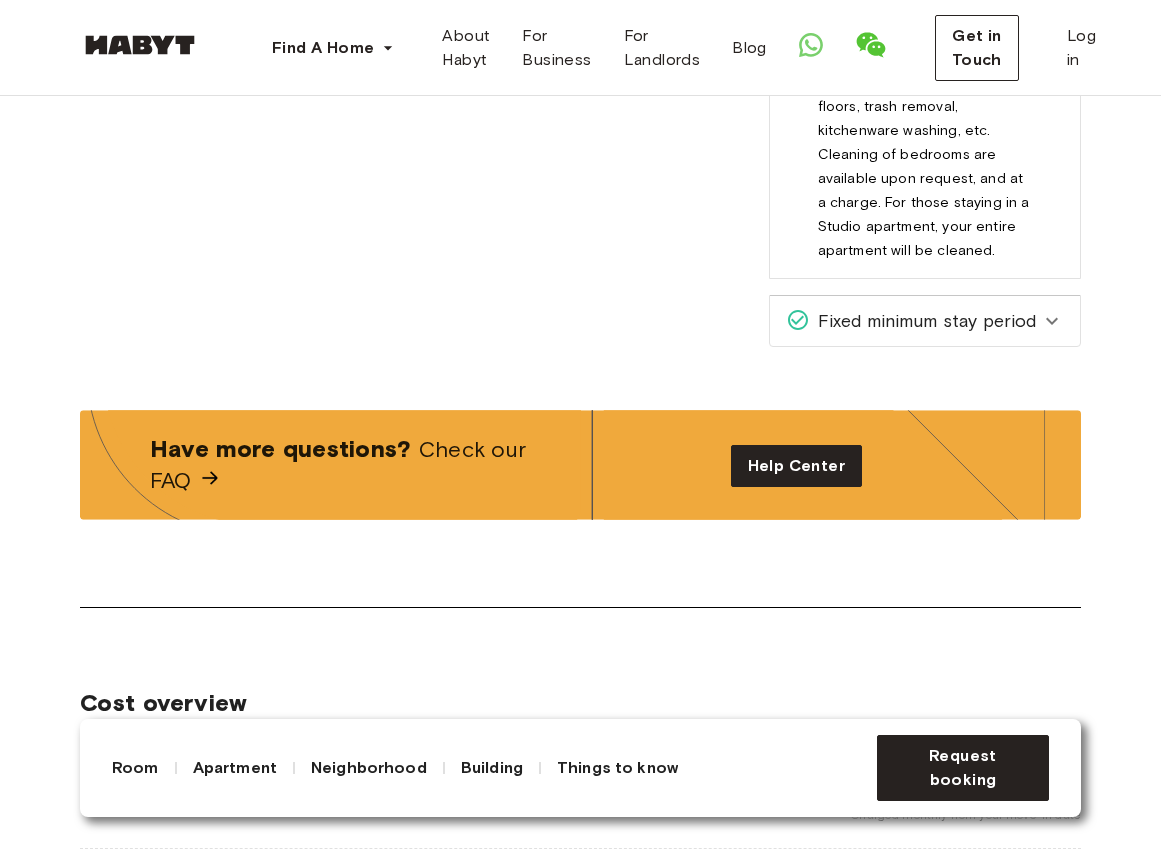 click on "Fixed minimum stay period" at bounding box center (923, 321) 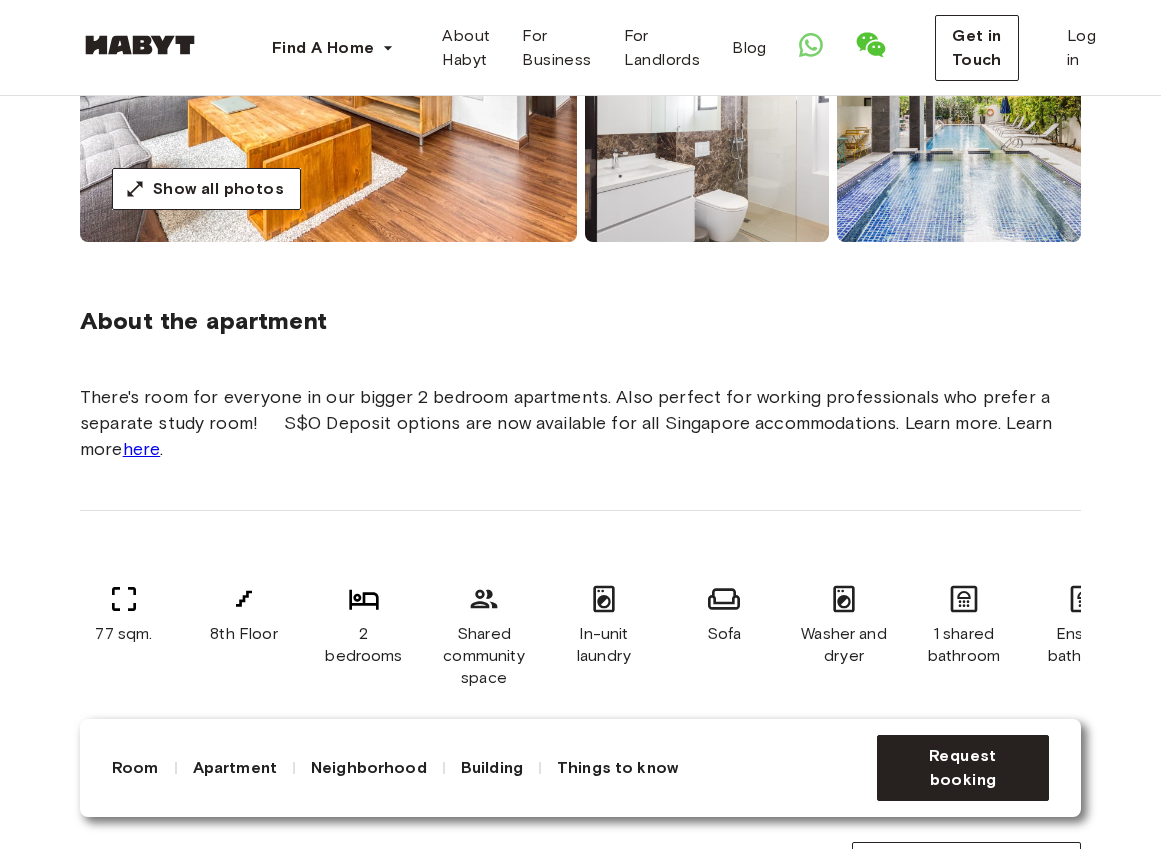 scroll, scrollTop: 0, scrollLeft: 0, axis: both 